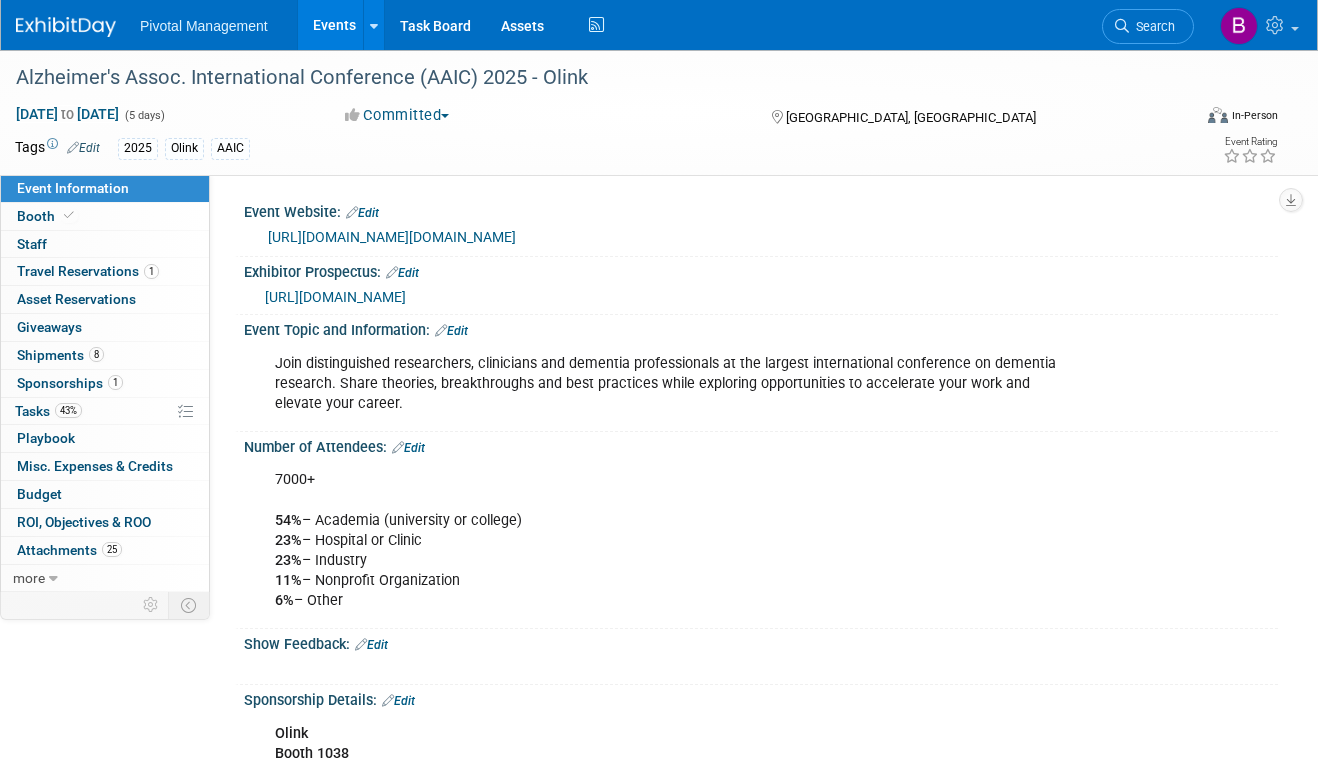 scroll, scrollTop: 389, scrollLeft: 0, axis: vertical 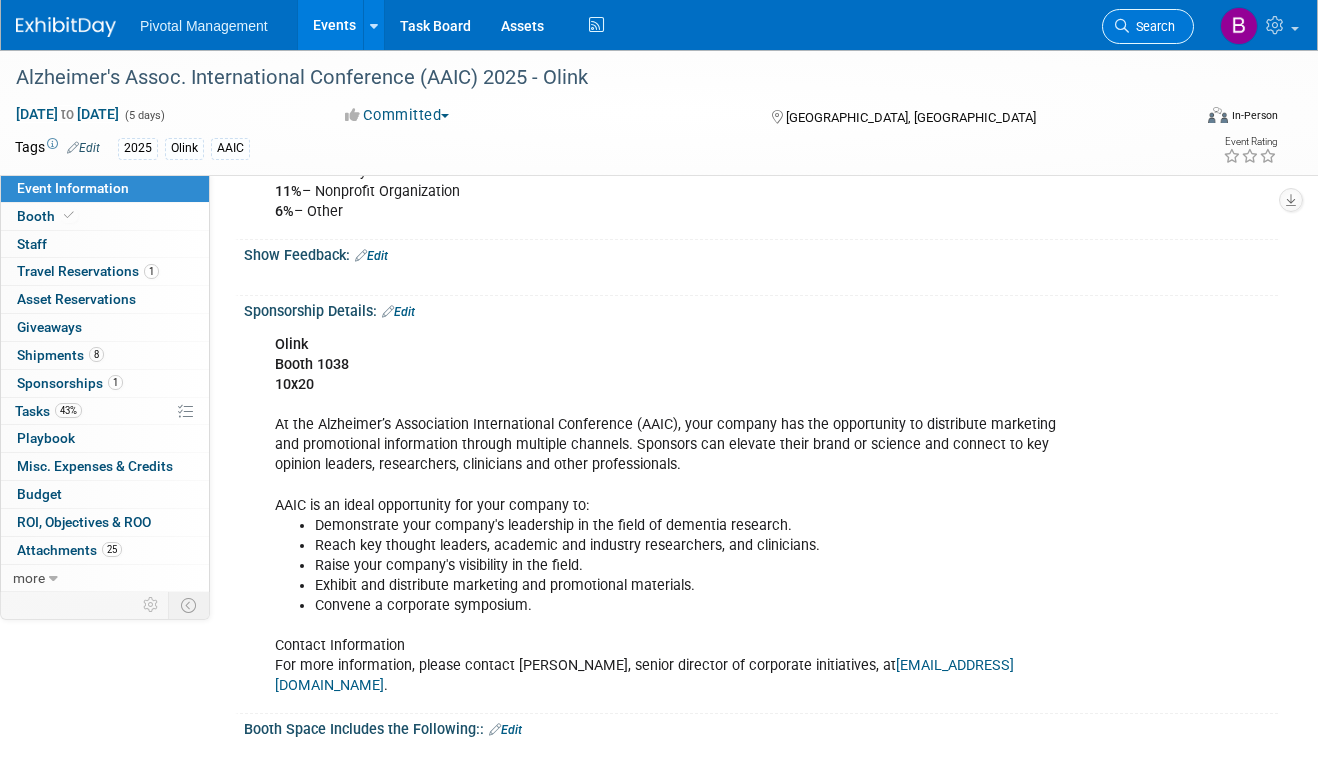 click at bounding box center [1122, 26] 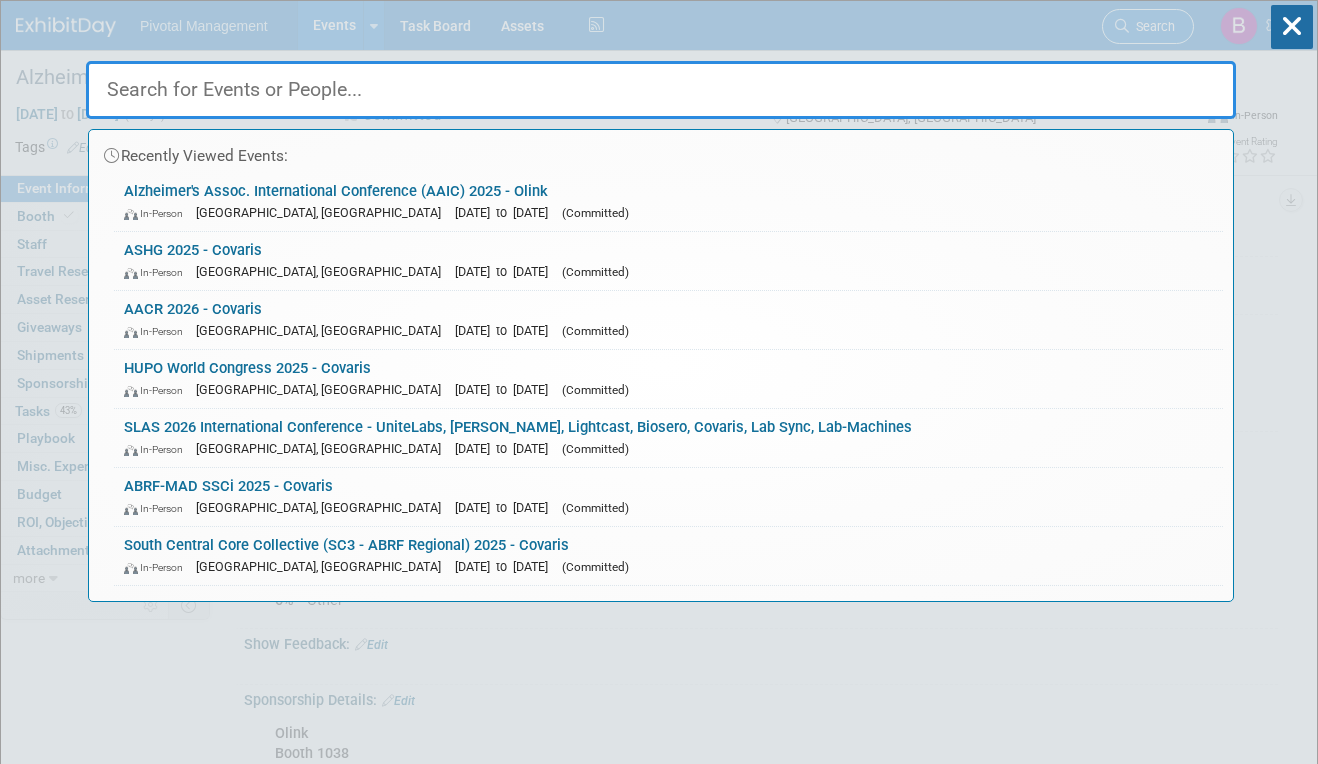 type on "j" 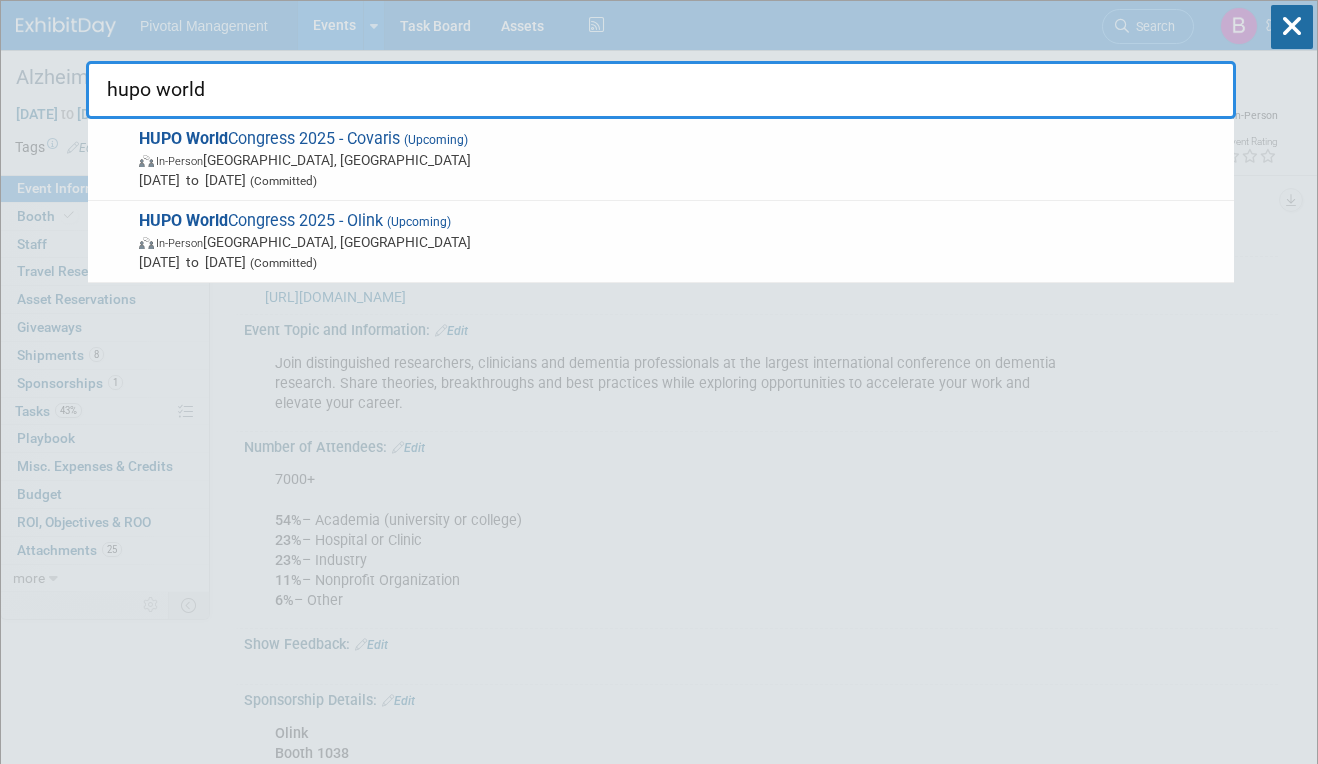 drag, startPoint x: 665, startPoint y: 283, endPoint x: 661, endPoint y: 269, distance: 14.56022 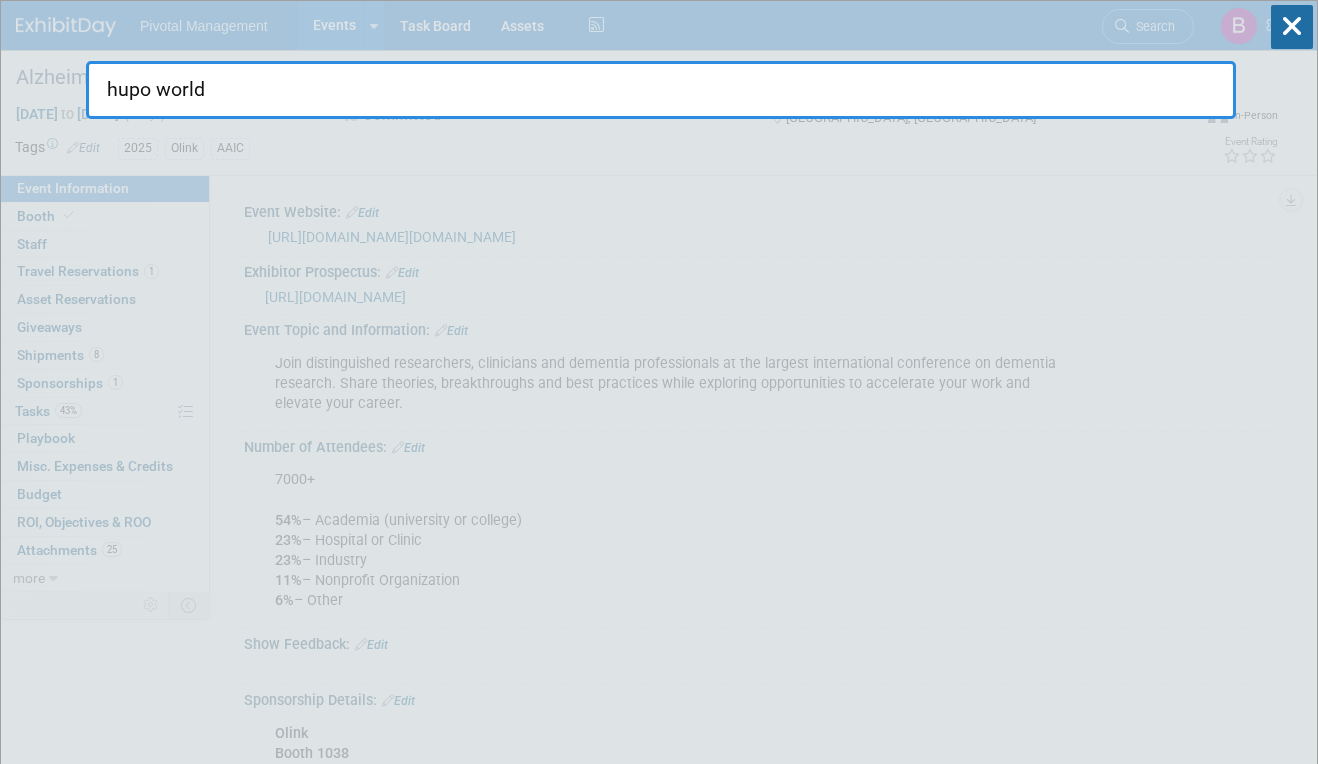 click on "hupo world" at bounding box center [661, 90] 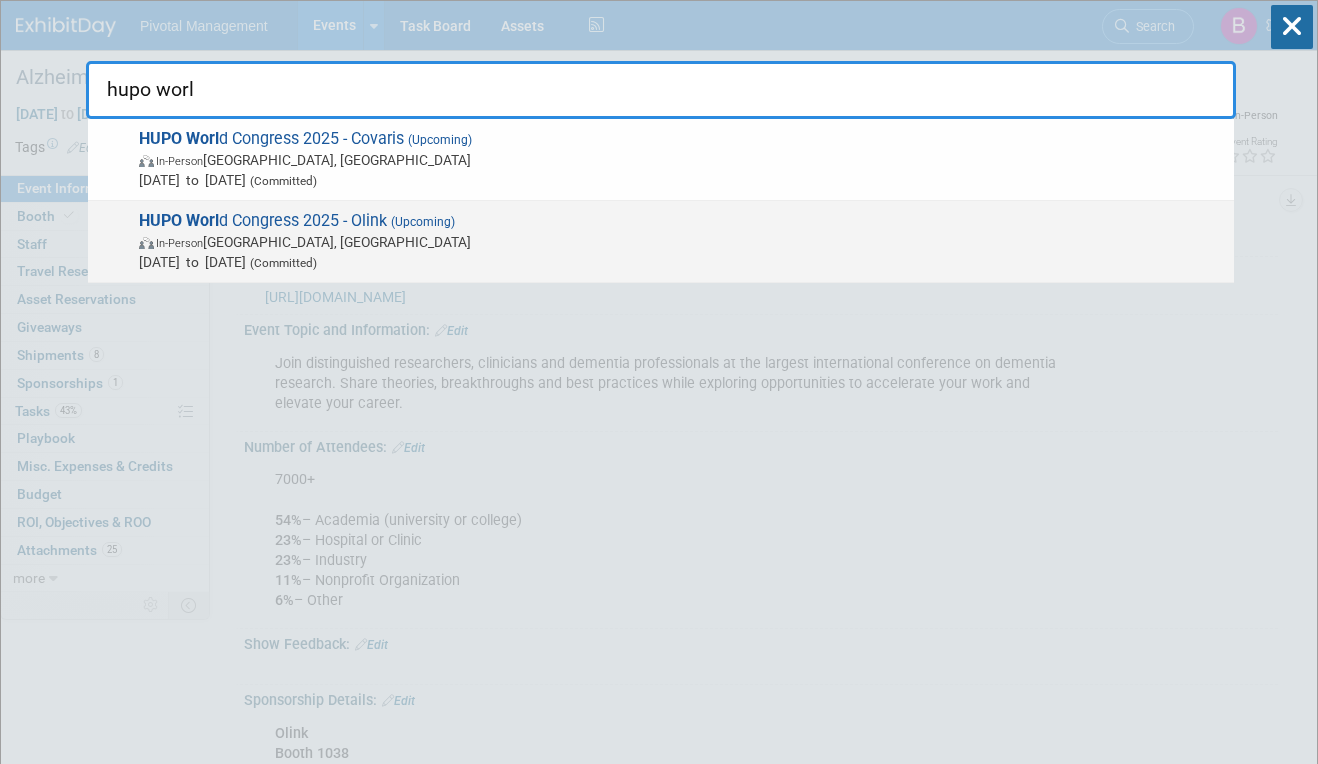 type on "hupo worl" 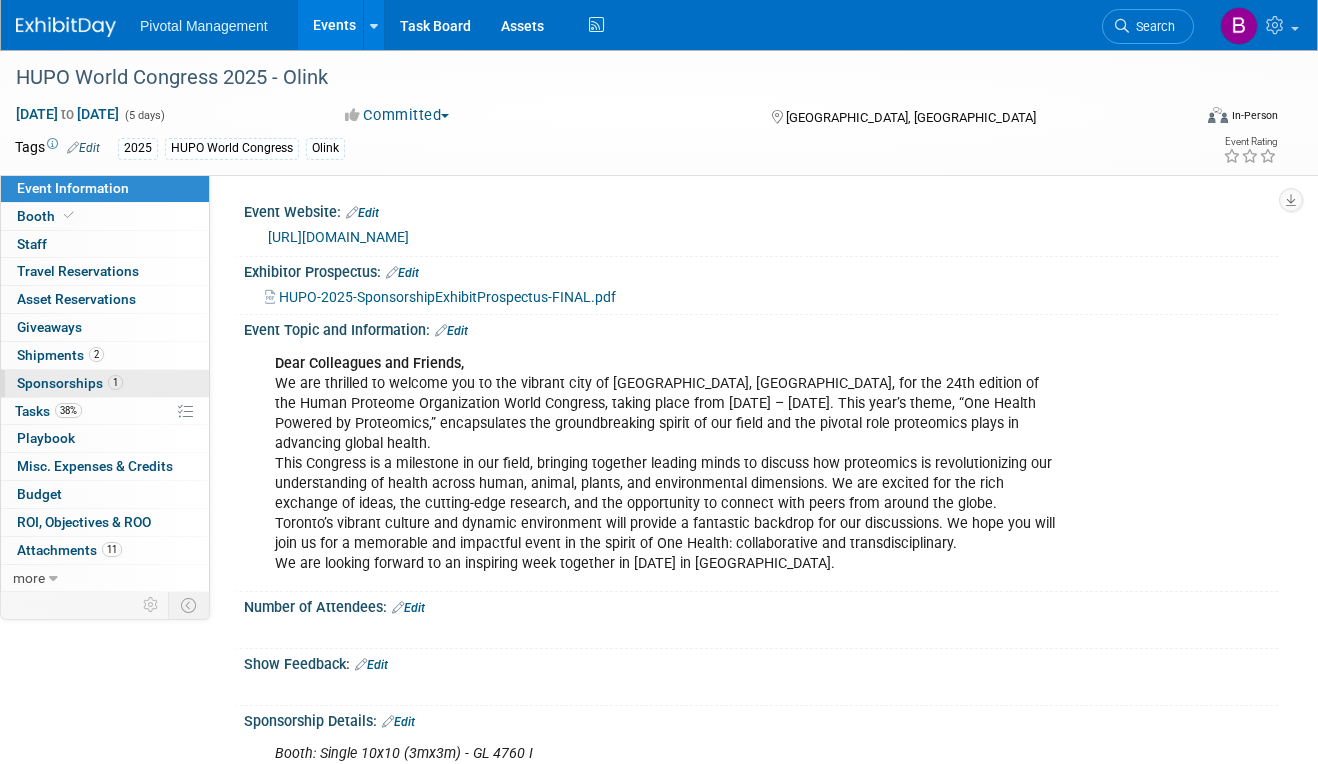 scroll, scrollTop: 0, scrollLeft: 0, axis: both 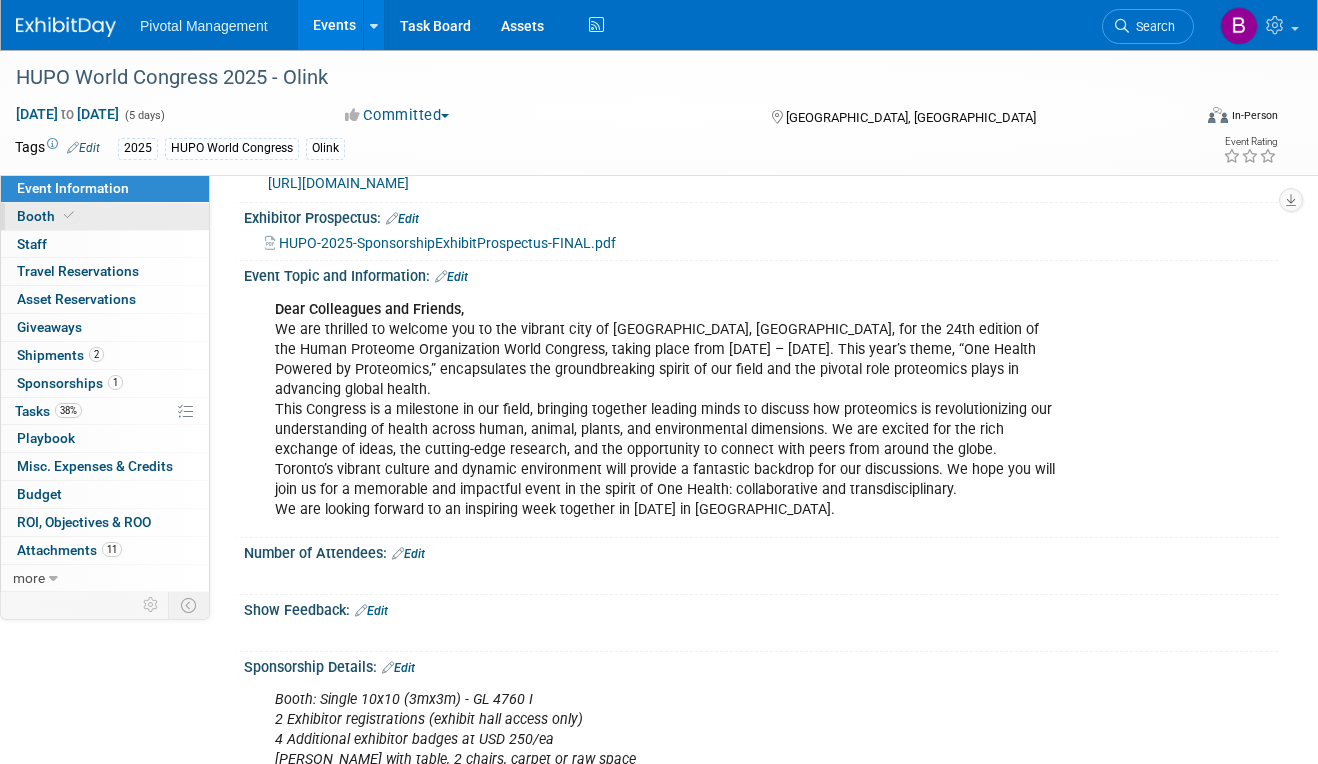 click on "Booth" at bounding box center (105, 216) 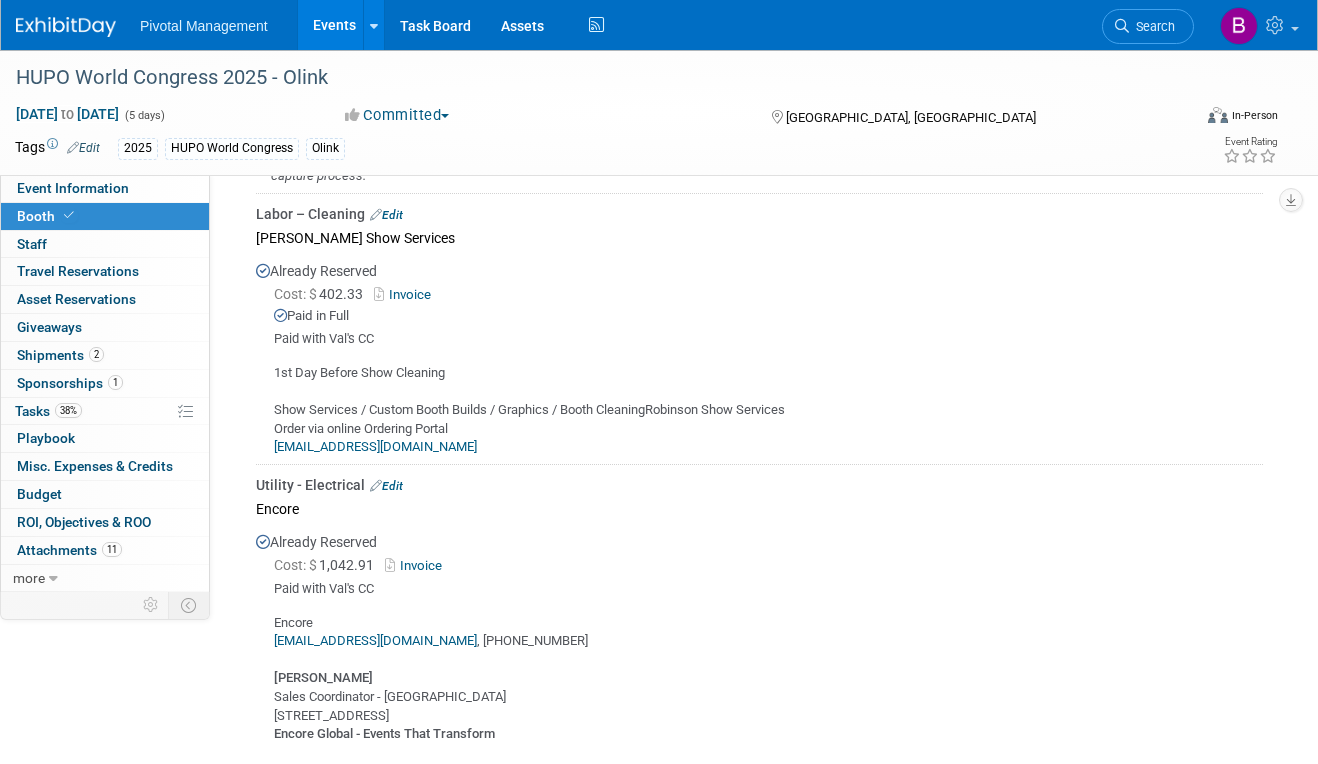 scroll, scrollTop: 1855, scrollLeft: 0, axis: vertical 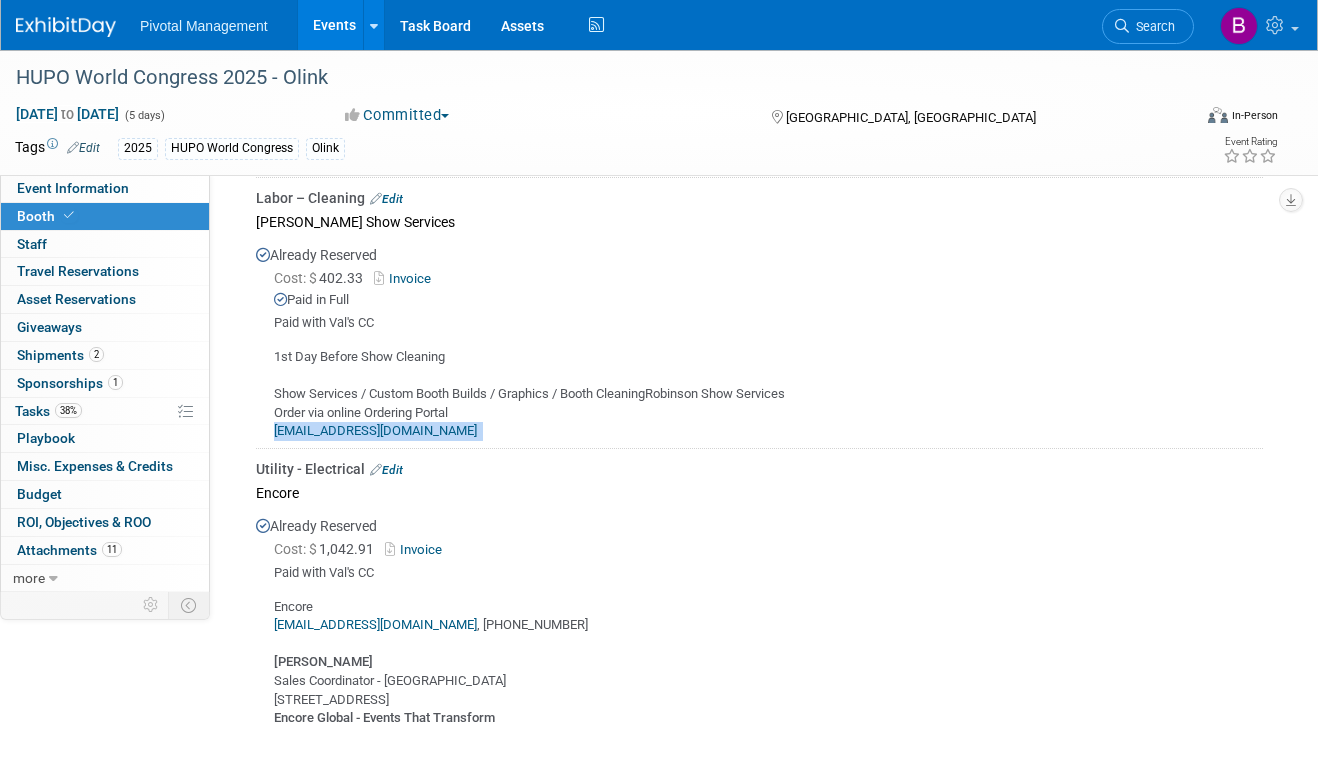 drag, startPoint x: 540, startPoint y: 426, endPoint x: 268, endPoint y: 430, distance: 272.02942 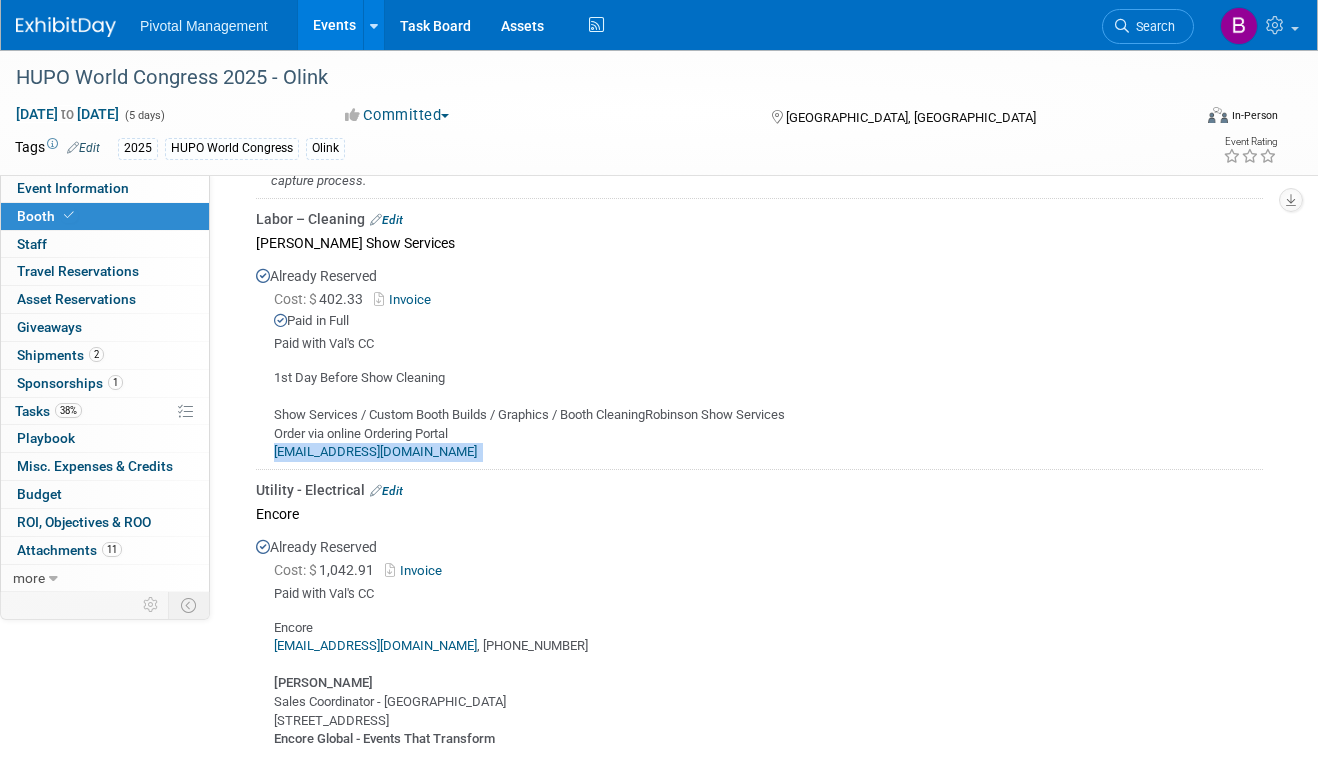 scroll, scrollTop: 1830, scrollLeft: 0, axis: vertical 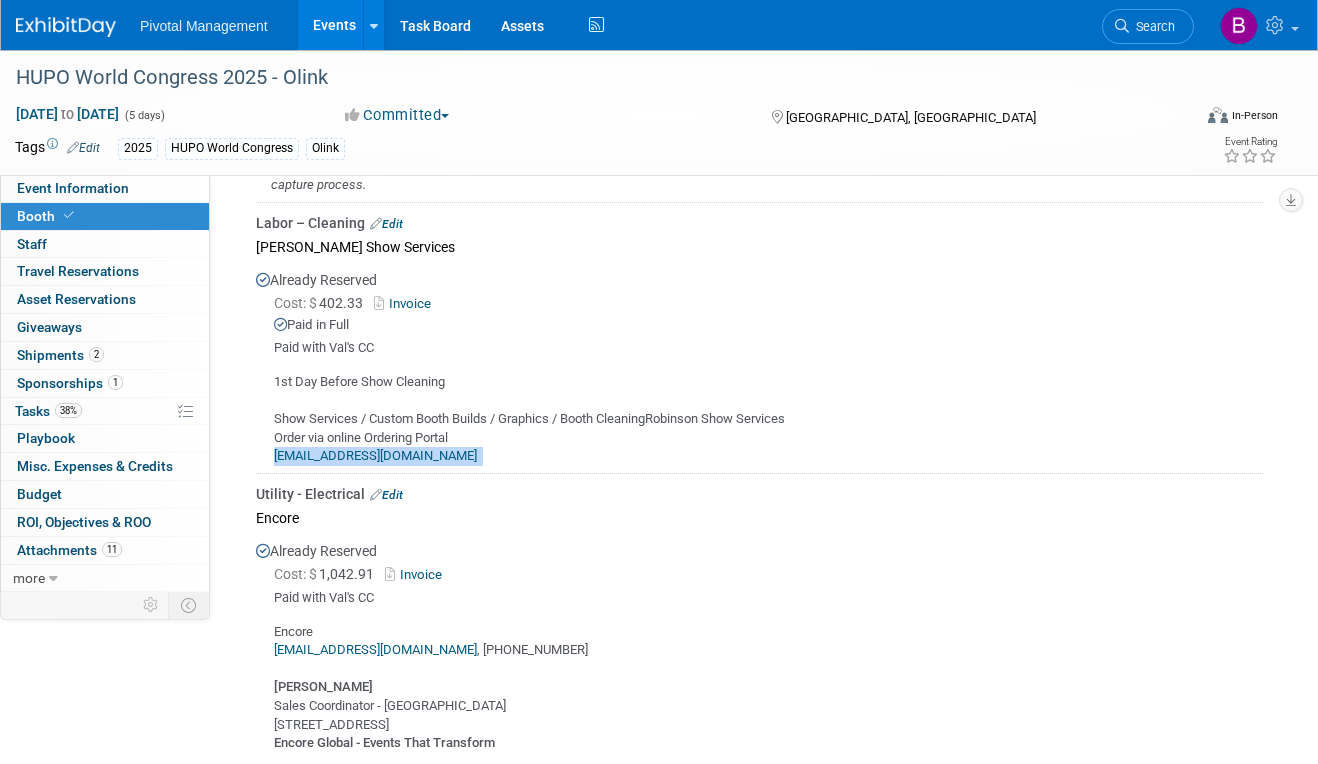 click on "Invoice" at bounding box center (406, 303) 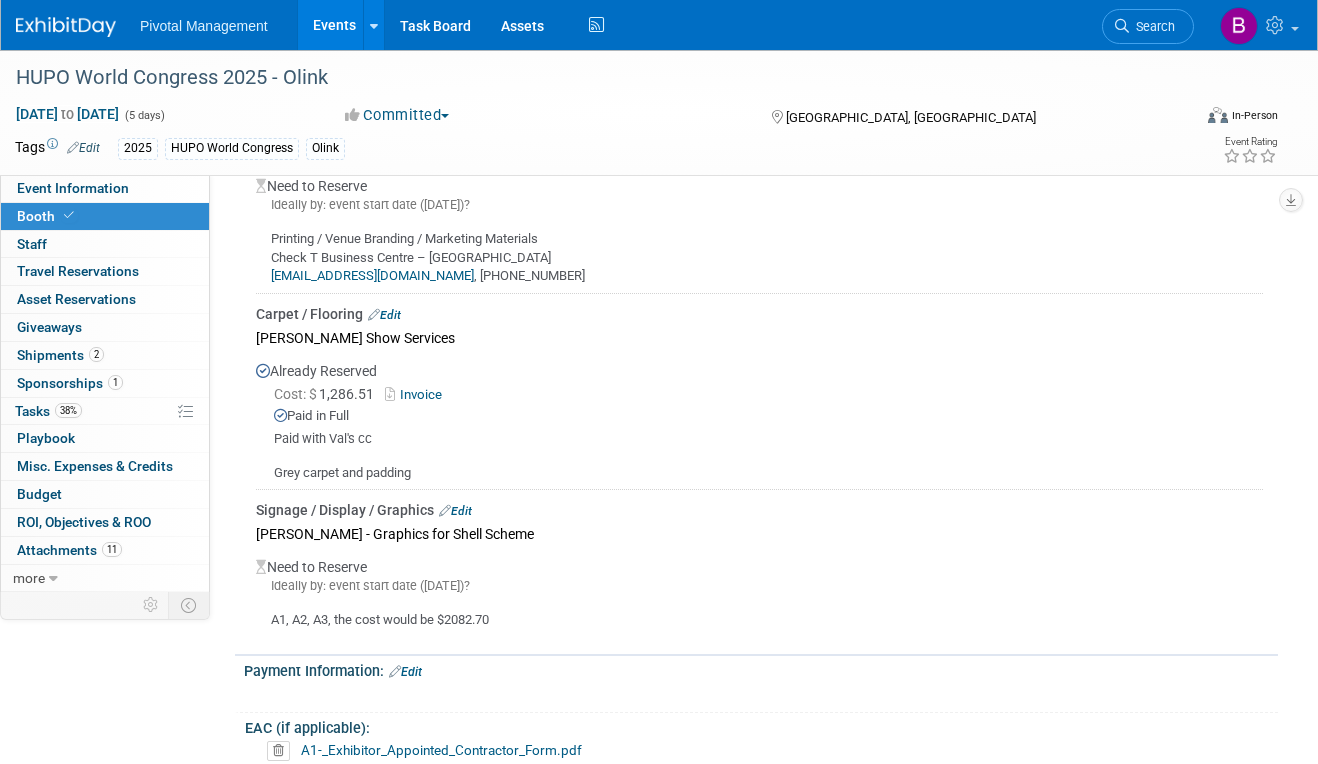 scroll, scrollTop: 2698, scrollLeft: 0, axis: vertical 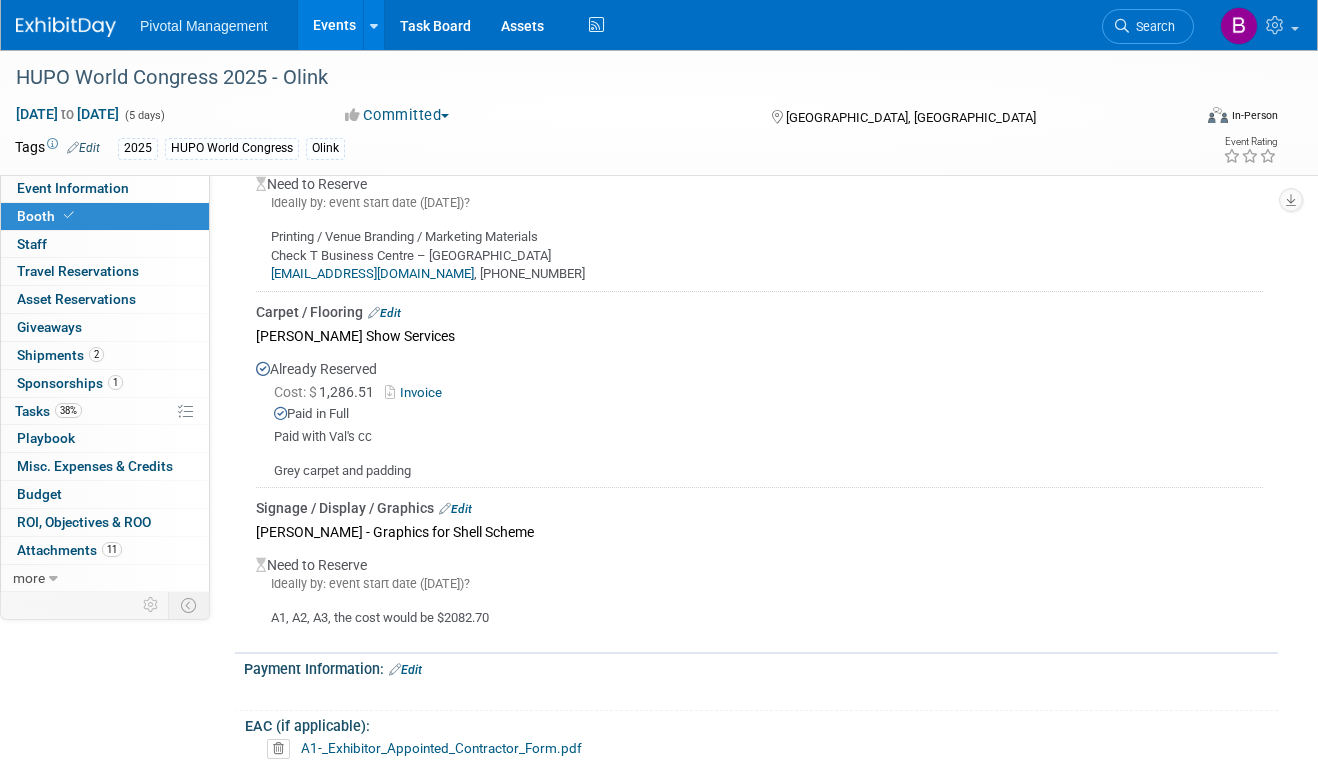 click on "Invoice" at bounding box center (417, 392) 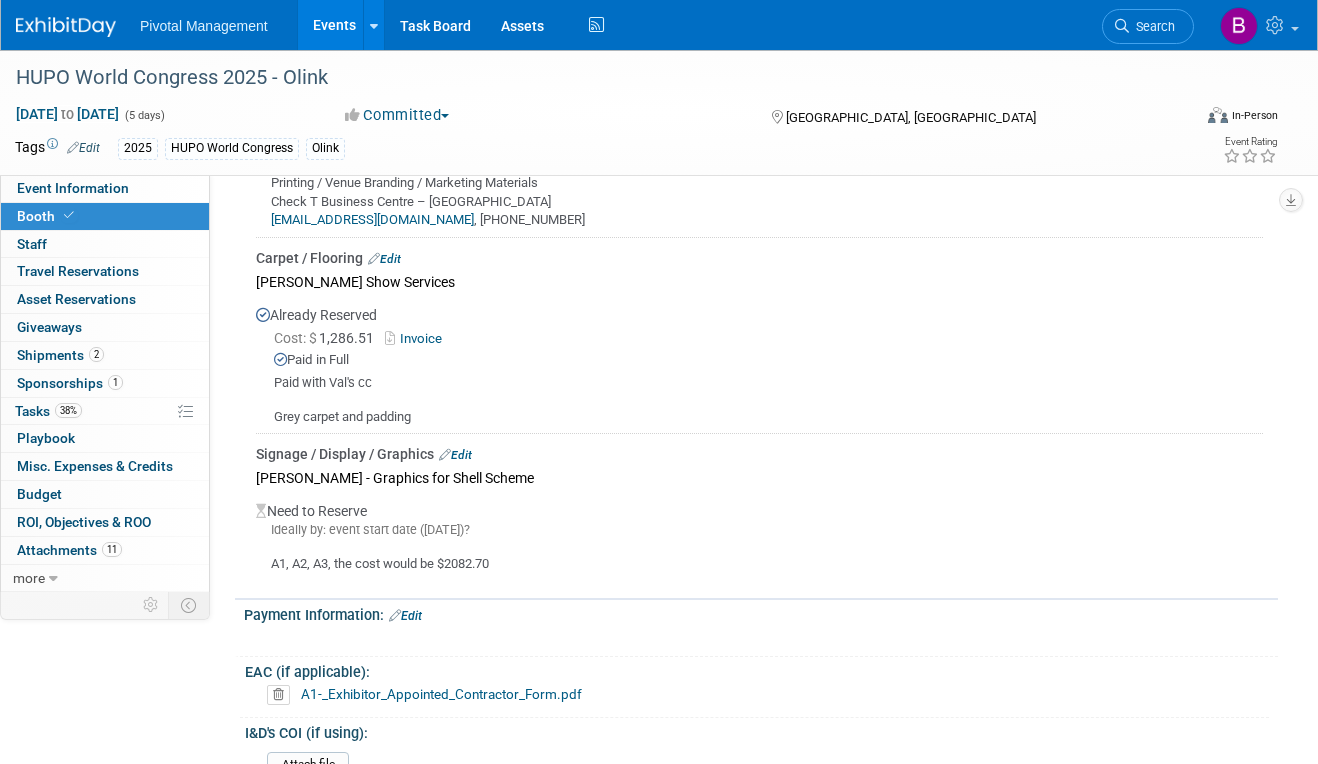 scroll, scrollTop: 2707, scrollLeft: 0, axis: vertical 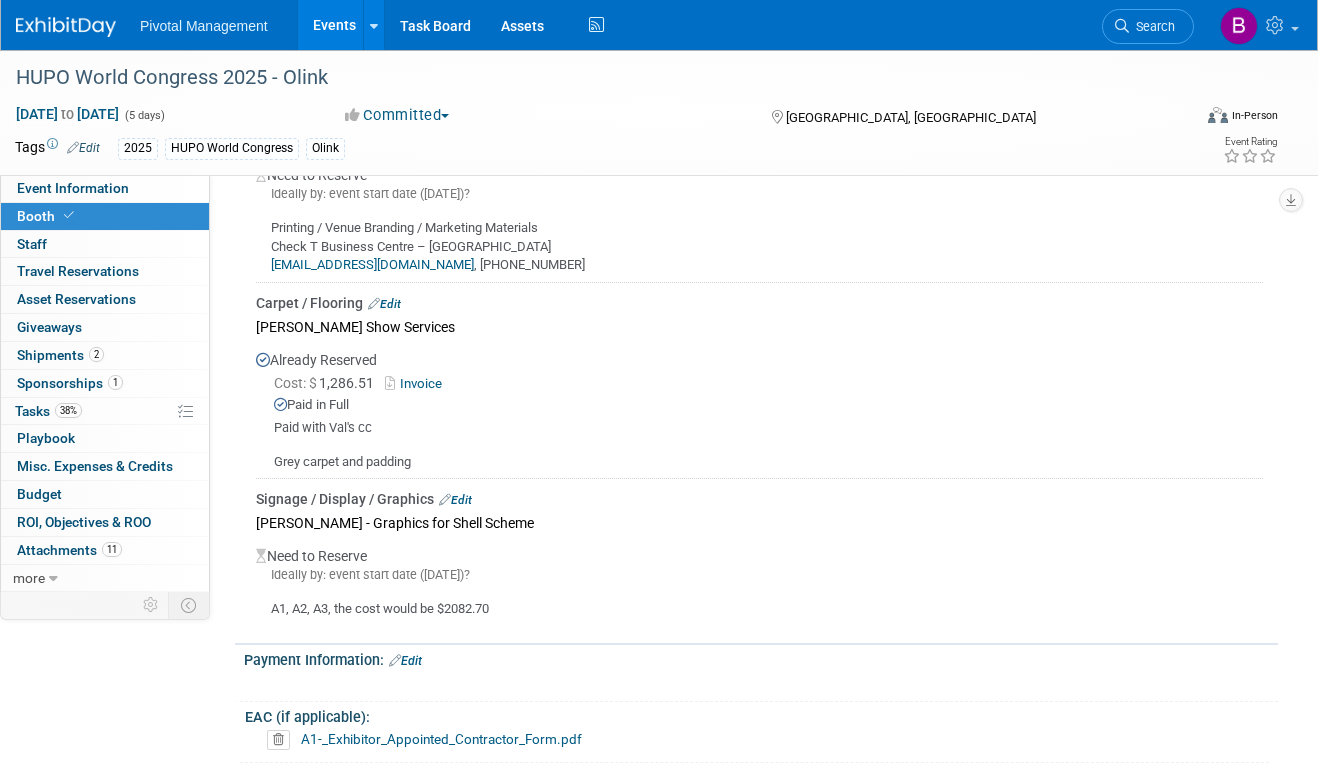 click on "Invoice" at bounding box center (417, 383) 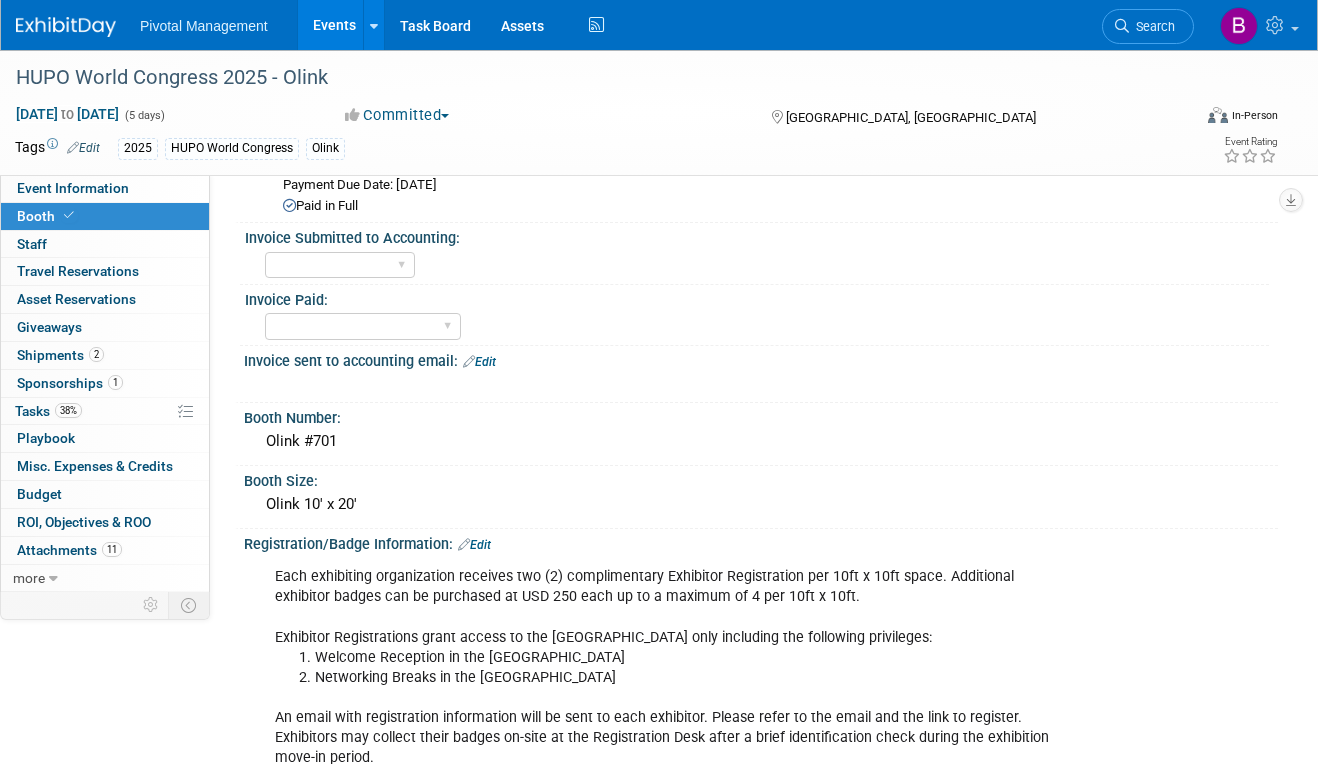 scroll, scrollTop: 0, scrollLeft: 0, axis: both 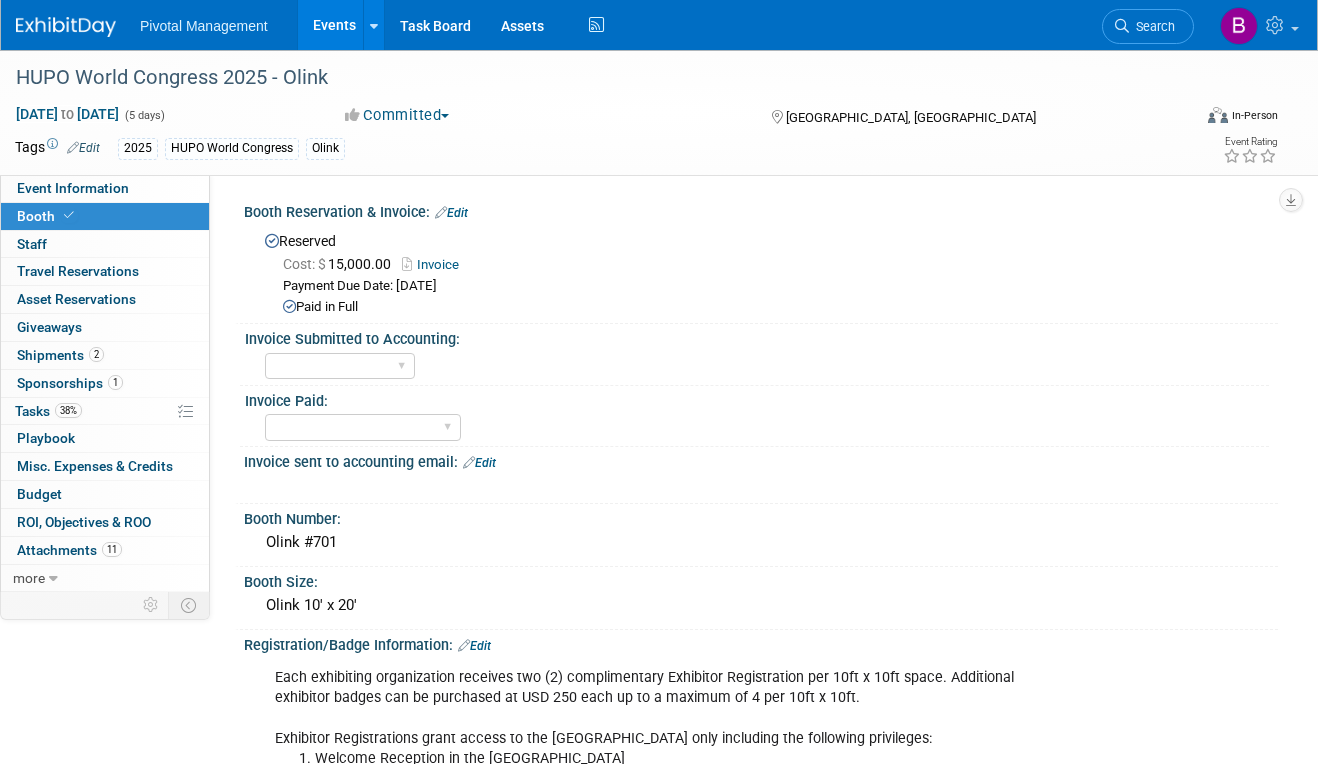 click on "Pivotal Management
Events
Add Event
Bulk Upload Events
Shareable Event Boards
Recently Viewed Events:
HUPO World Congress 2025 - Olink
Toronto, Canada
Nov 9, 2025  to  Nov 13, 2025
Alzheimer's Assoc. International Conference (AAIC) 2025 - Olink
Toronto, Canada
Jul 27, 2025  to  Jul 31, 2025
ASHG 2025 - Covaris
Boston, MA
Oct 15, 2025  to  Oct 17, 2025
Task Board
Assets
Activity Feed
My Account
My Profile & Preferences
Sync to External Calendar...
Team Workspace
Users and Permissions
Workspace Settings
Metrics & Analytics
Budgeting, ROI & ROO
Annual Budgets (all events)
Refer & Earn
Contact us
Sign out
Search" at bounding box center [646, 25] 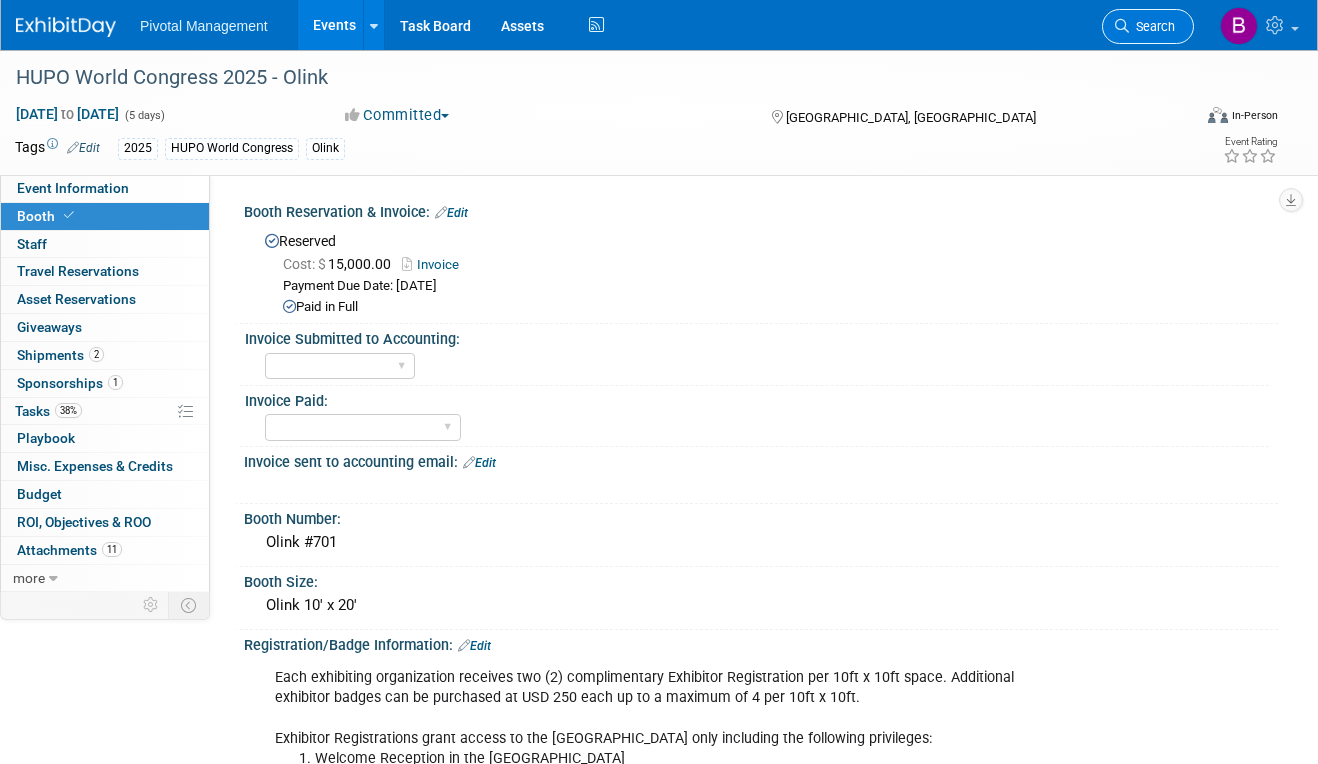 click on "Search" at bounding box center (1148, 26) 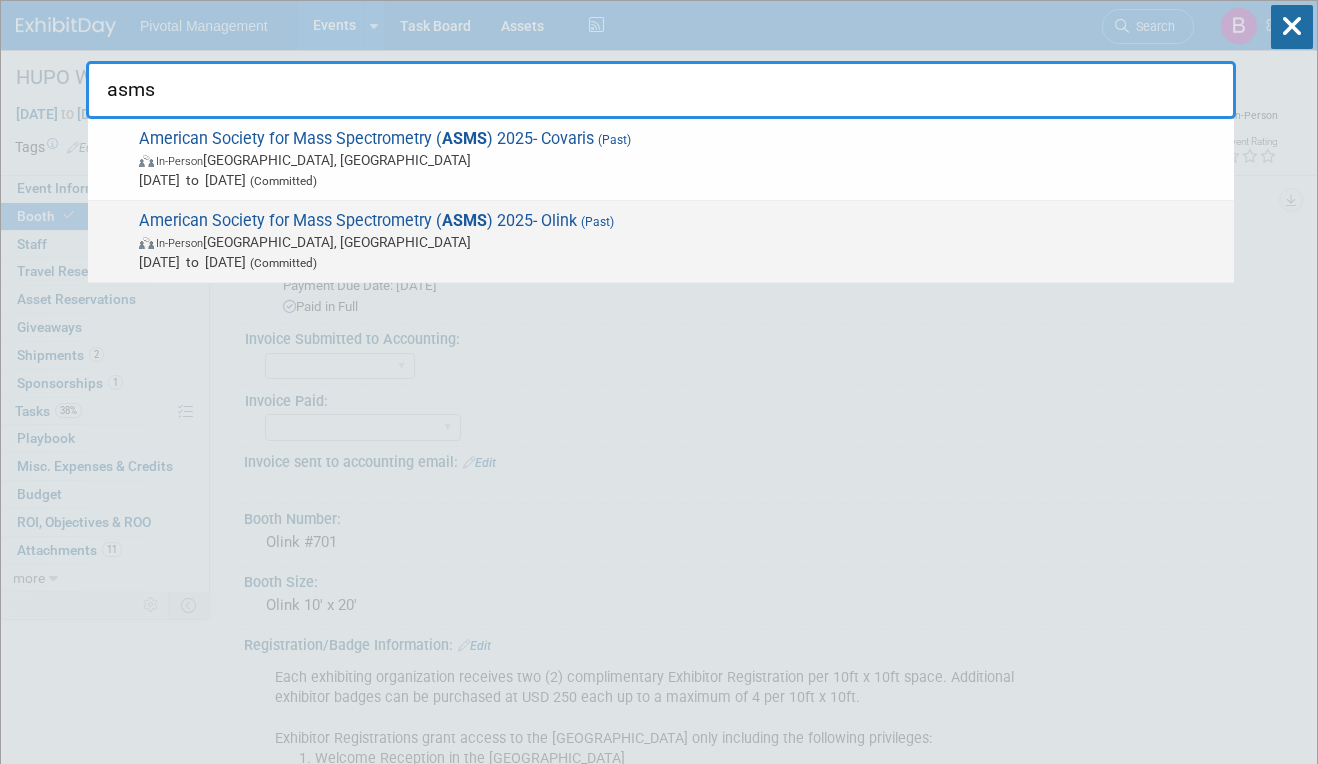 type on "asms" 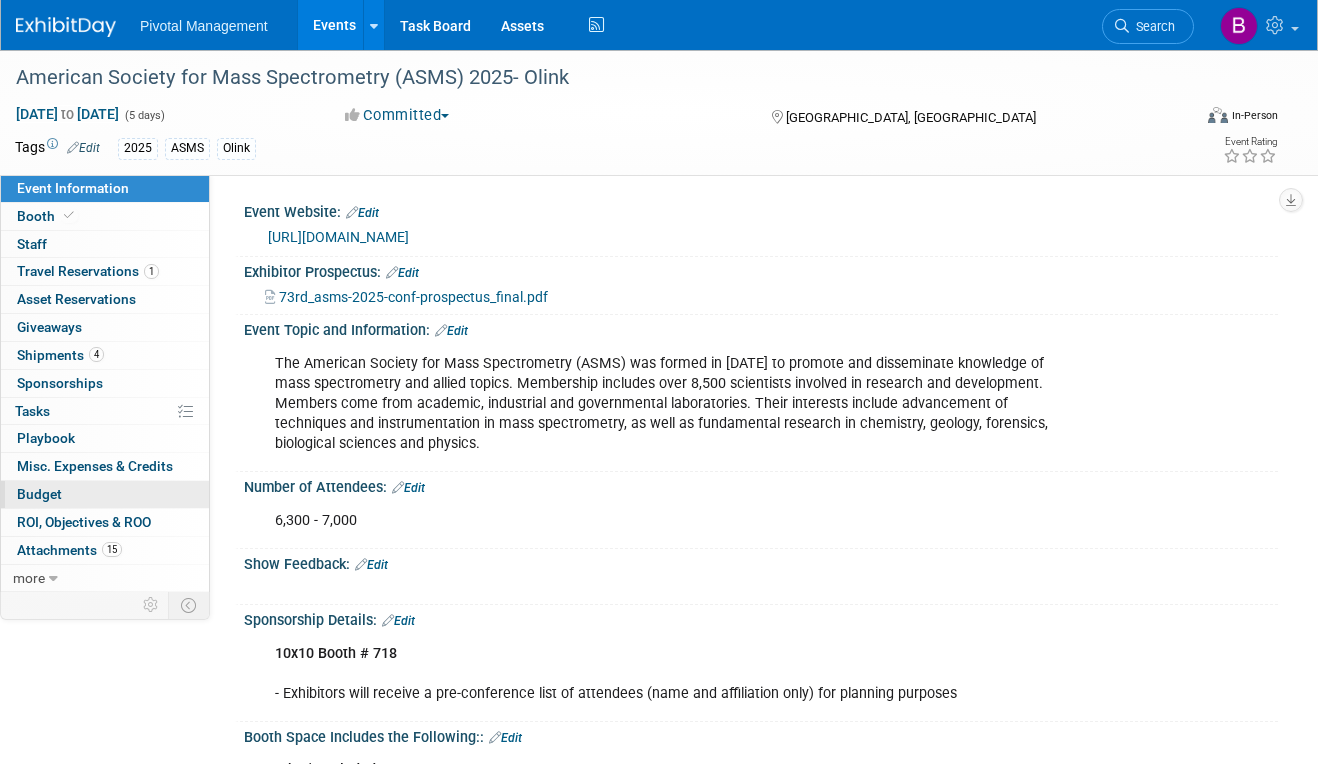 scroll, scrollTop: 0, scrollLeft: 0, axis: both 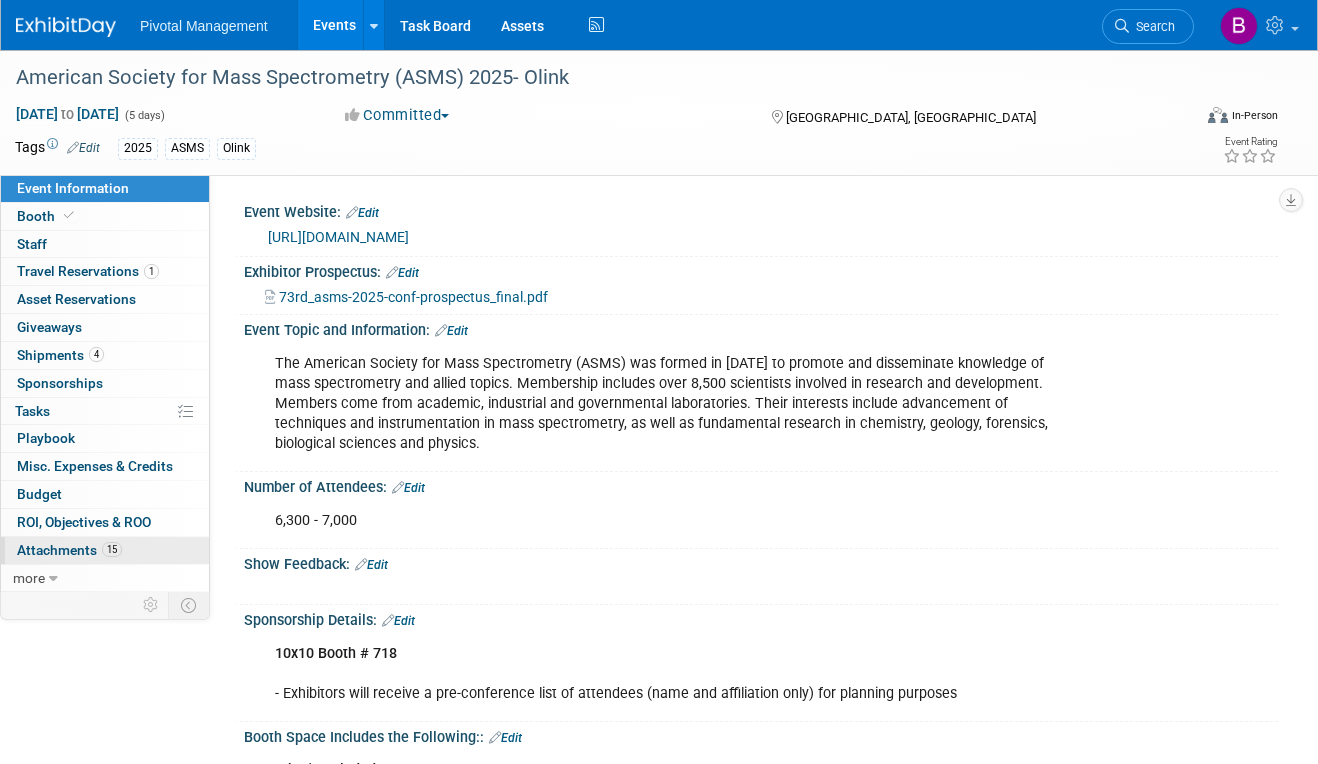 click on "Attachments 15" at bounding box center (69, 550) 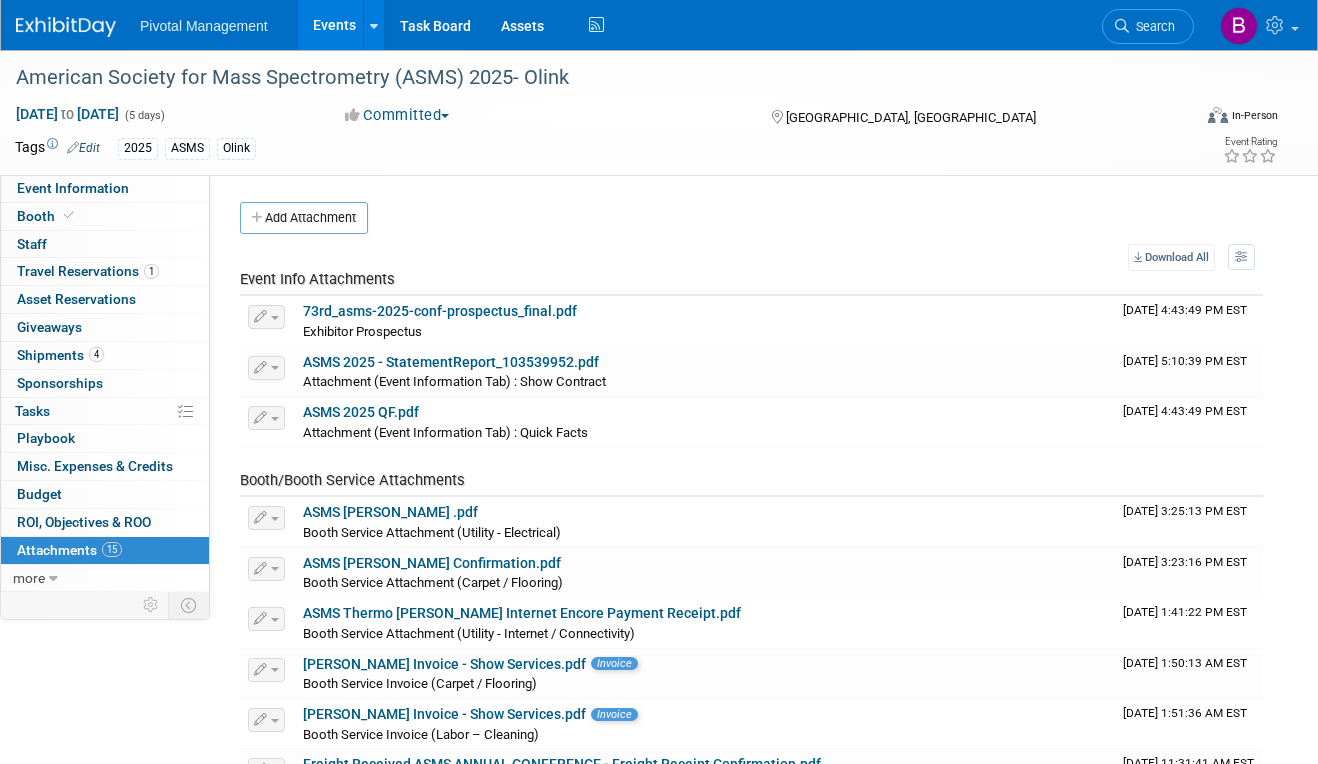scroll, scrollTop: 9, scrollLeft: 0, axis: vertical 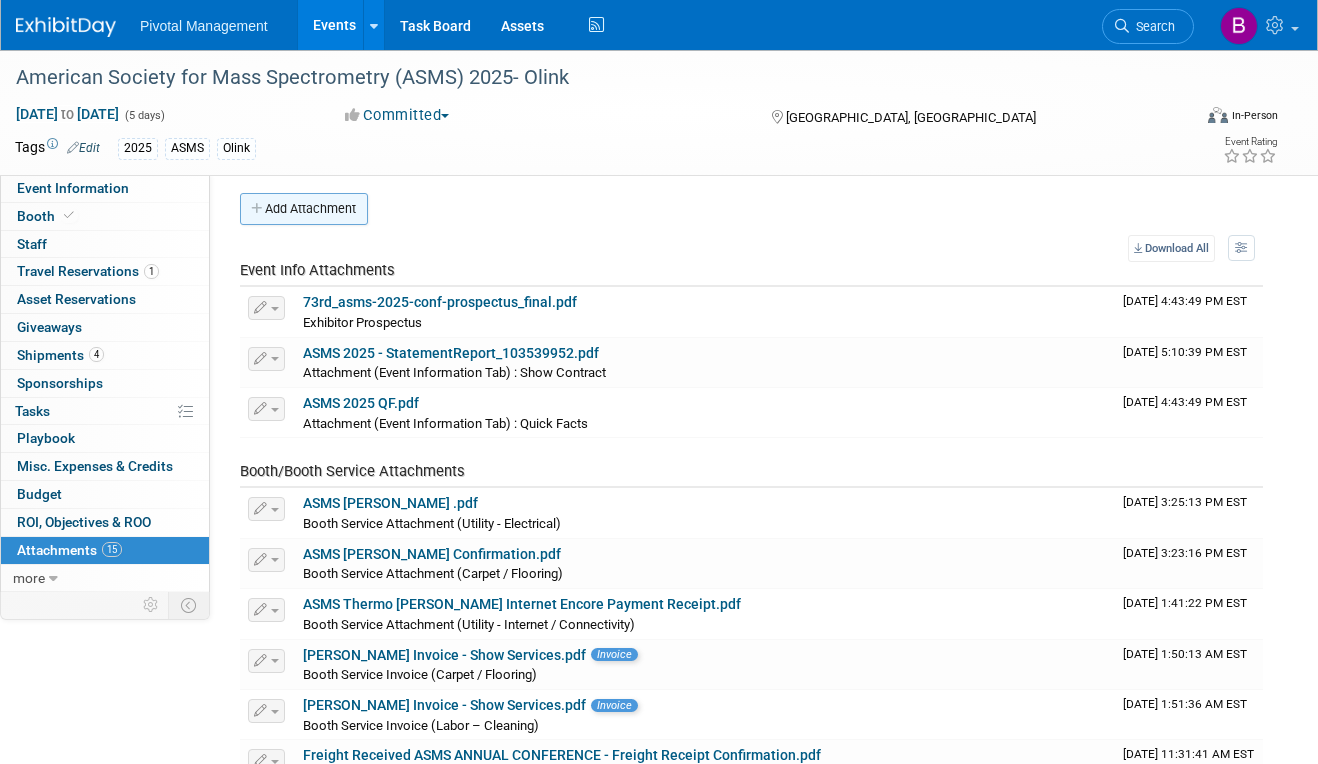 click on "Add Attachment" at bounding box center (304, 209) 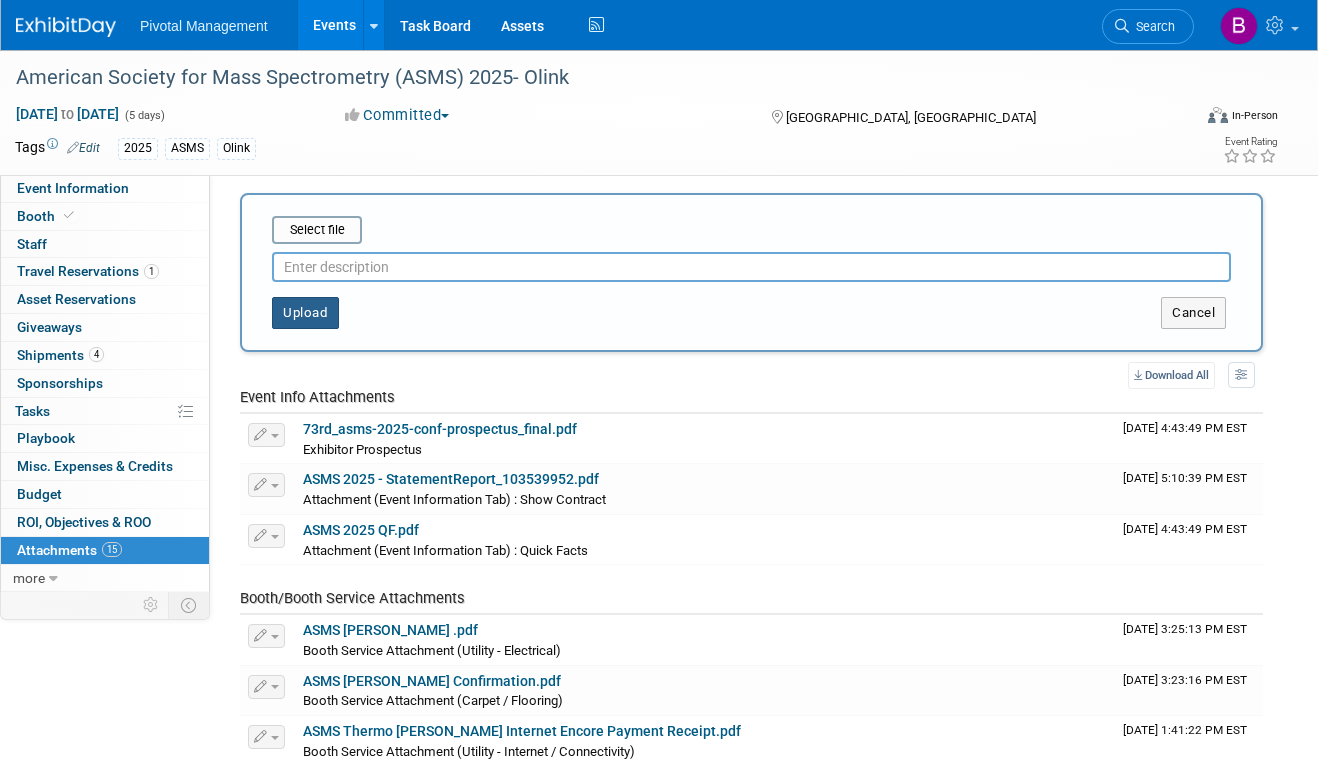 click on "Upload" at bounding box center [305, 313] 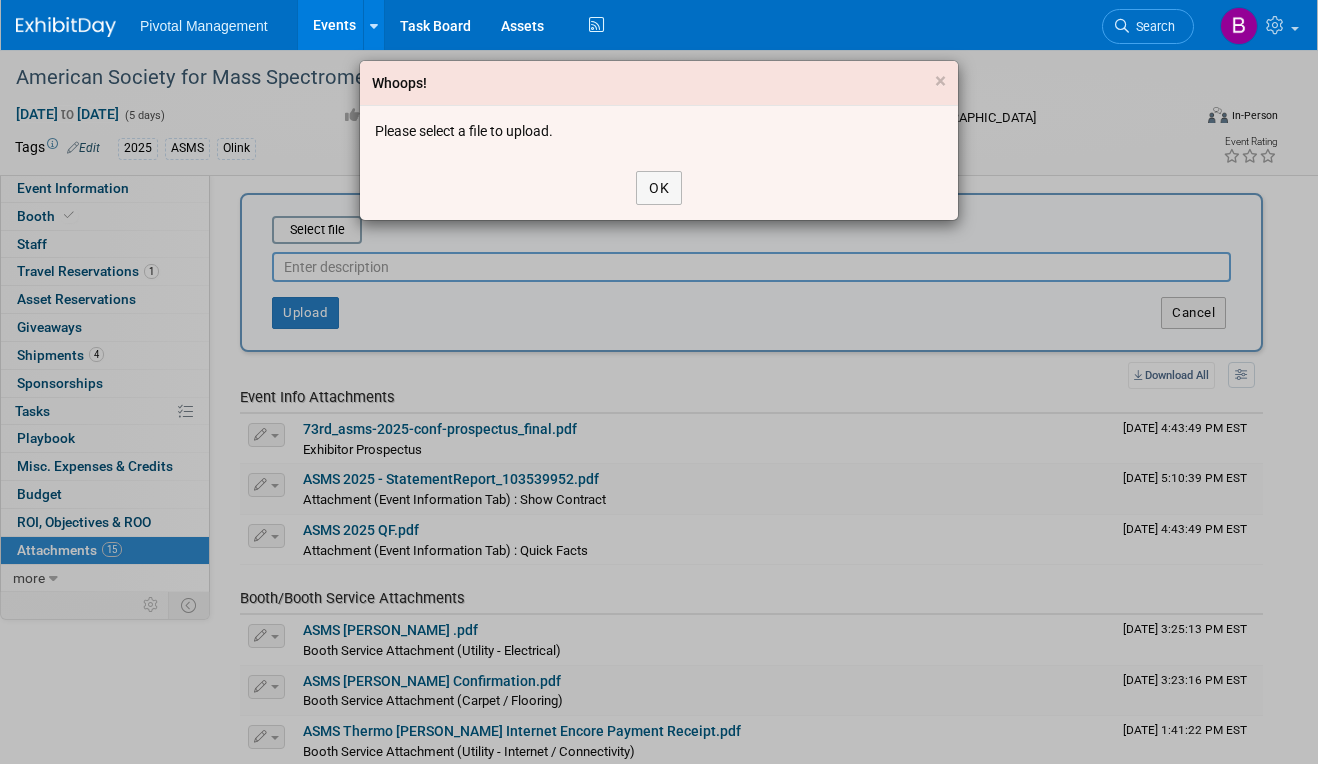 click on "OK" at bounding box center (659, 188) 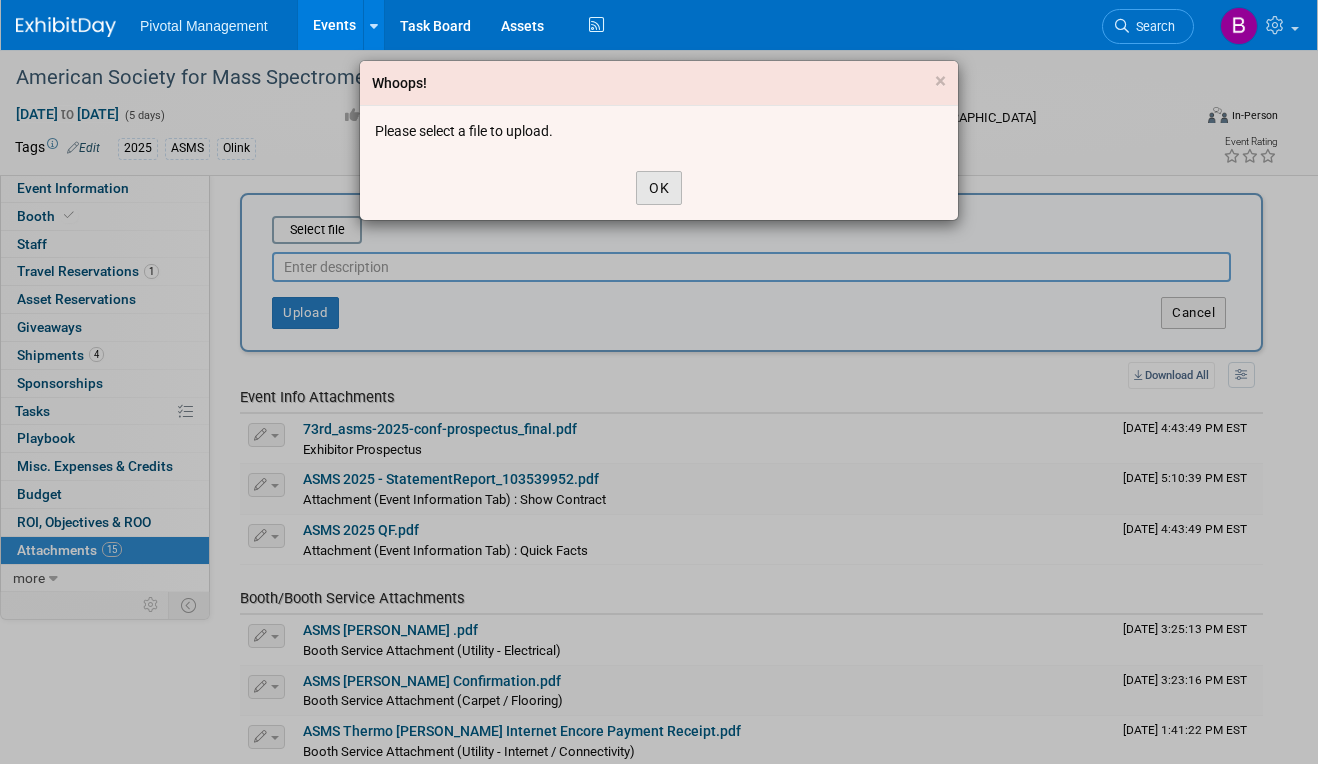 click on "OK" at bounding box center [659, 188] 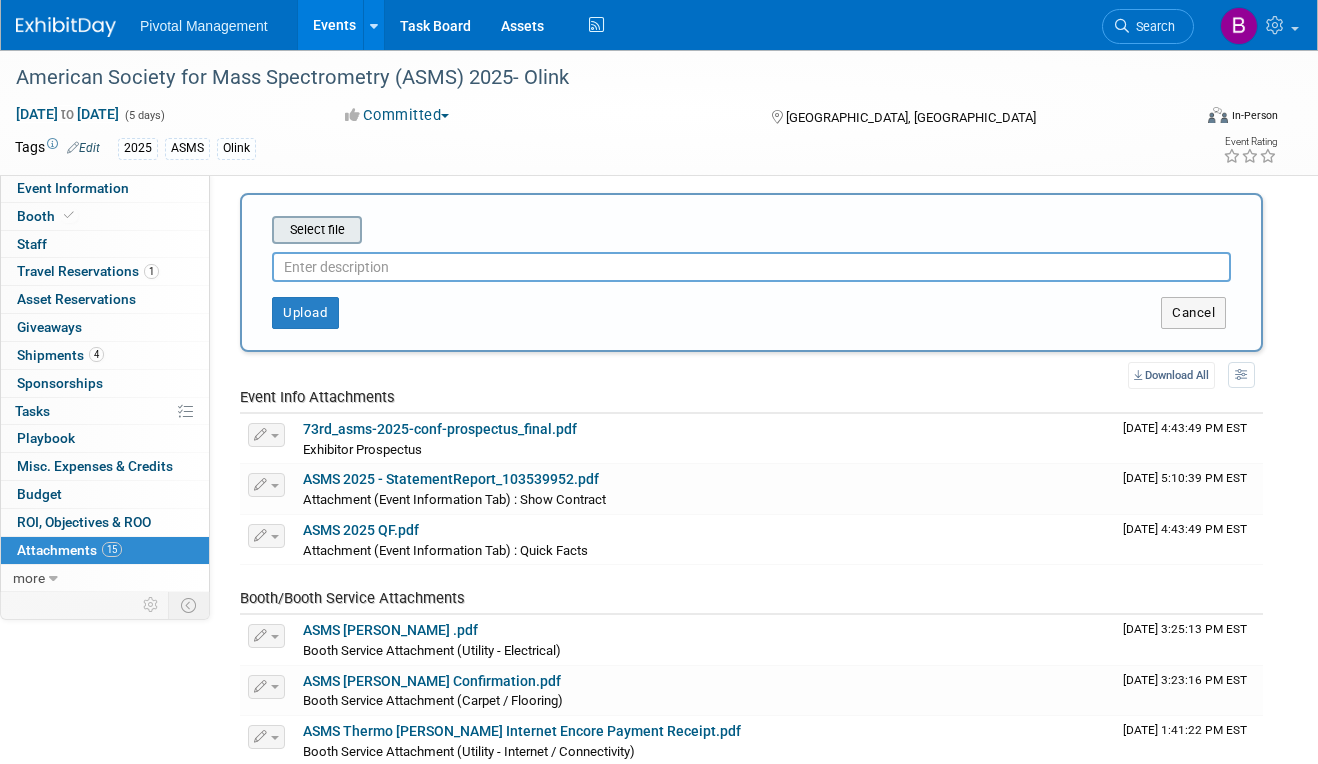 click at bounding box center [241, 230] 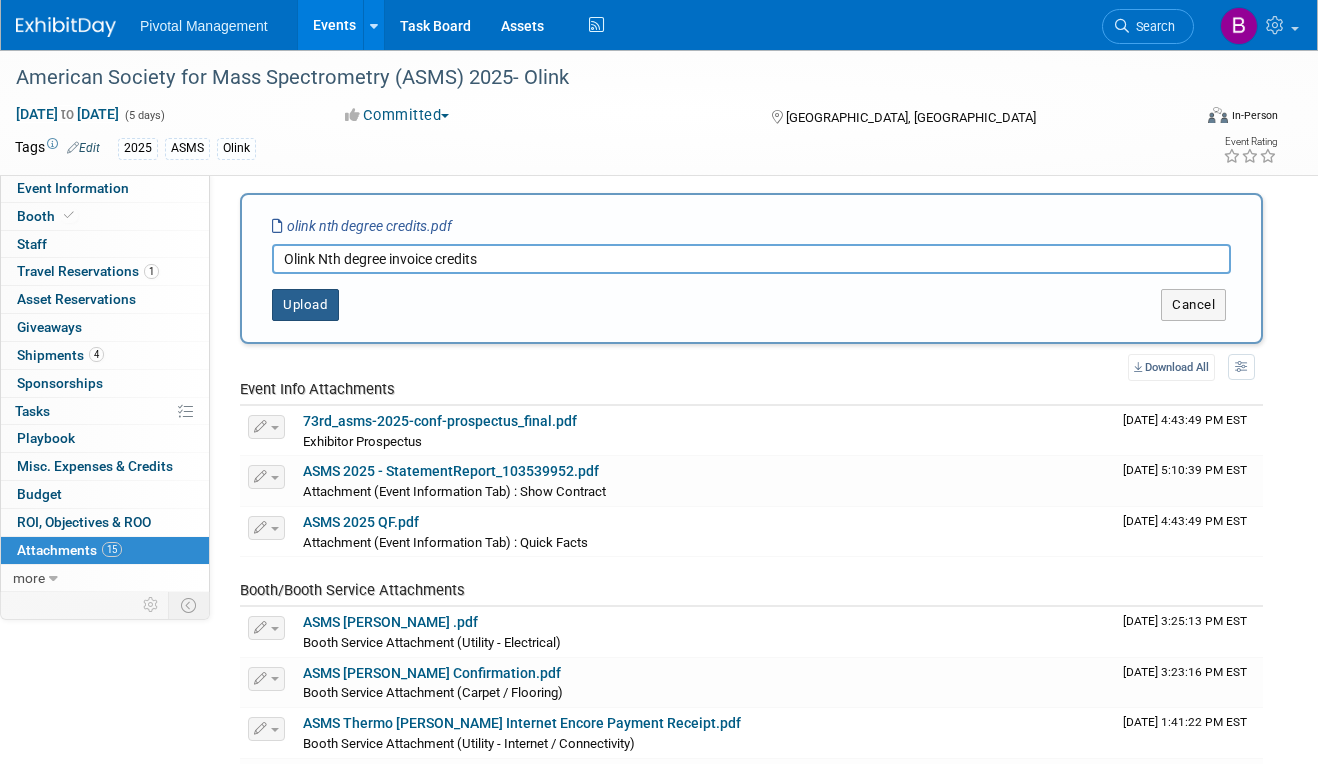 type on "Olink Nth degree invoice credits" 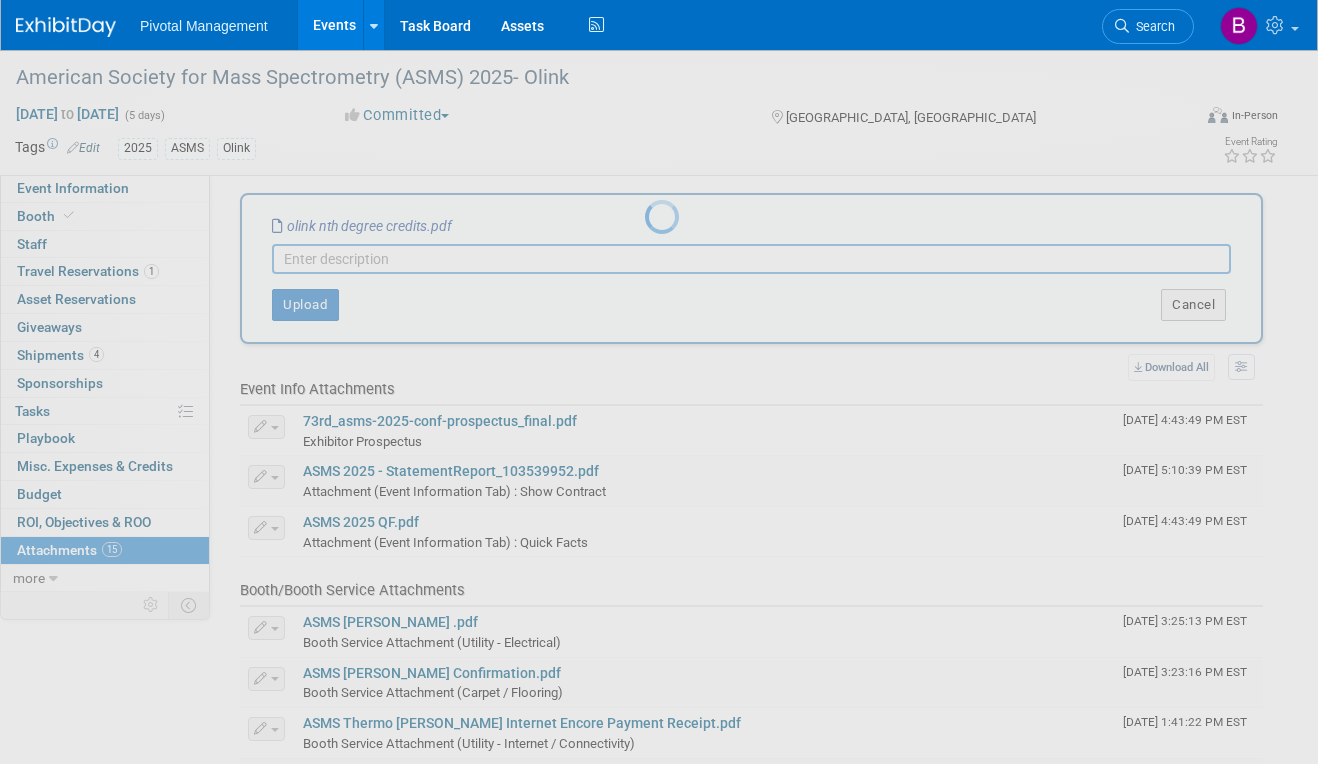scroll, scrollTop: 0, scrollLeft: 0, axis: both 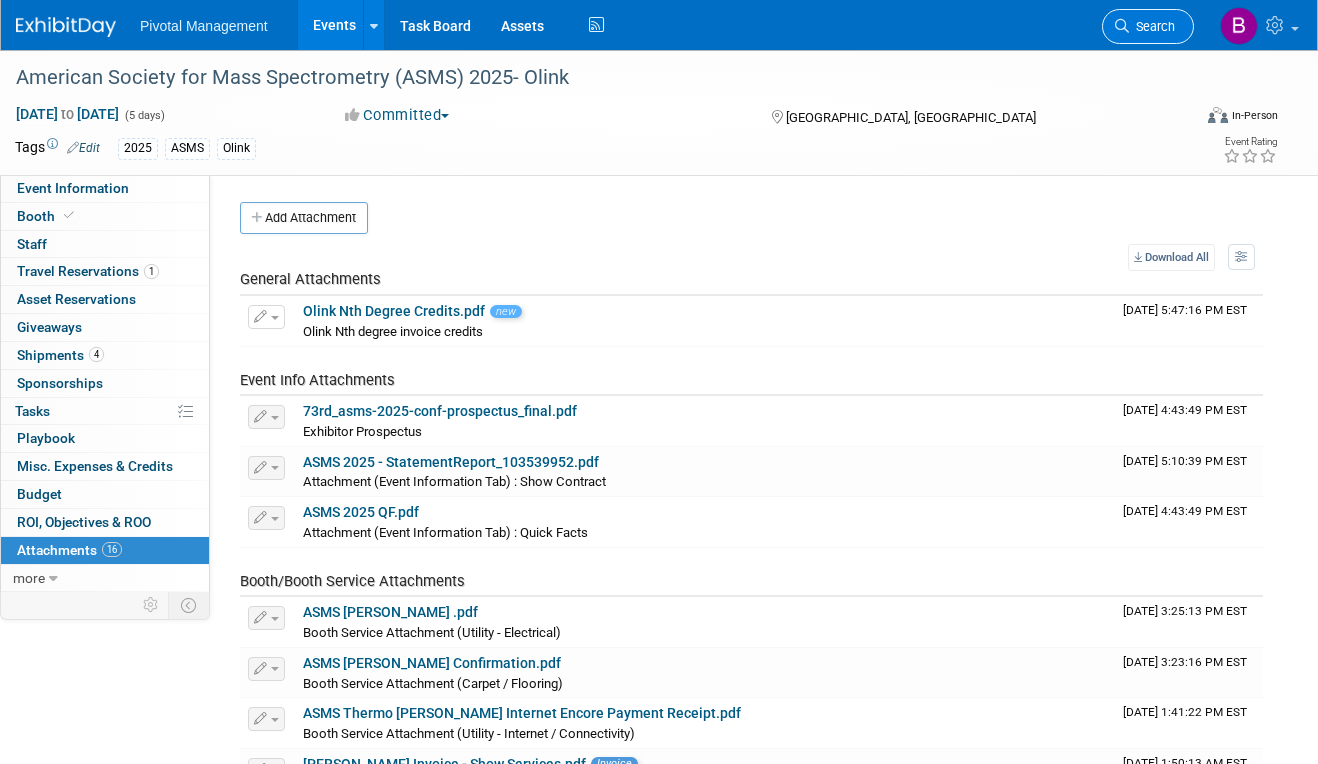 click on "Search" at bounding box center [1148, 26] 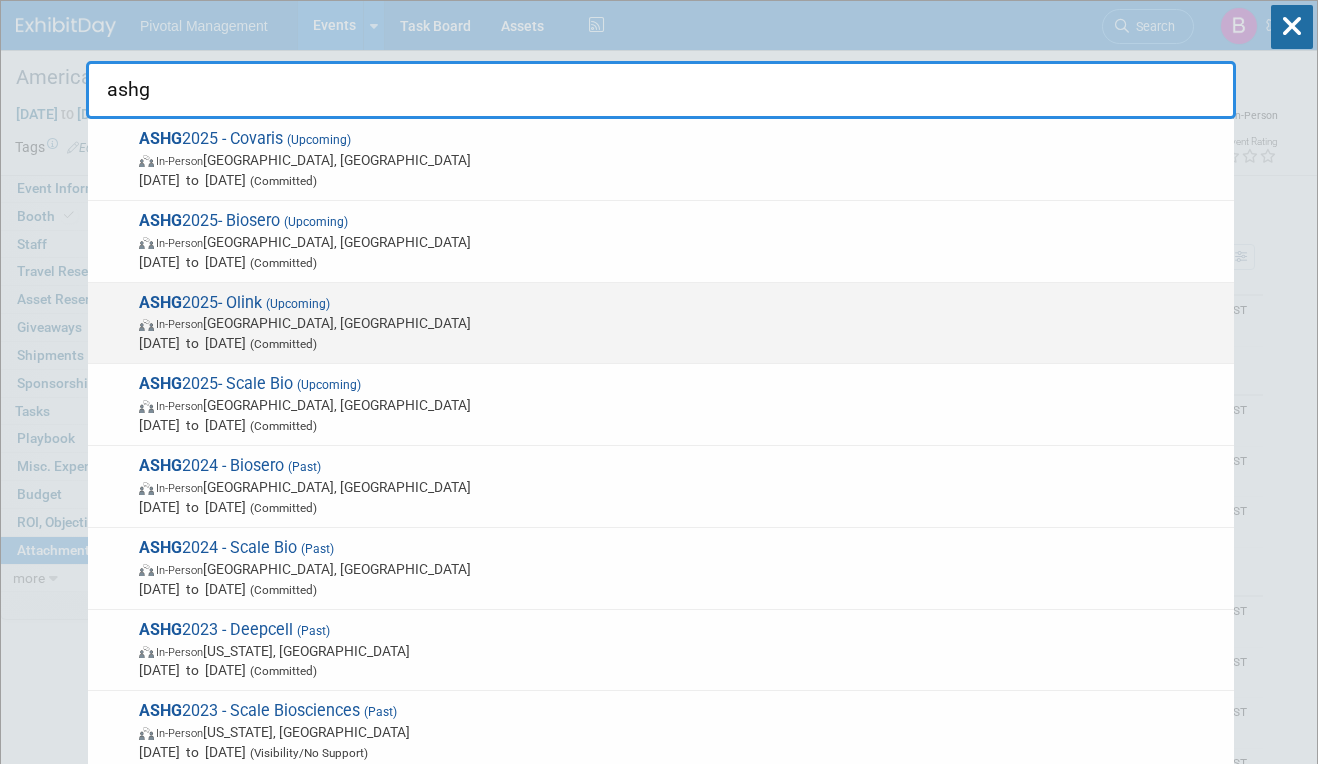 type on "ashg" 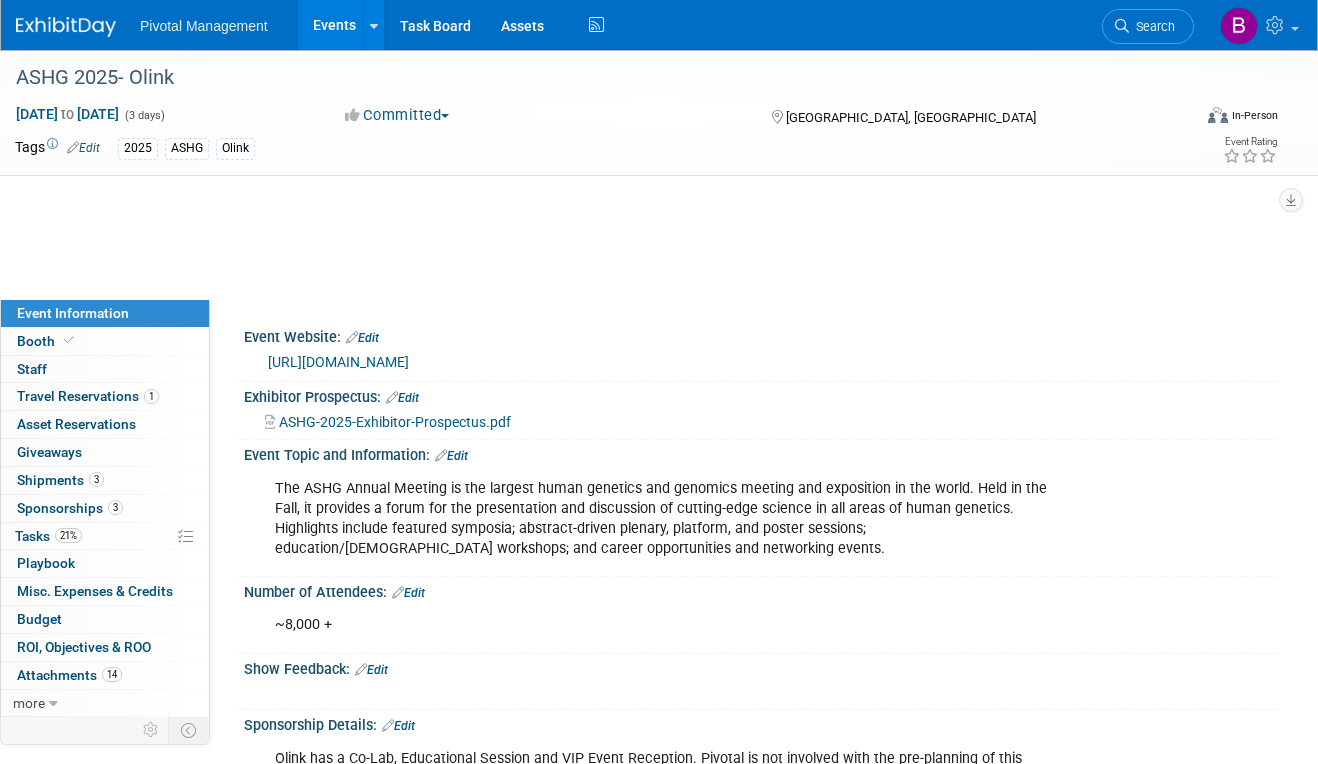 scroll, scrollTop: 0, scrollLeft: 0, axis: both 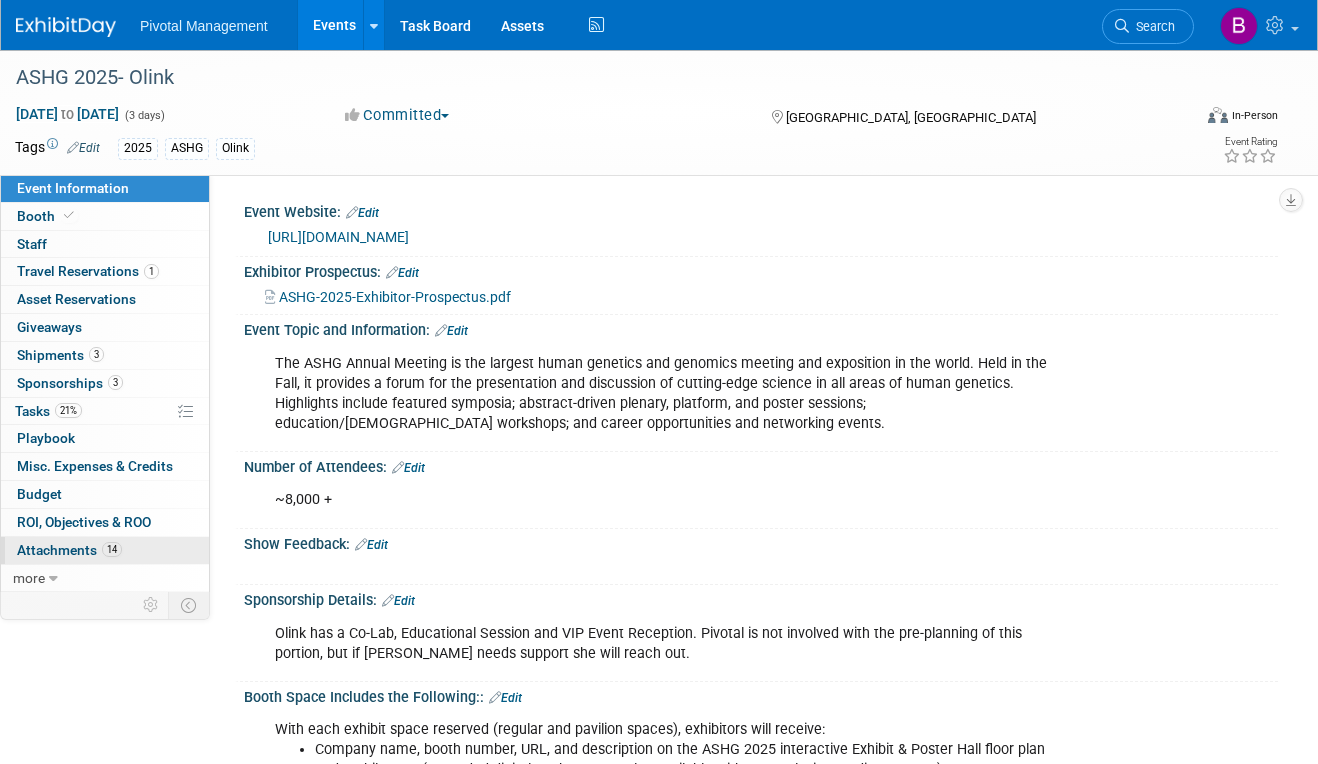 click on "Attachments 14" at bounding box center [69, 550] 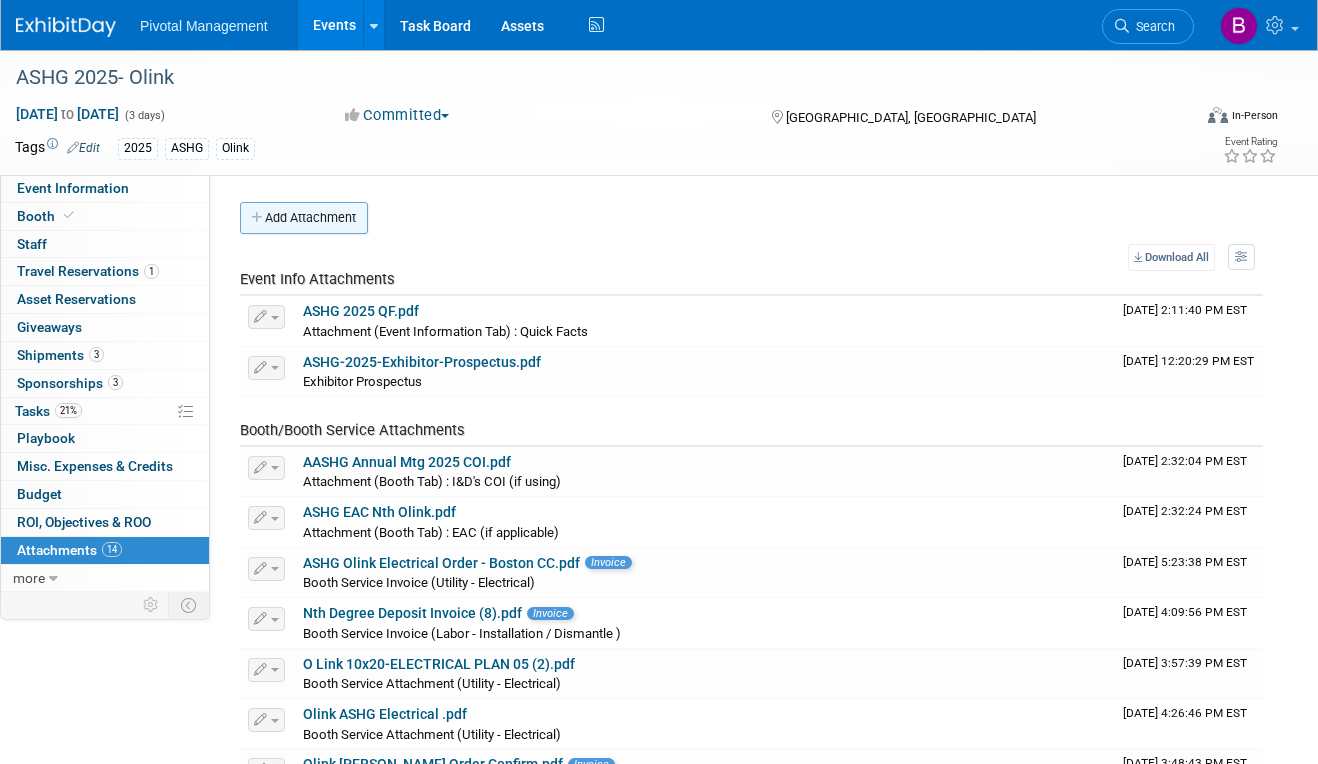 click on "Add Attachment" at bounding box center [304, 218] 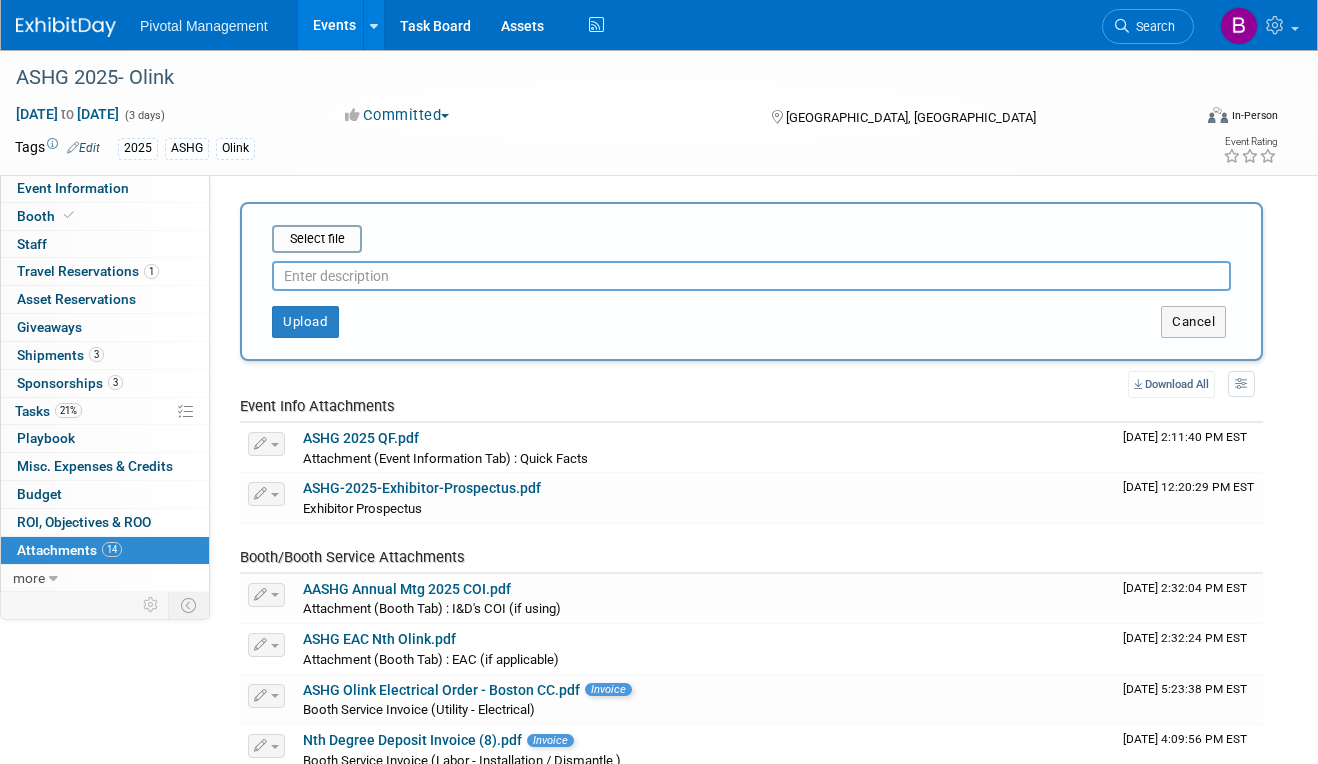 click on "Select file
This is an invoice
Upload
Cancel" at bounding box center (751, 281) 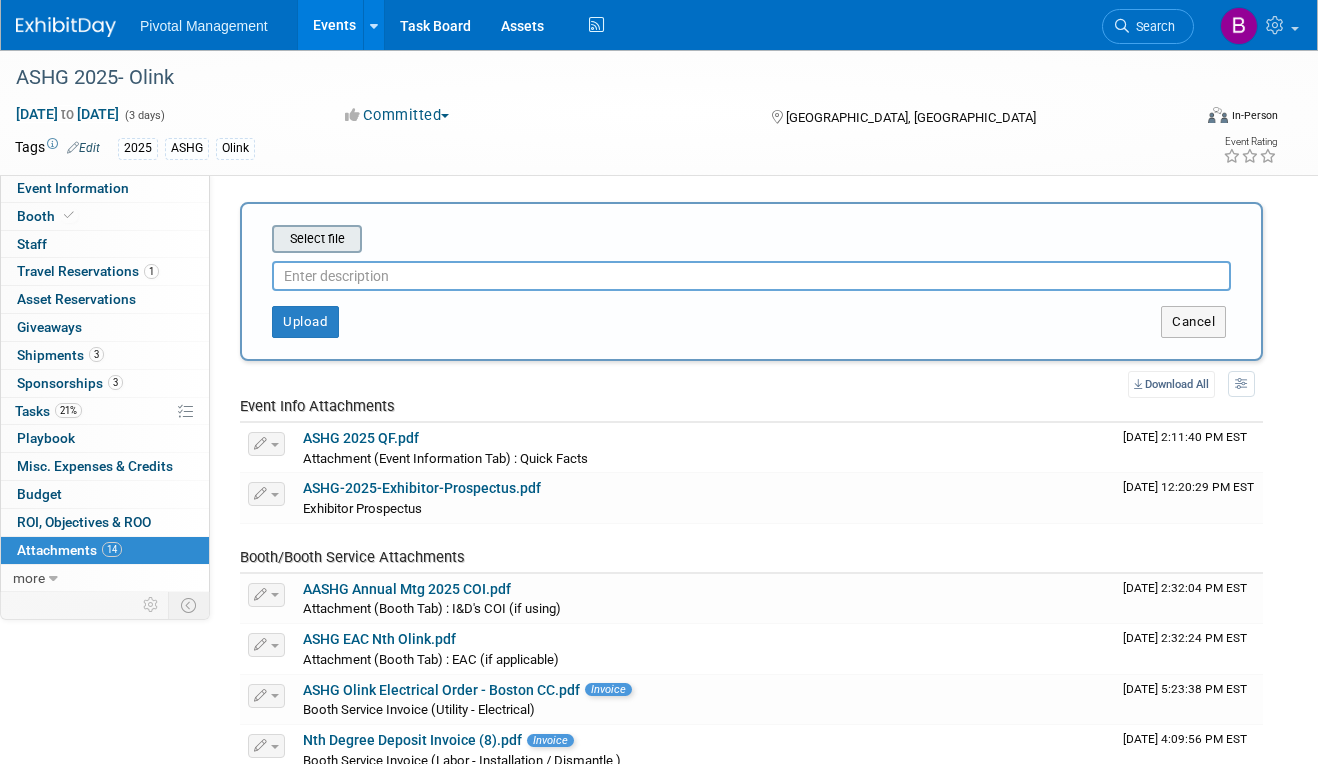 click at bounding box center (241, 239) 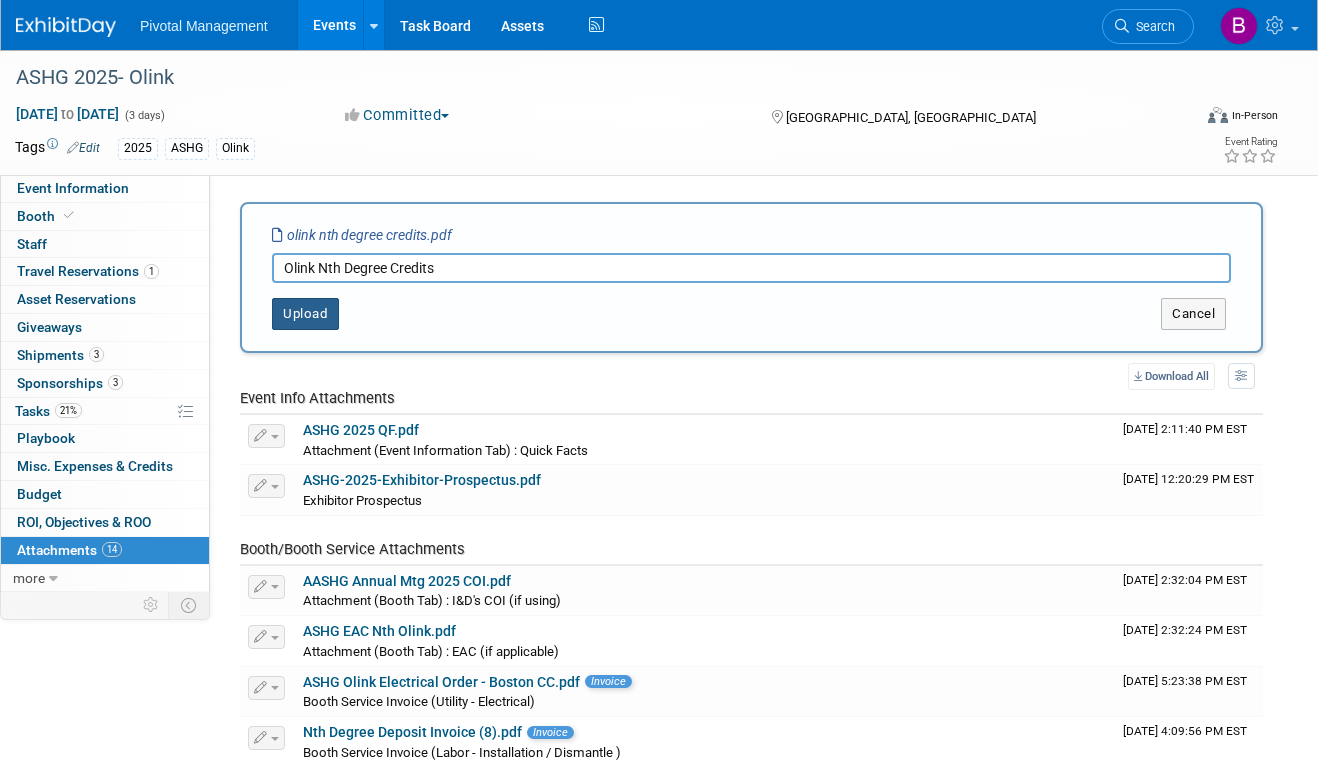 type on "Olink Nth Degree Credits" 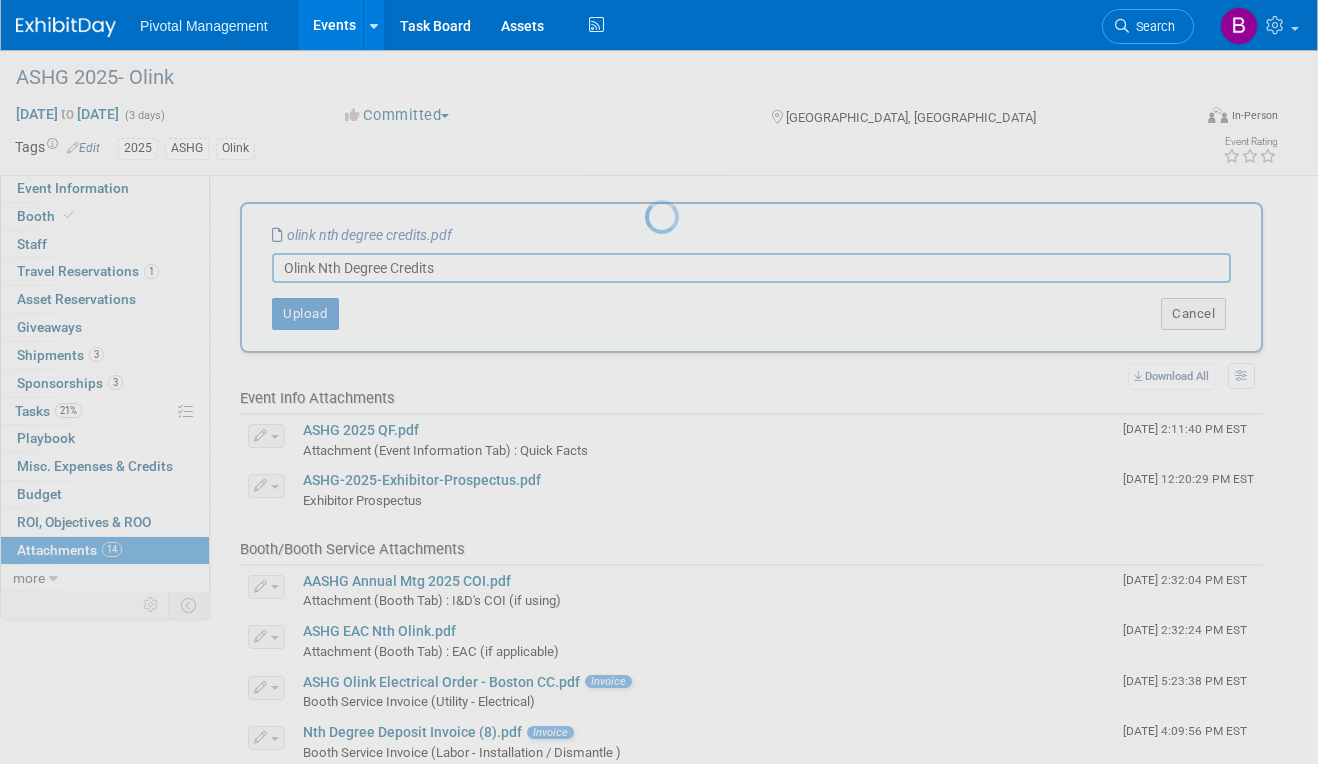 click at bounding box center [659, 382] 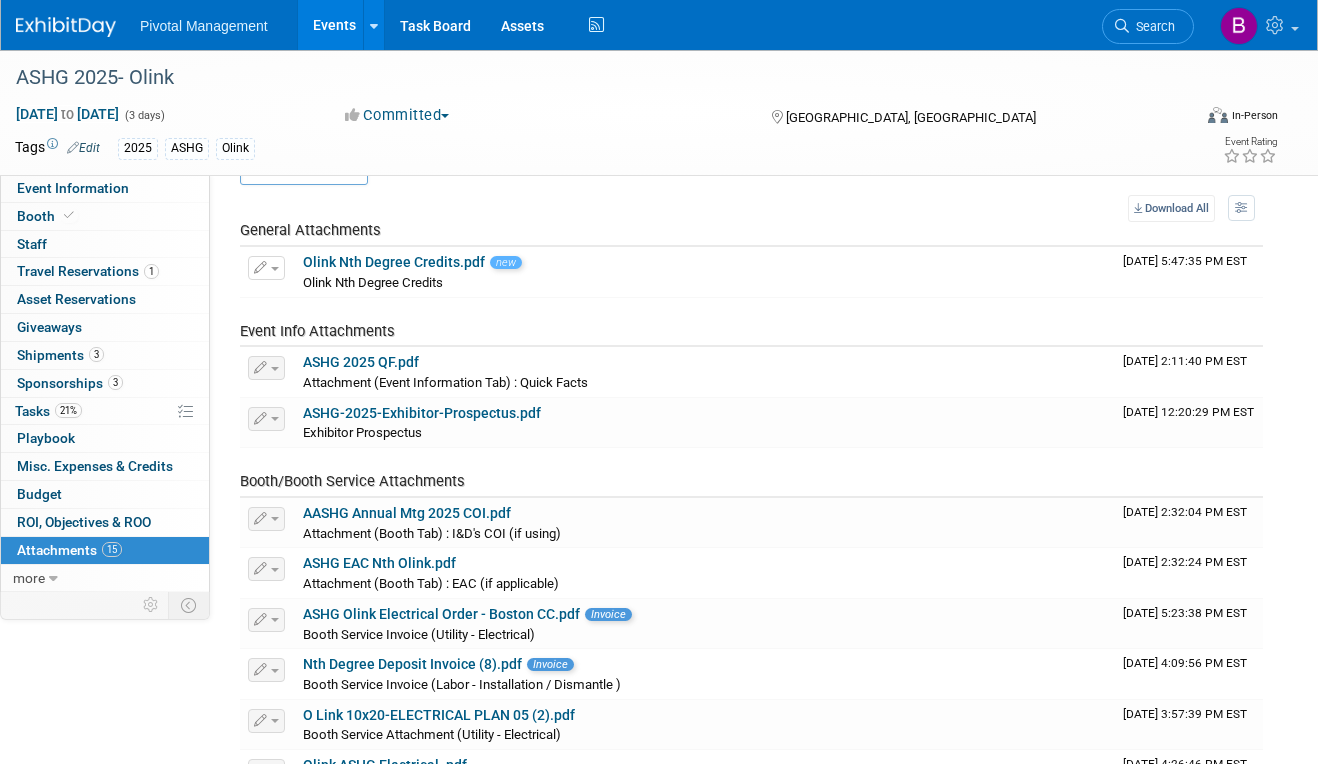 scroll, scrollTop: 0, scrollLeft: 0, axis: both 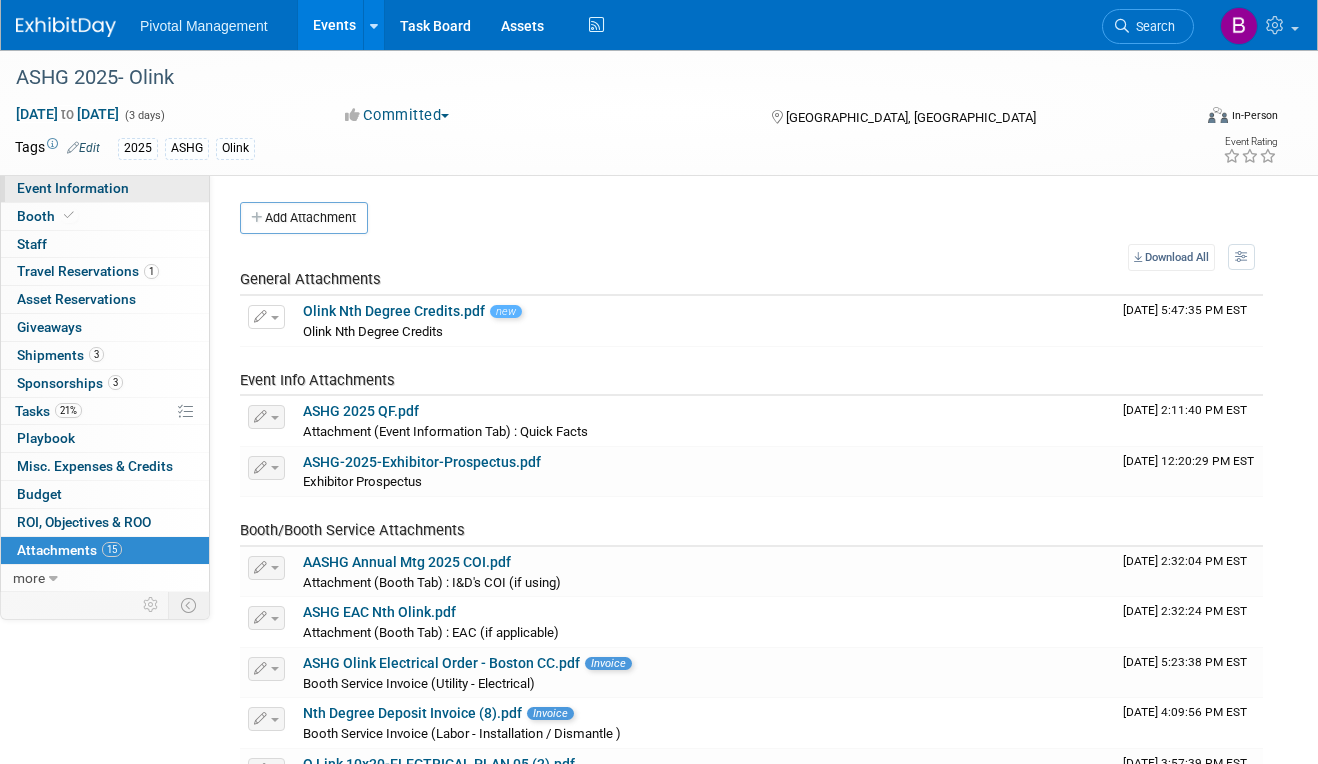 click on "Event Information" at bounding box center (105, 188) 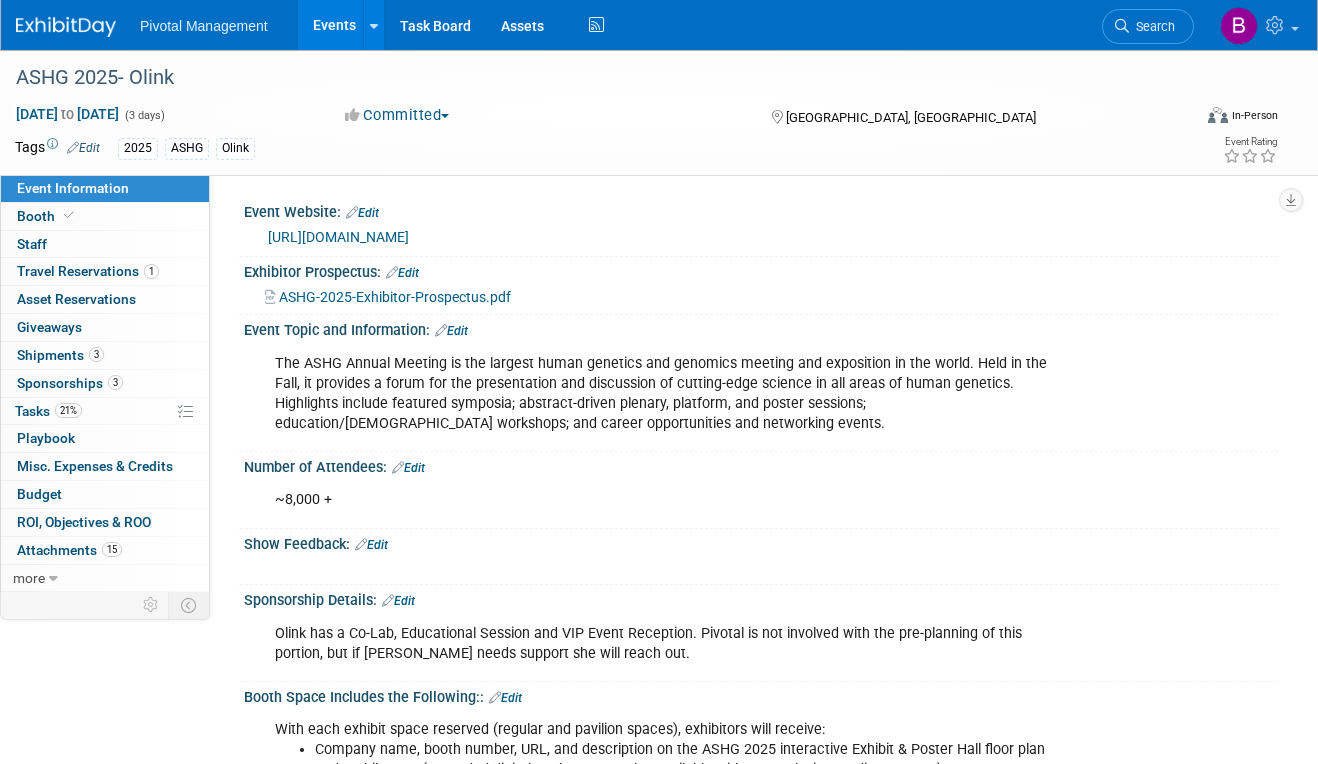 click on "Pivotal Management
Events
Add Event
Bulk Upload Events
Shareable Event Boards
Recently Viewed Events:
ASHG 2025- Olink
Boston, MA
Oct 15, 2025  to  Oct 17, 2025
American Society for Mass Spectrometry (ASMS) 2025- Olink
Baltimore, MD
Jun 1, 2025  to  Jun 5, 2025
HUPO World Congress 2025 - Olink
Toronto, Canada
Nov 9, 2025  to  Nov 13, 2025
Task Board
Assets
Activity Feed" at bounding box center (374, 25) 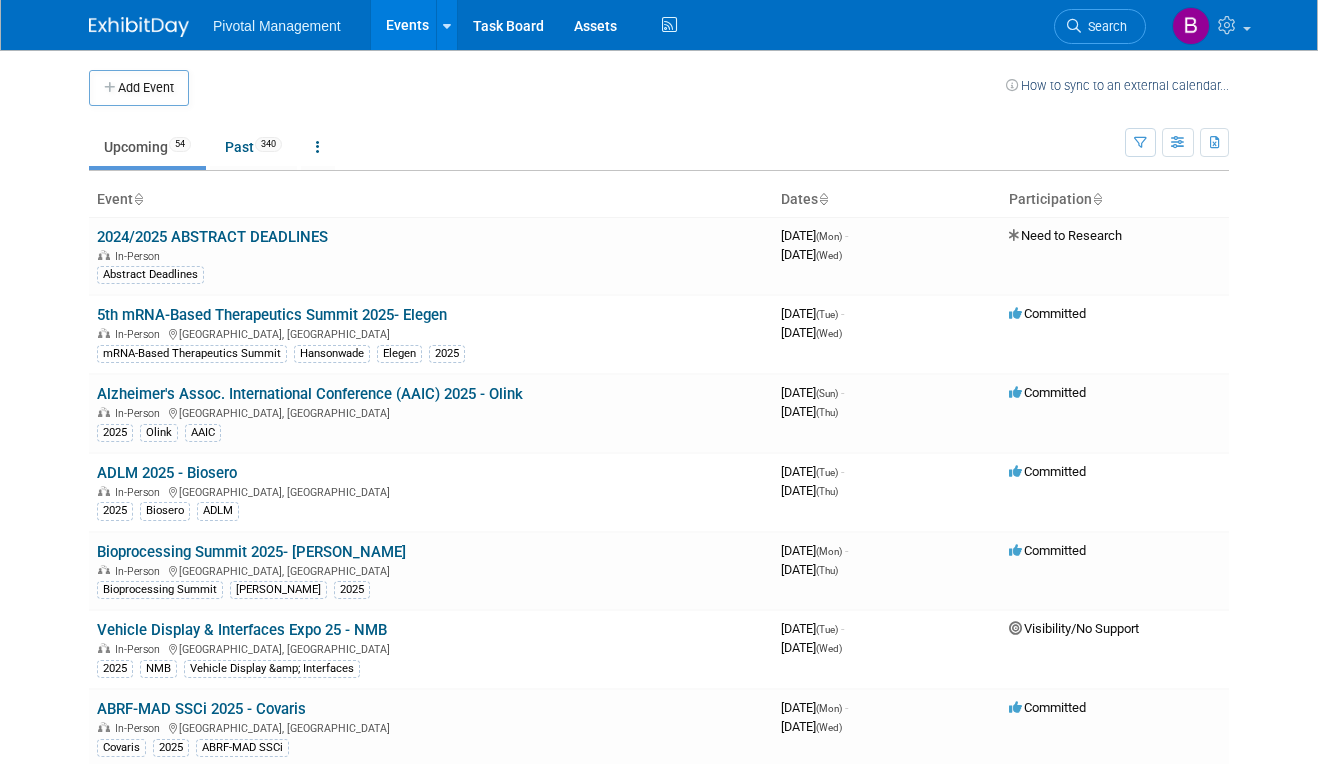scroll, scrollTop: 69, scrollLeft: 0, axis: vertical 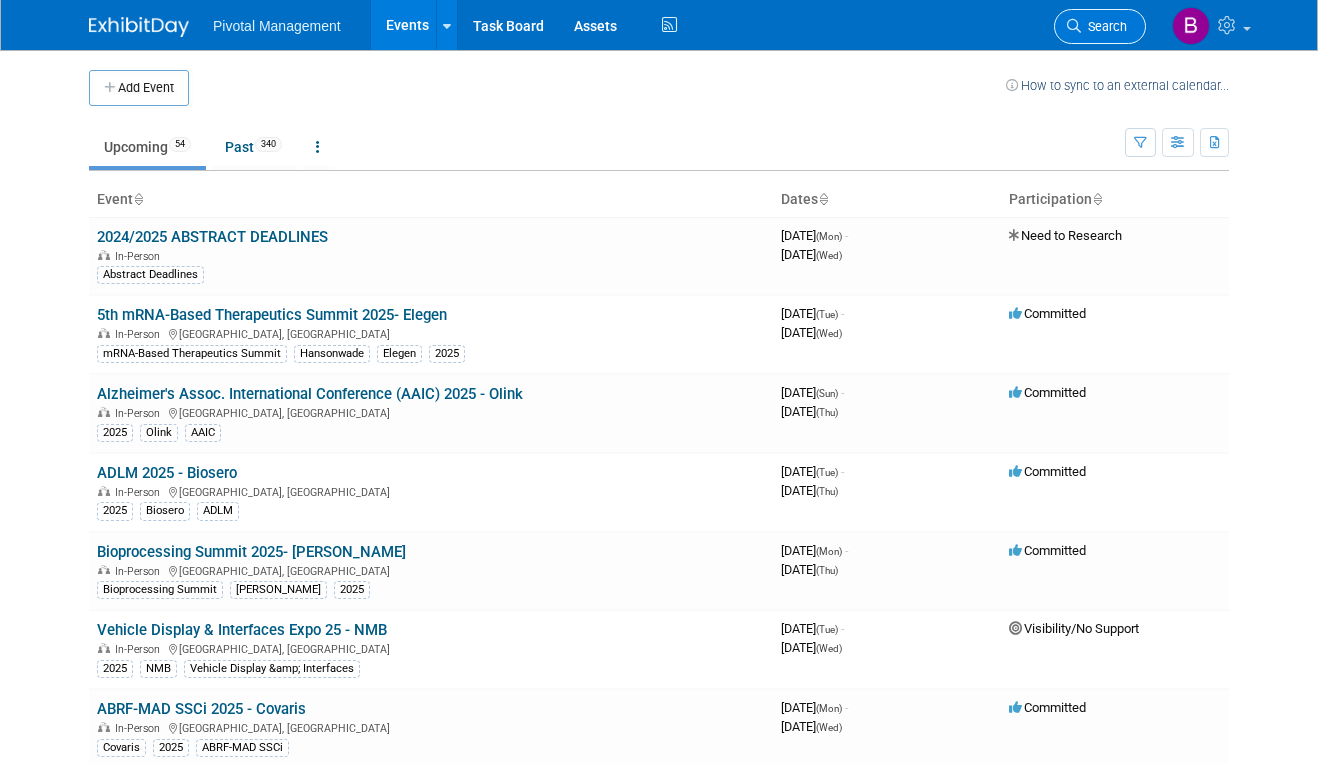 click on "Search" at bounding box center [1100, 26] 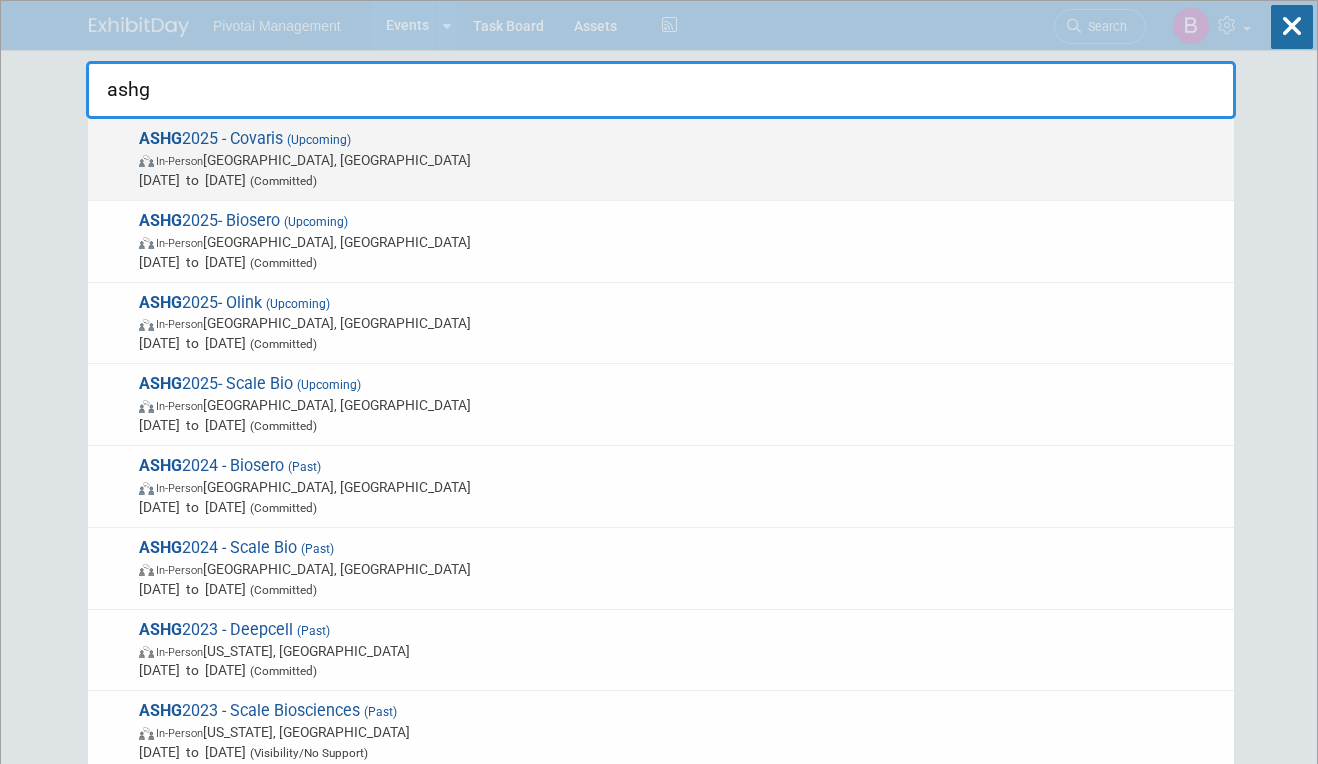 type on "ashg" 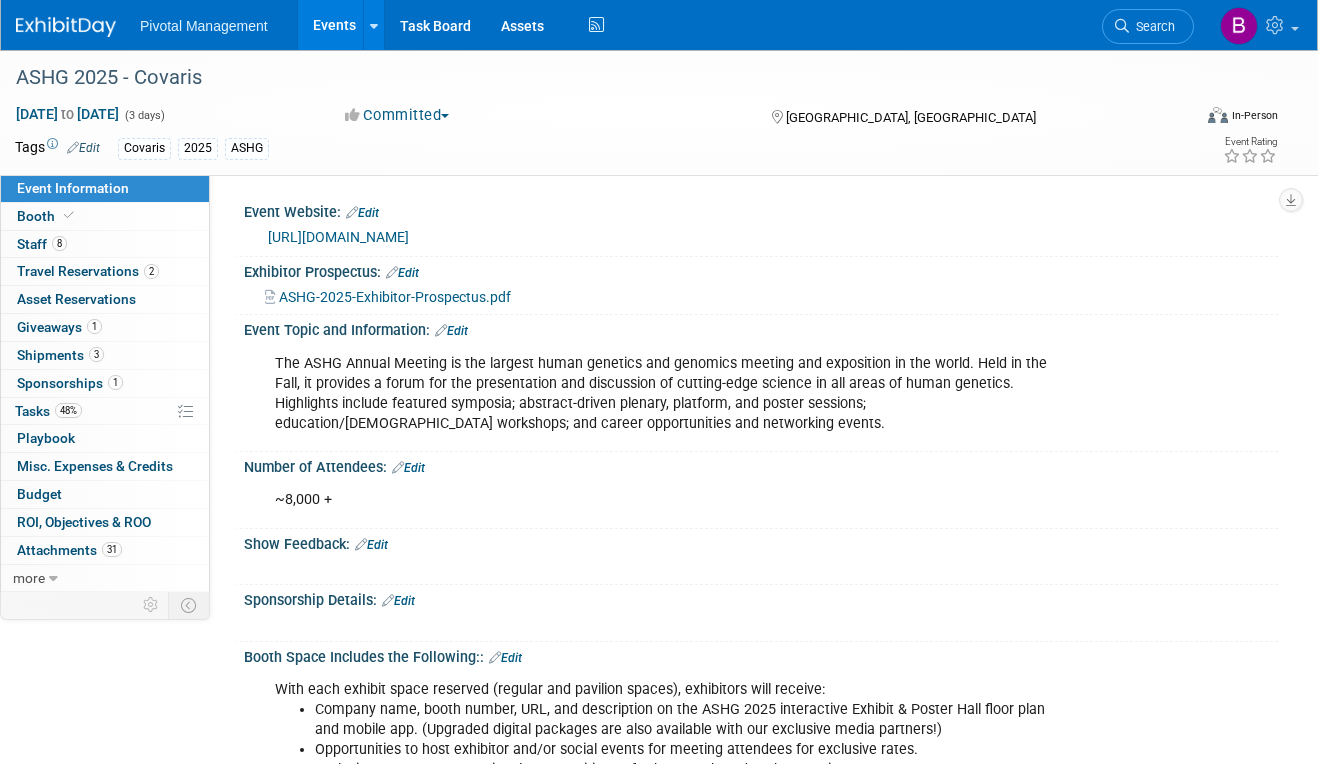 scroll, scrollTop: 0, scrollLeft: 0, axis: both 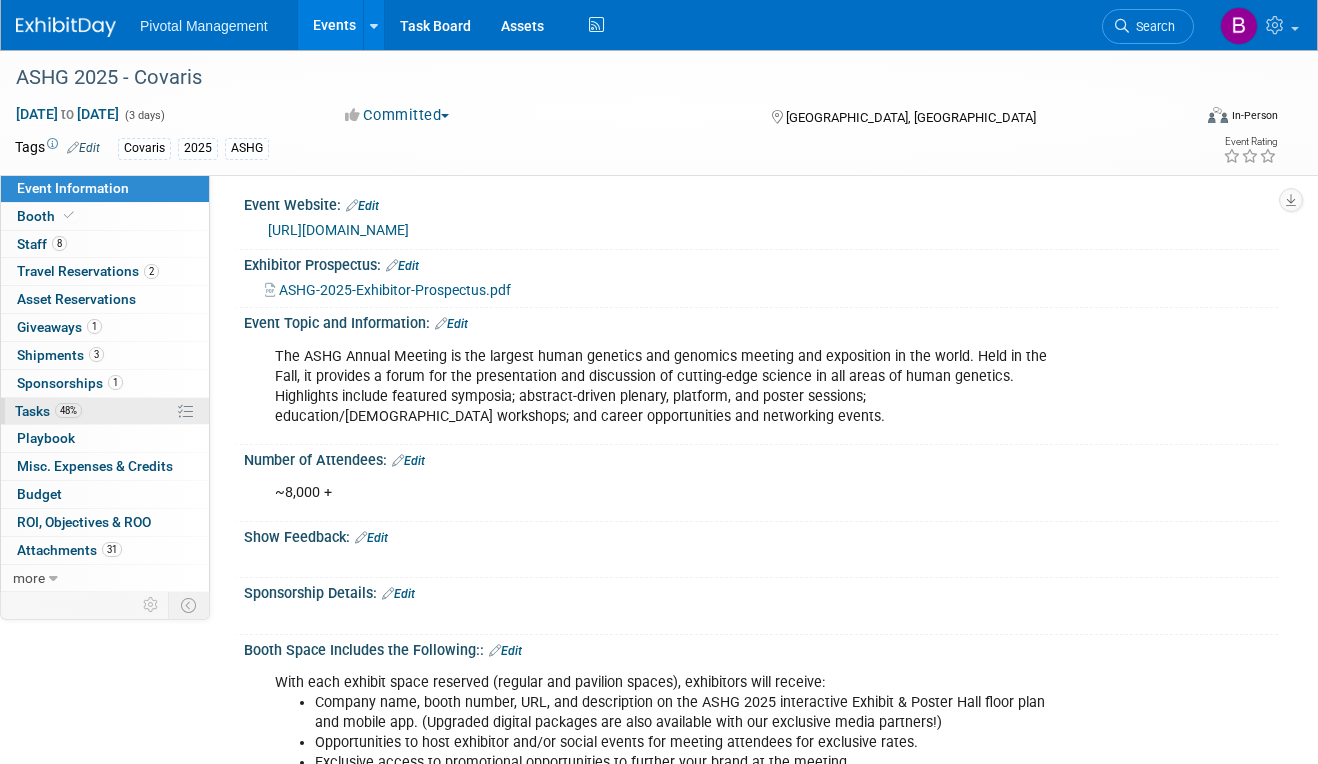 click on "48%" at bounding box center (68, 410) 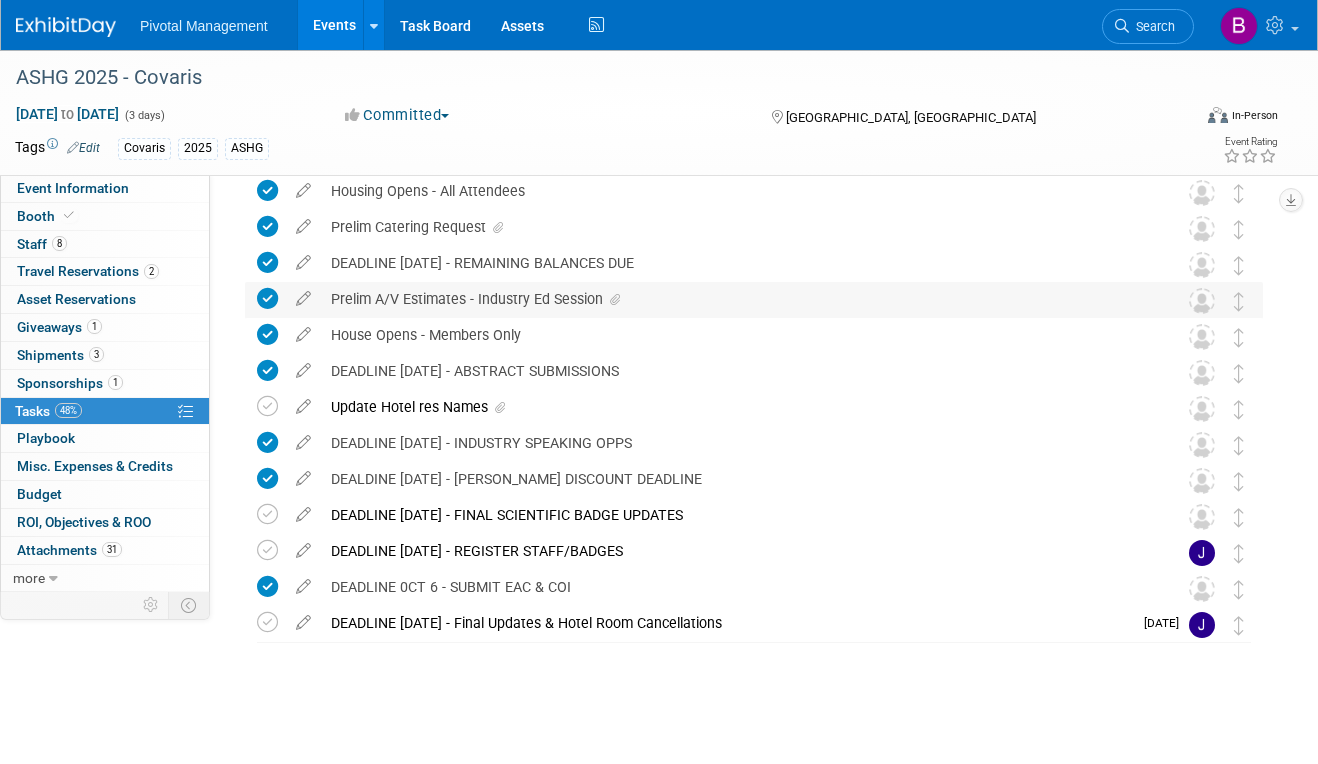 scroll, scrollTop: 0, scrollLeft: 0, axis: both 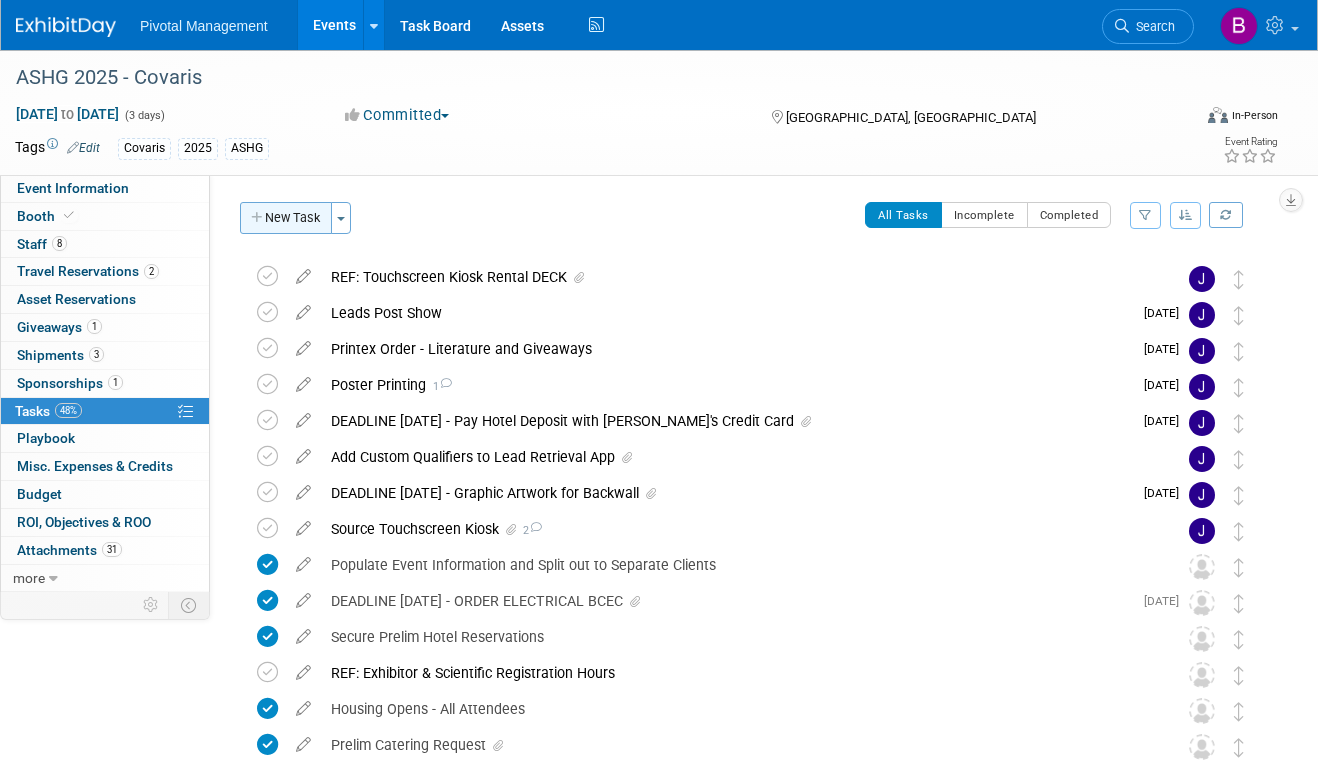 click on "New Task" at bounding box center [286, 218] 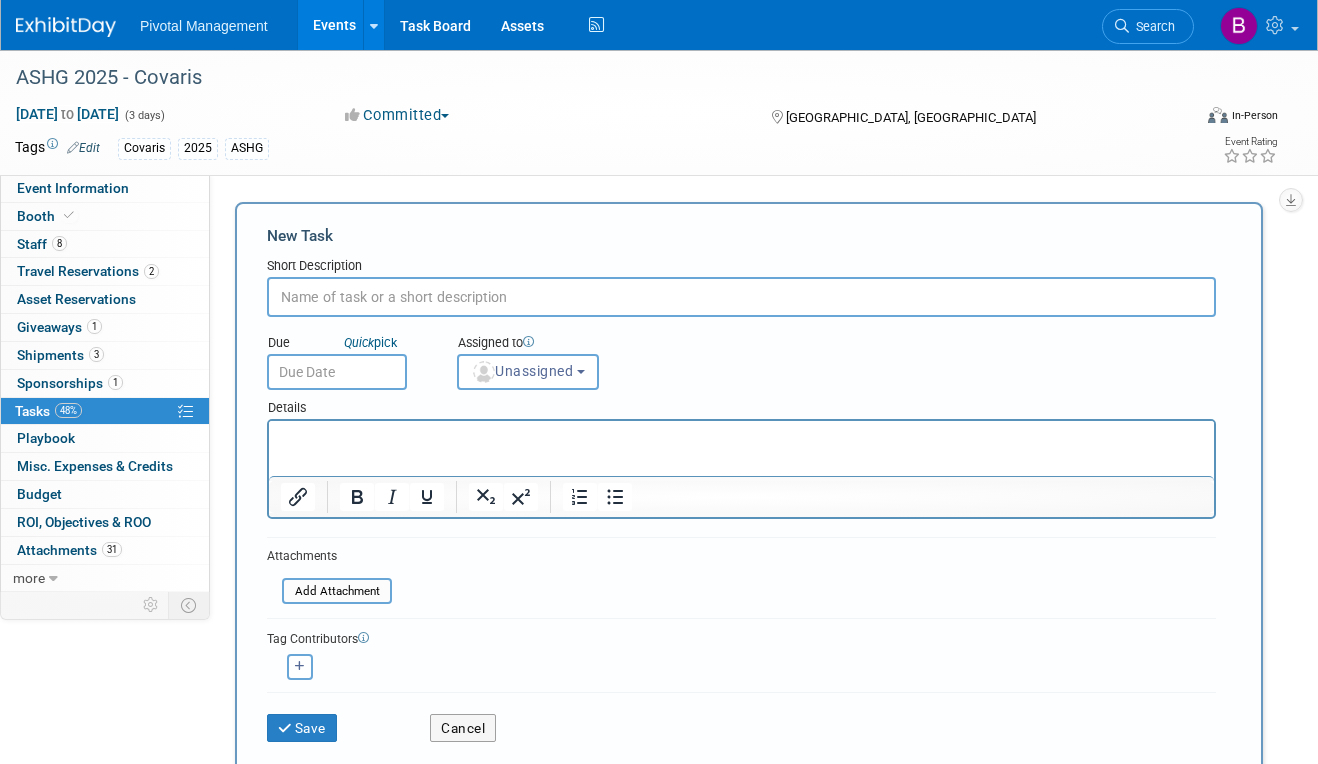 scroll, scrollTop: 0, scrollLeft: 0, axis: both 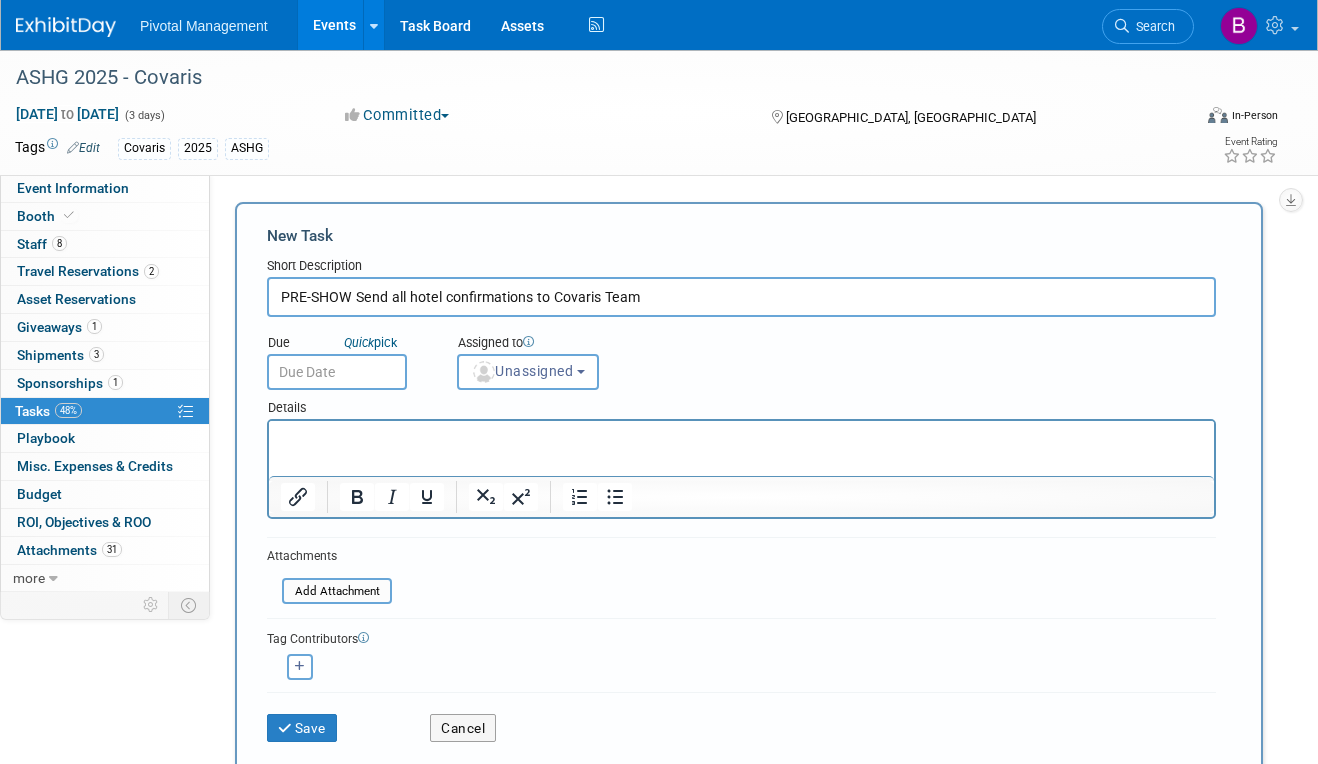type on "PRE-SHOW Send all hotel confirmations to Covaris Team" 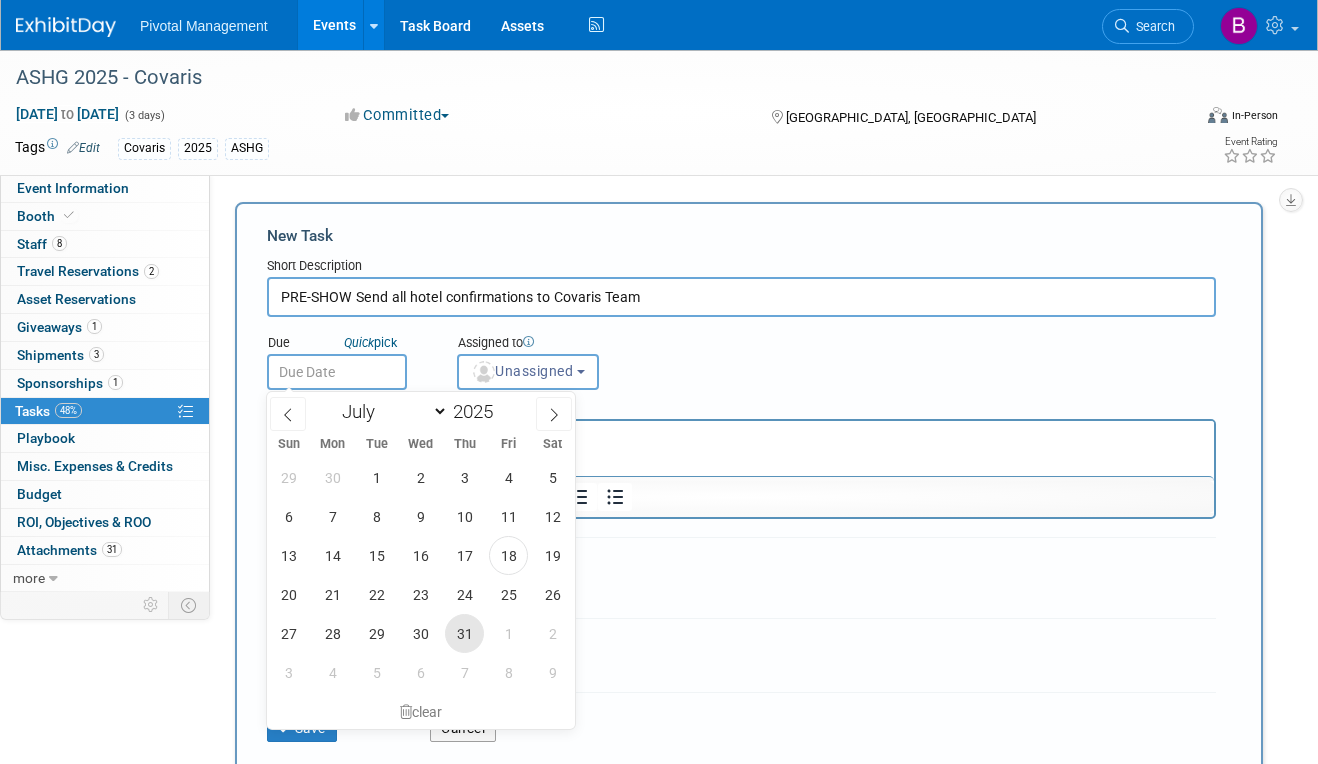 click on "31" at bounding box center [464, 633] 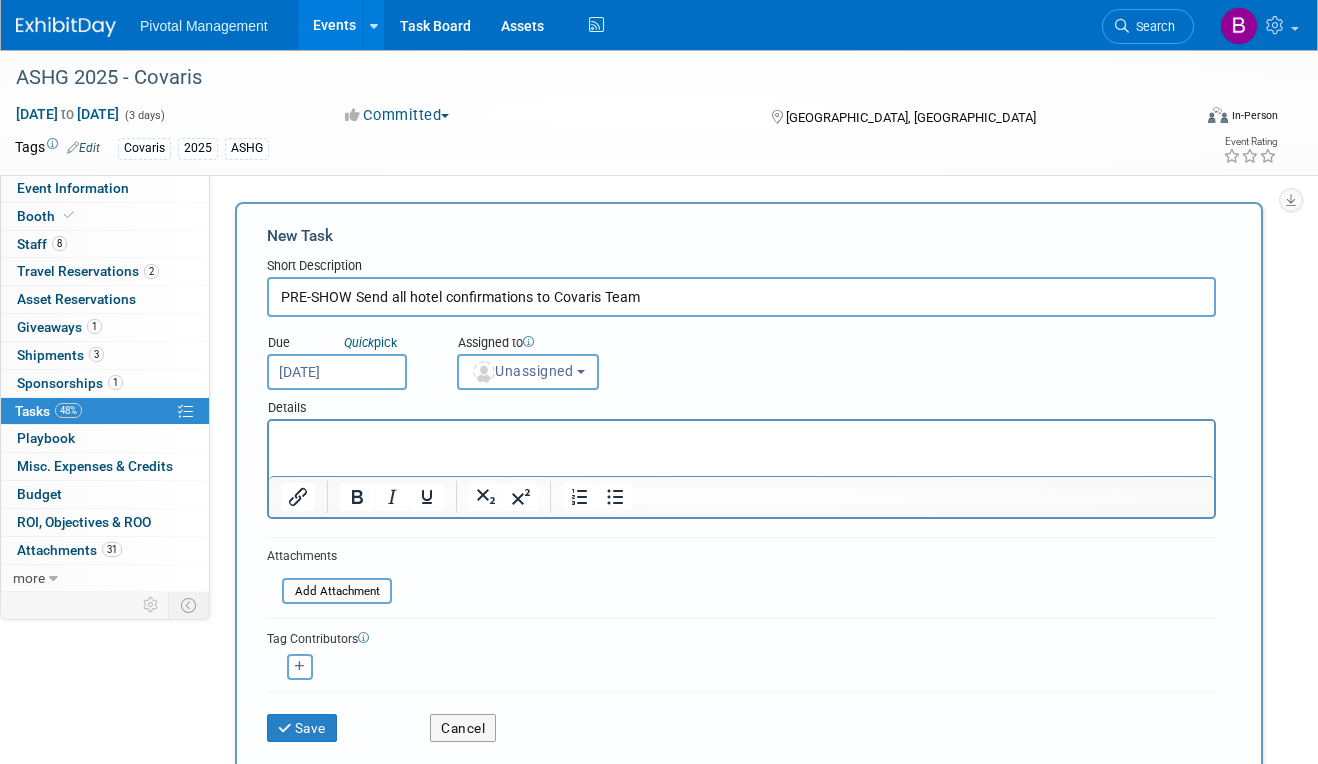 click at bounding box center (742, 439) 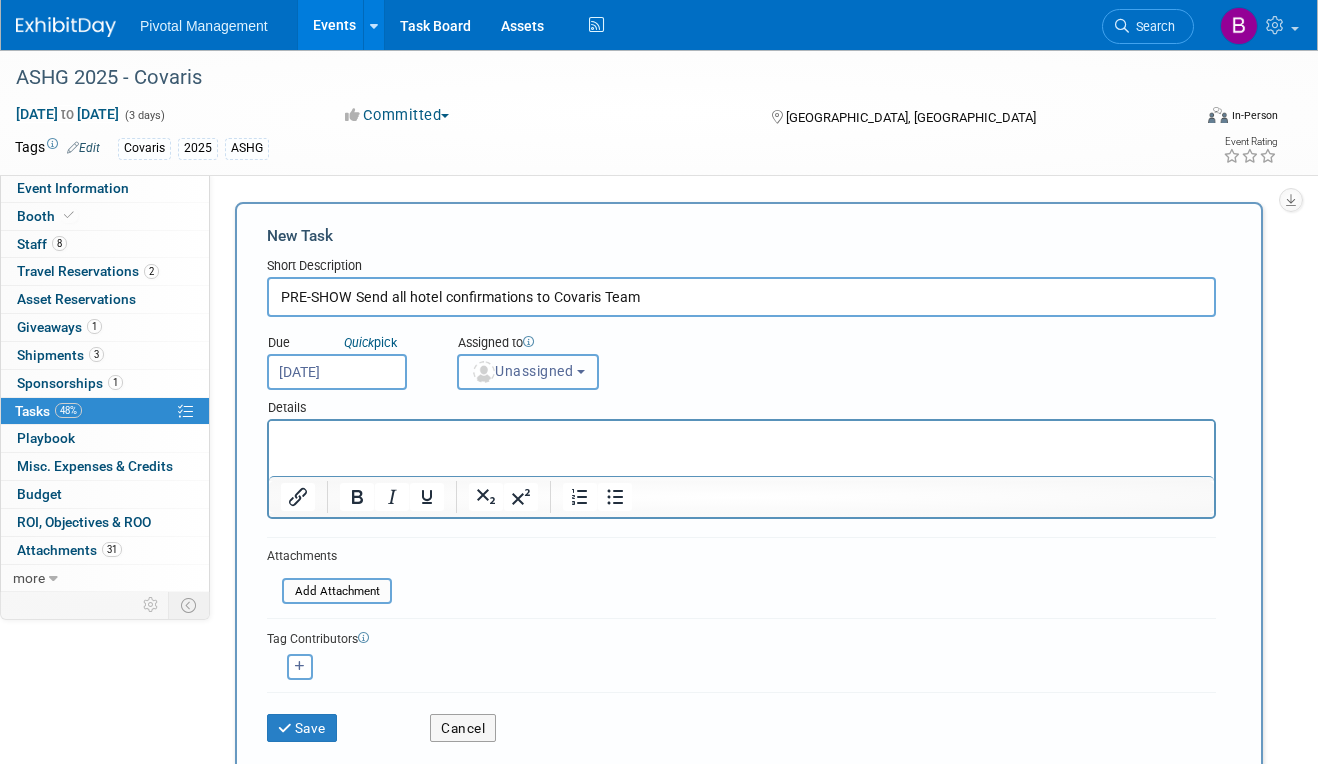 click on "Unassigned" at bounding box center [528, 372] 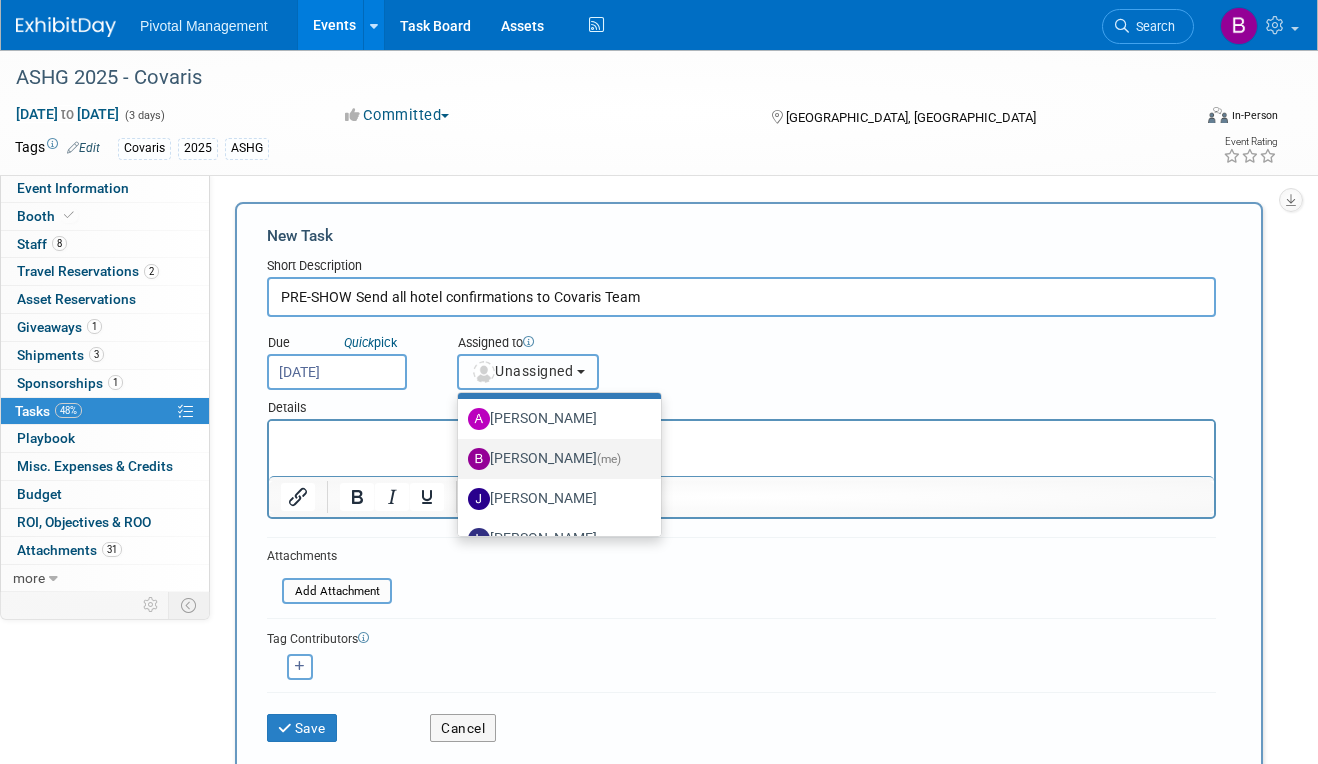 scroll, scrollTop: 60, scrollLeft: 0, axis: vertical 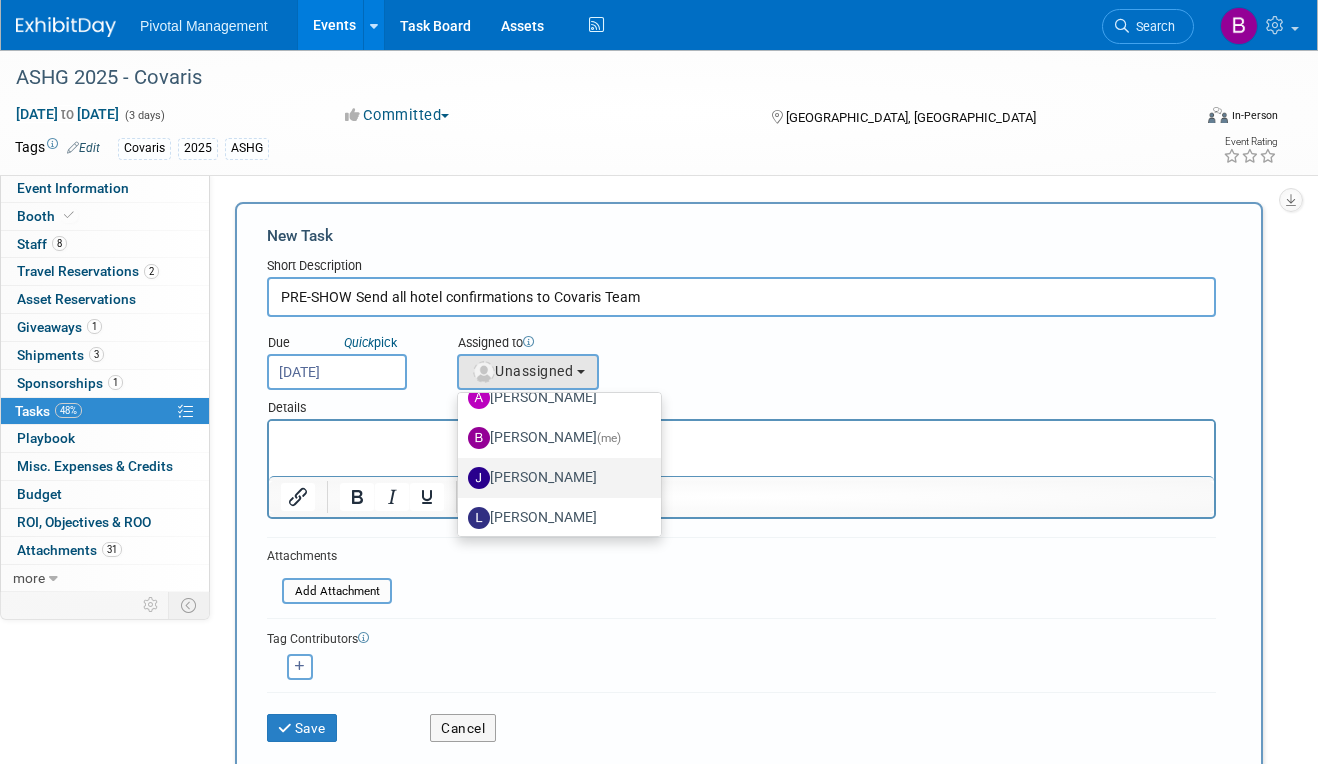 click on "[PERSON_NAME]" at bounding box center [554, 478] 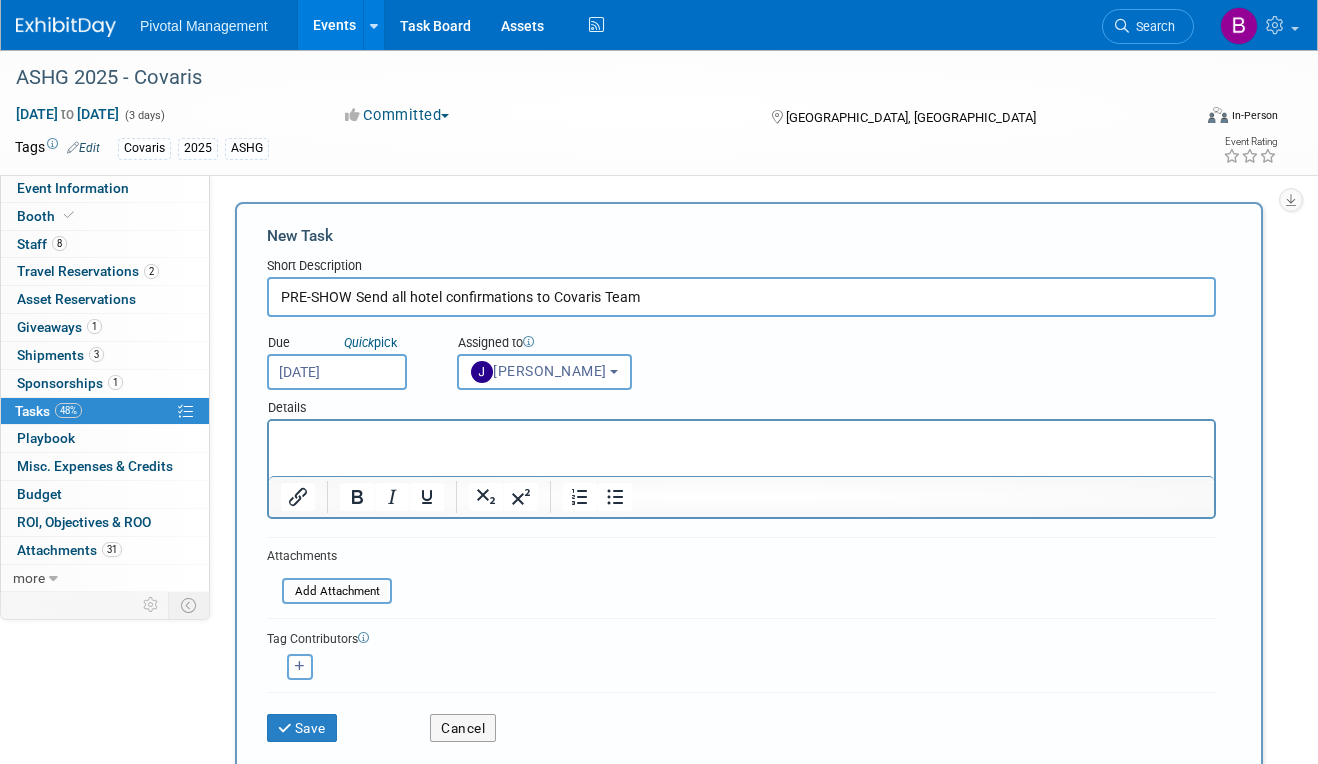 click at bounding box center (741, 435) 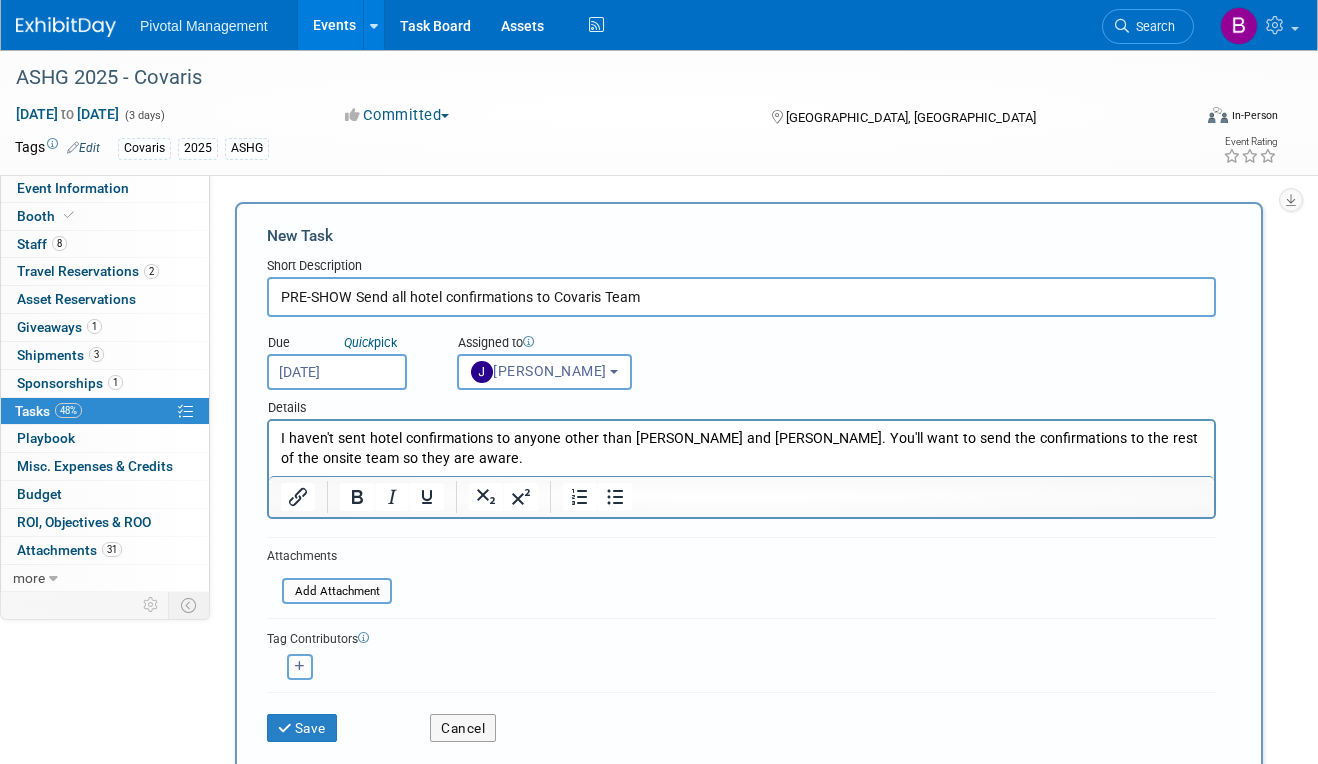 scroll, scrollTop: 147, scrollLeft: 0, axis: vertical 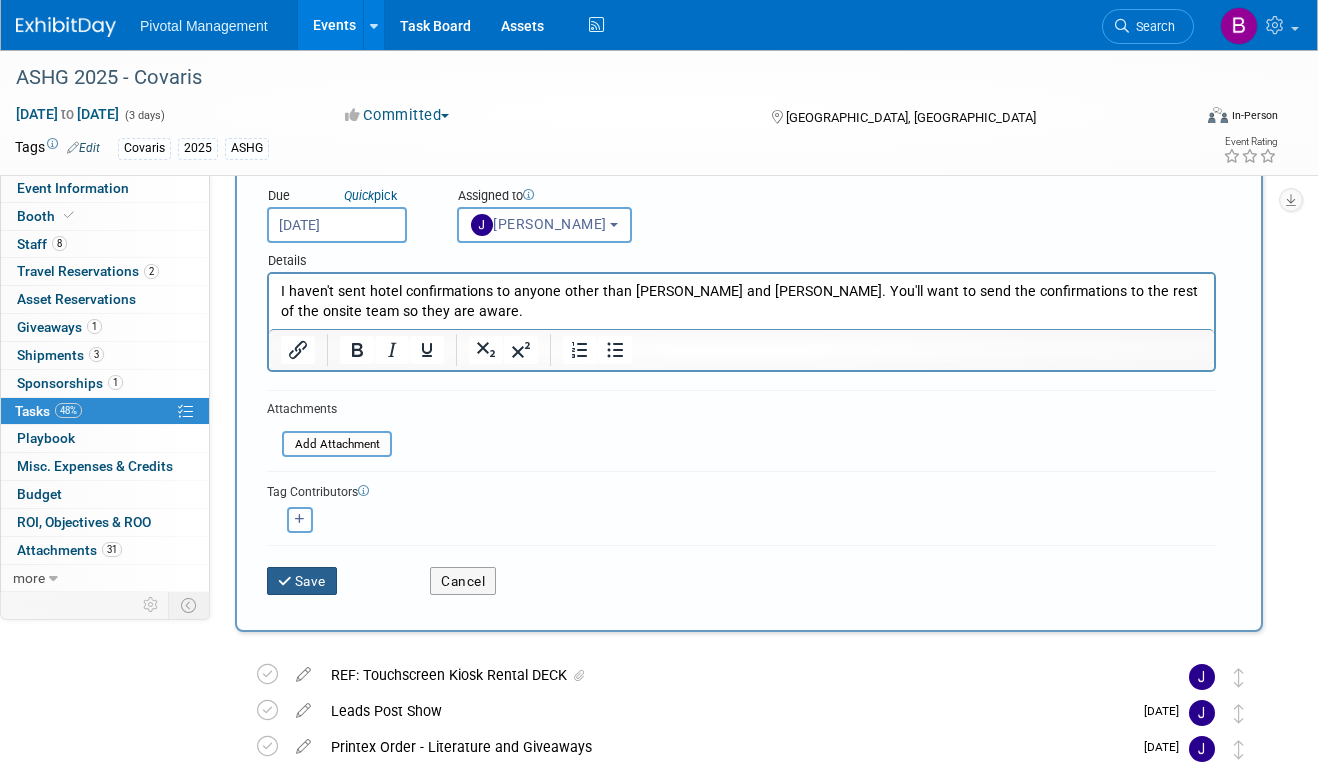 click on "Save" at bounding box center (302, 581) 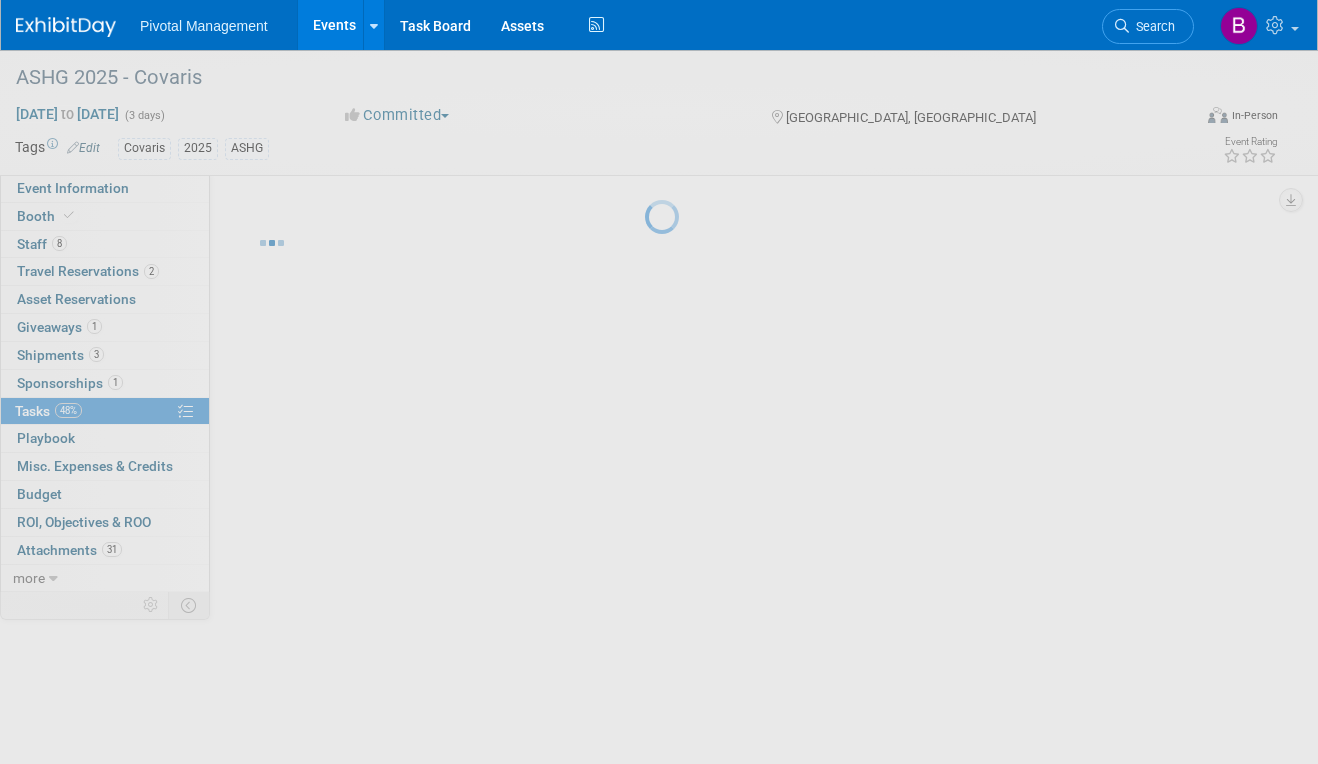 scroll, scrollTop: 0, scrollLeft: 0, axis: both 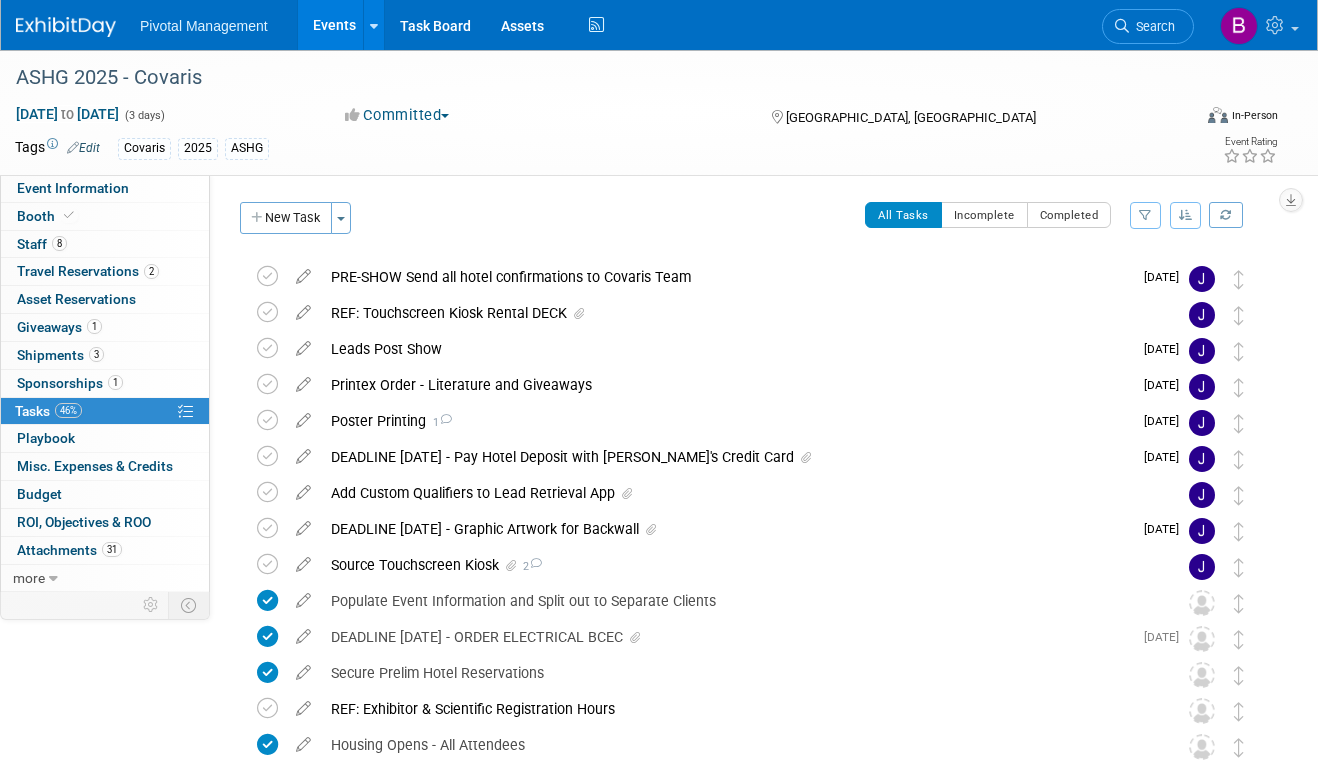 click on "Search" at bounding box center [1148, 26] 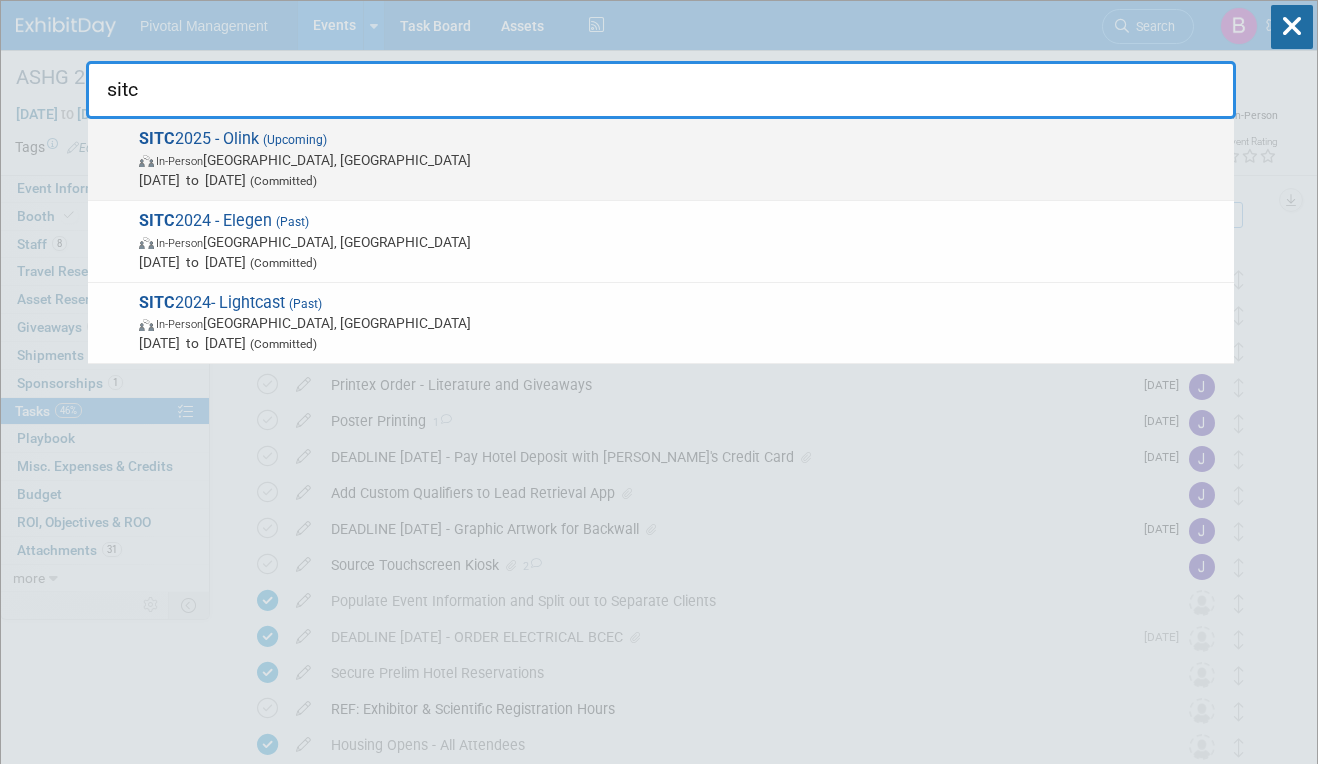 type on "sitc" 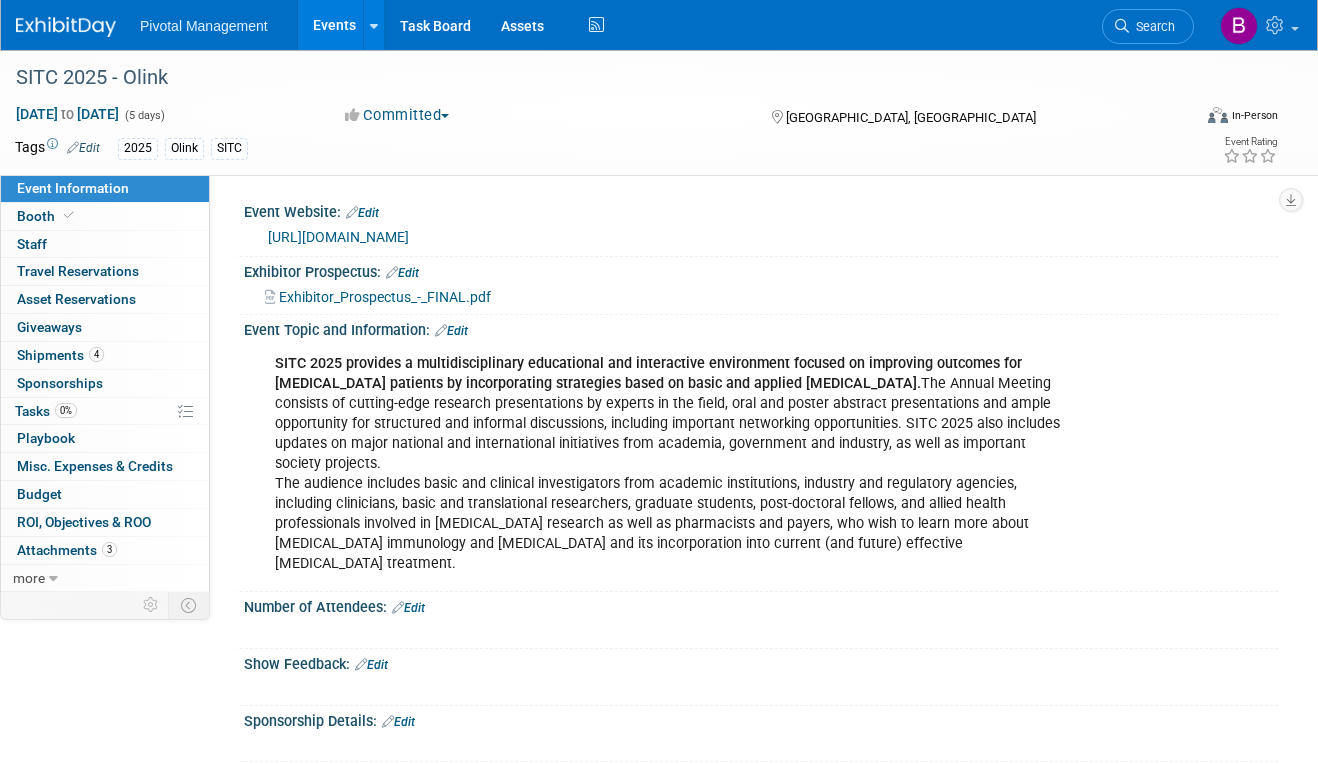 scroll, scrollTop: 0, scrollLeft: 0, axis: both 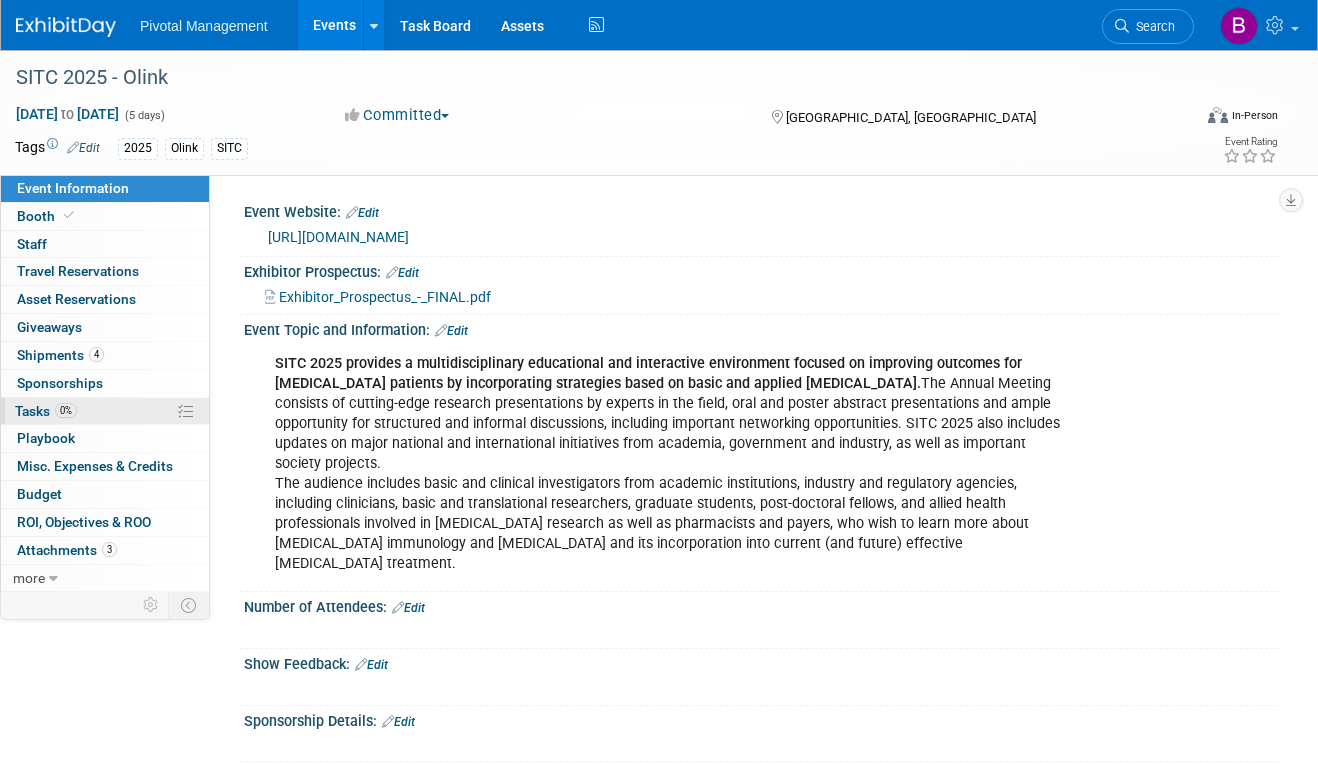 click on "0%
Tasks 0%" at bounding box center (105, 411) 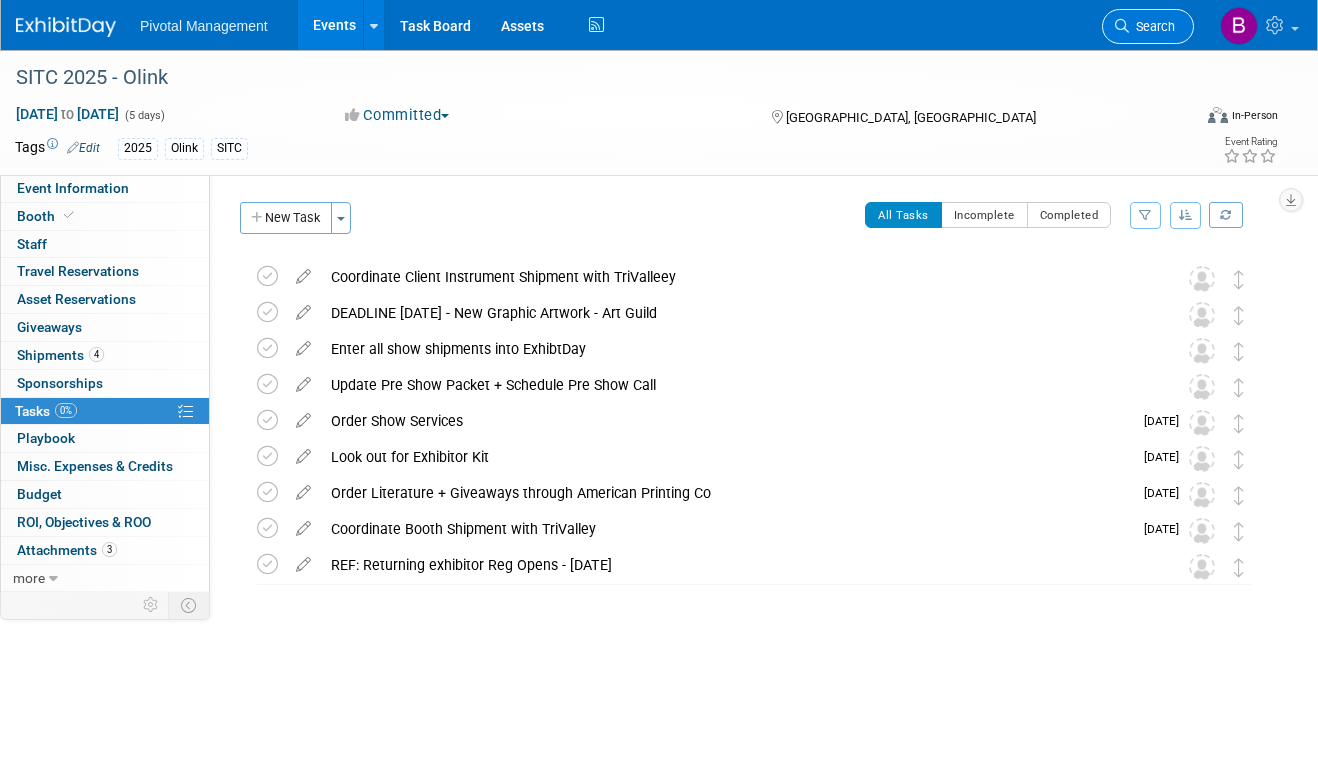 click on "Search" at bounding box center (1152, 26) 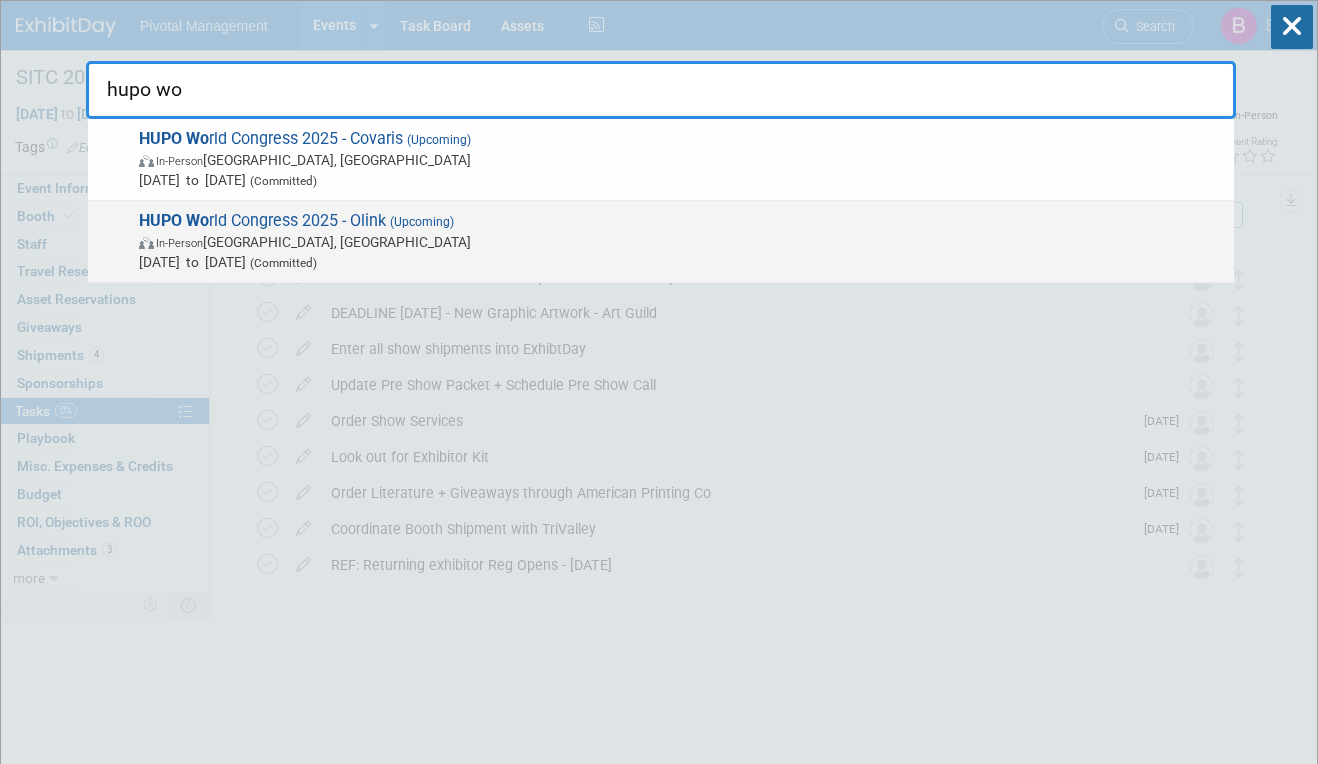 type on "hupo wo" 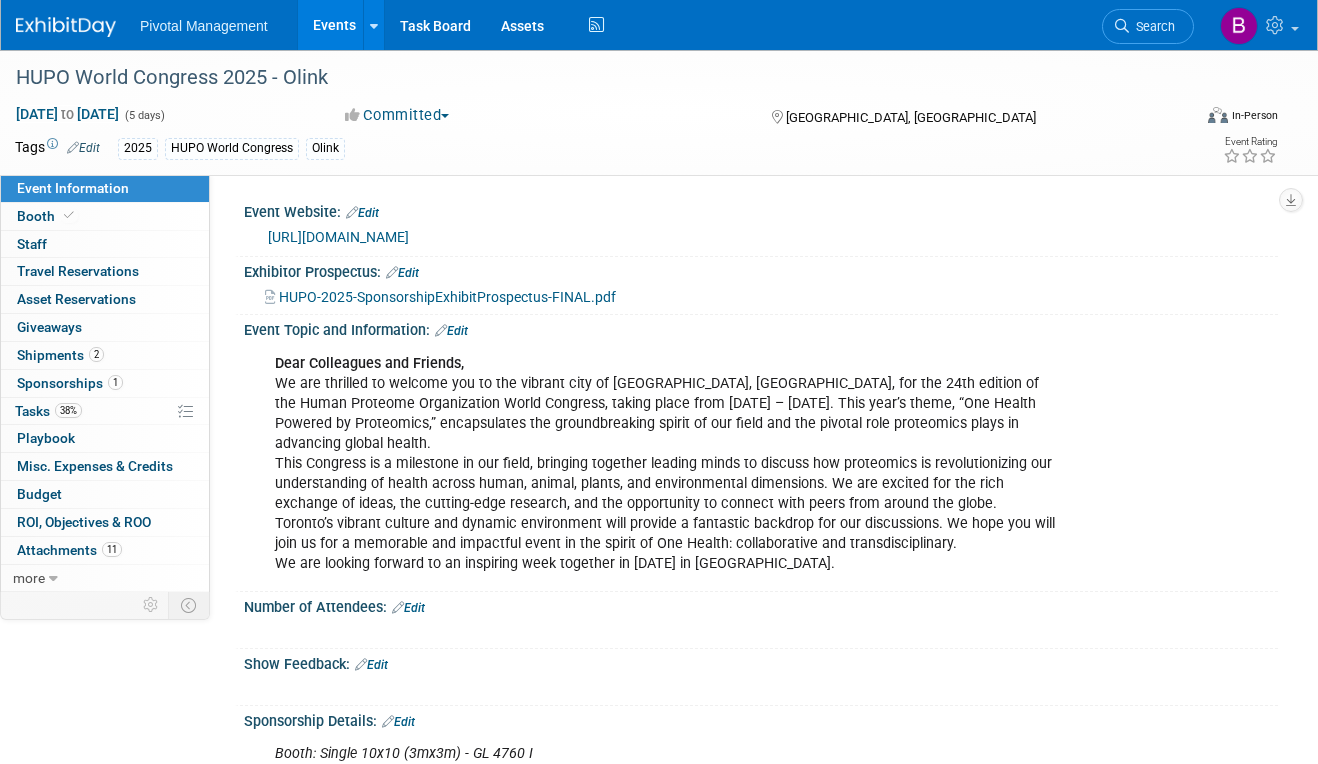 scroll, scrollTop: 0, scrollLeft: 0, axis: both 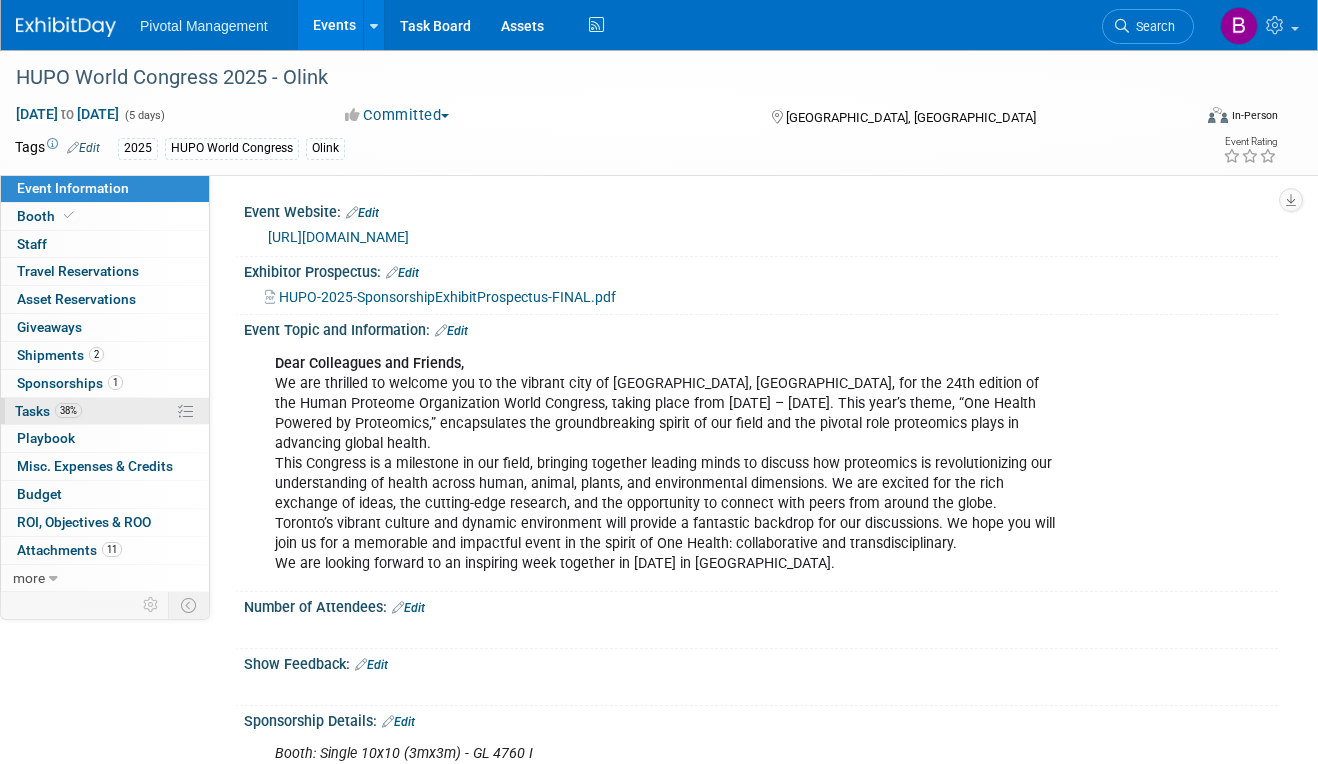click on "38%
Tasks 38%" at bounding box center [105, 411] 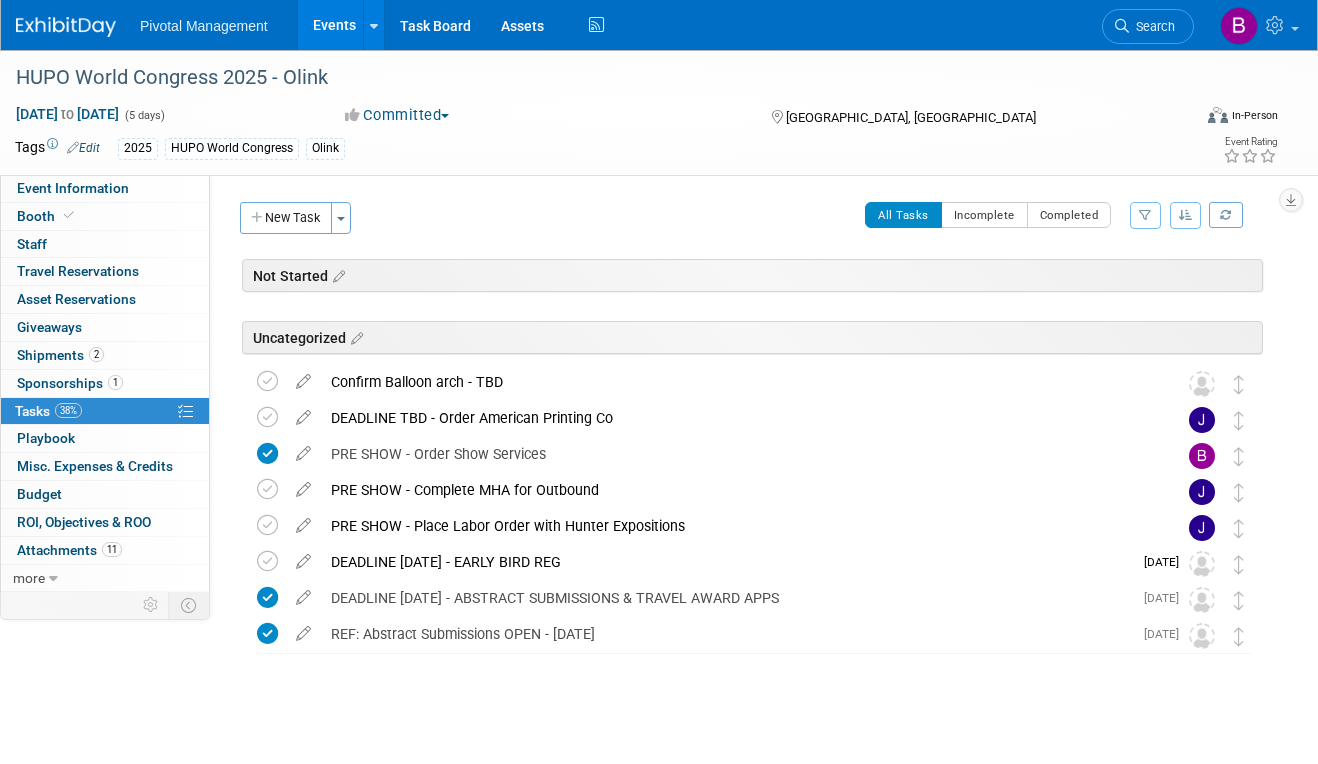 scroll, scrollTop: 11, scrollLeft: 0, axis: vertical 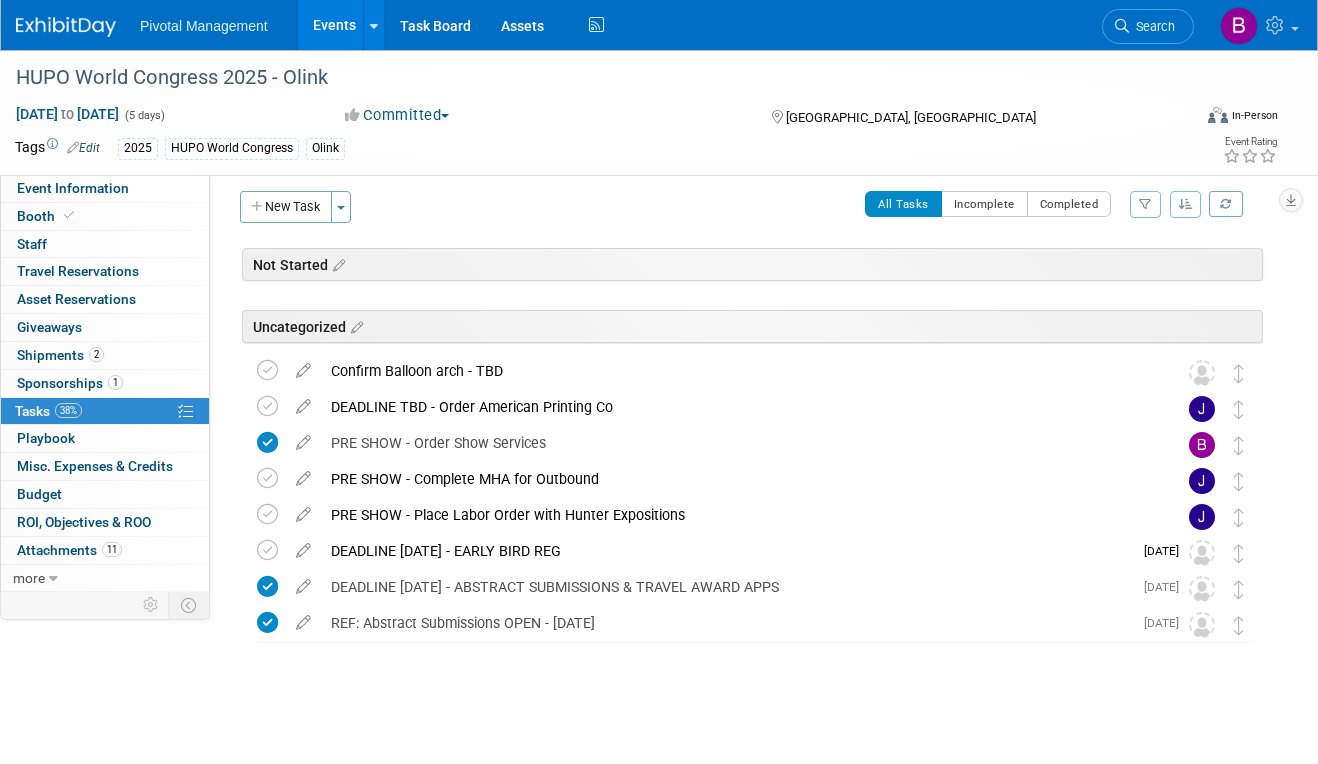 click on "Not Started
HUPO World Congress 2025 - Olink
Toronto, Canada
Nov 9, 2025   to   Nov 13, 2025
(Going)
Uncategorized
Confirm Balloon arch - TBD
Pro tip: Press Ctrl-Enter to submit comment.
Submit
Show task history
DEADLINE TBD - Order American Printing Co
DETAILS
The order for HUPO WC should be placed when ordering items for ASHG. We can do 2 orderes to keep each show separate and notify Zoe (APC) we are placing an advacned order for Hupo WC.  Since Val will be onsite for ASHG, she can go over all the items and ensure they are packed and labeled with the booth for Hupo WC.
Pro tip: Press Ctrl-Enter to submit comment.
Submit
Show task history
DETAILS" at bounding box center (749, 485) 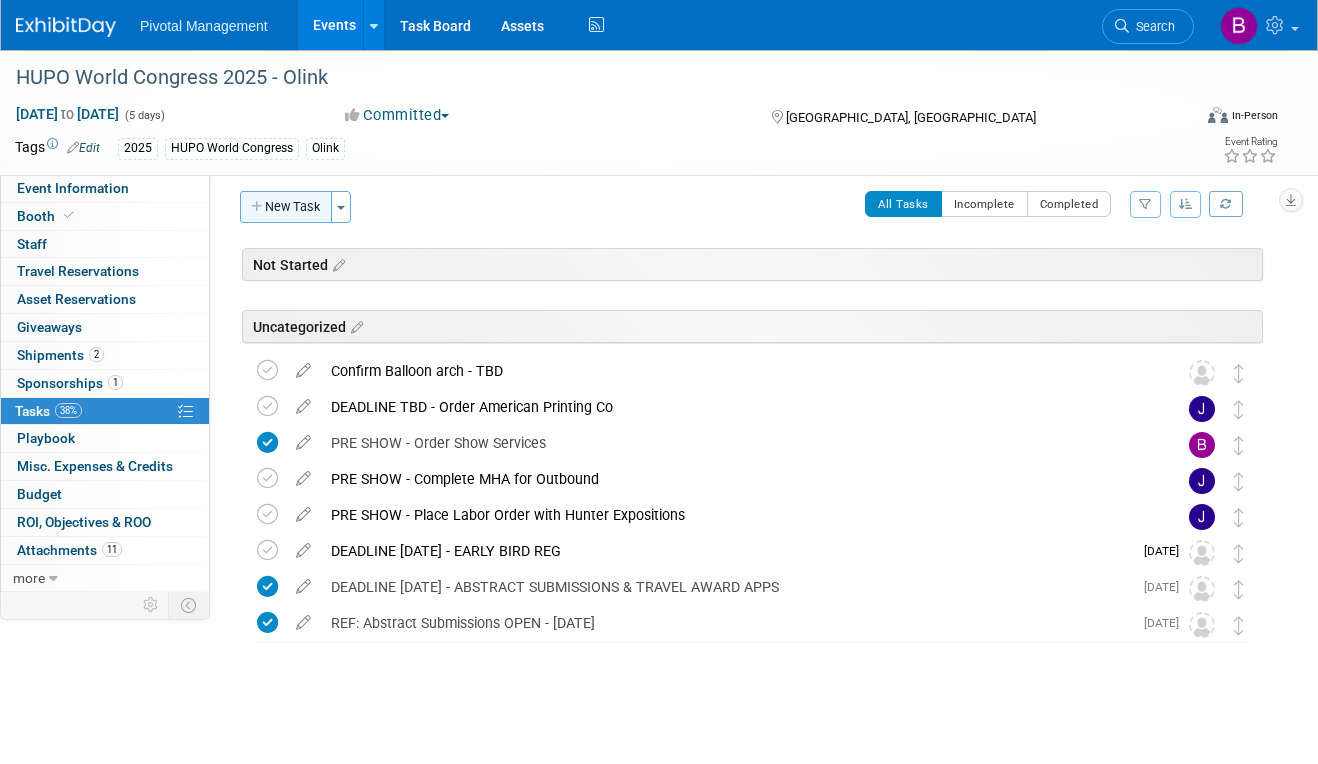 click on "New Task" at bounding box center [286, 207] 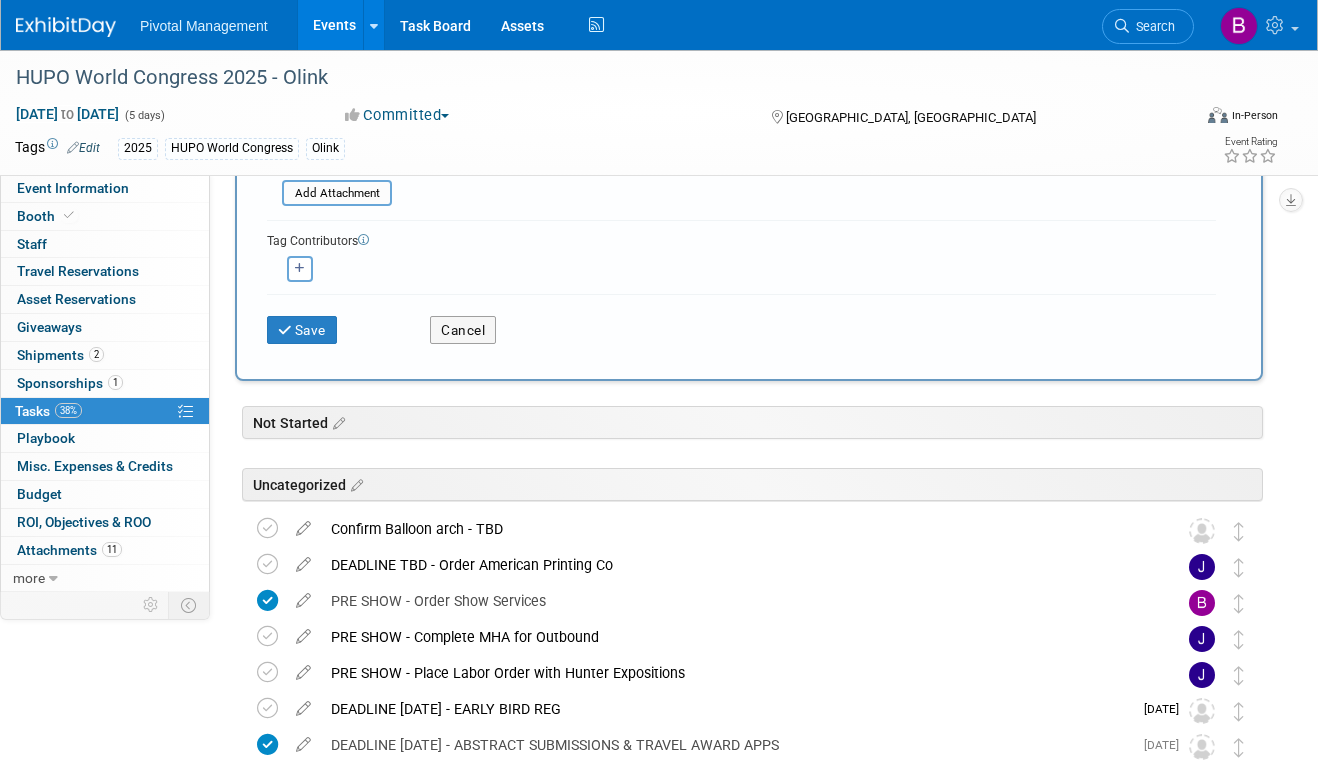 scroll, scrollTop: 592, scrollLeft: 0, axis: vertical 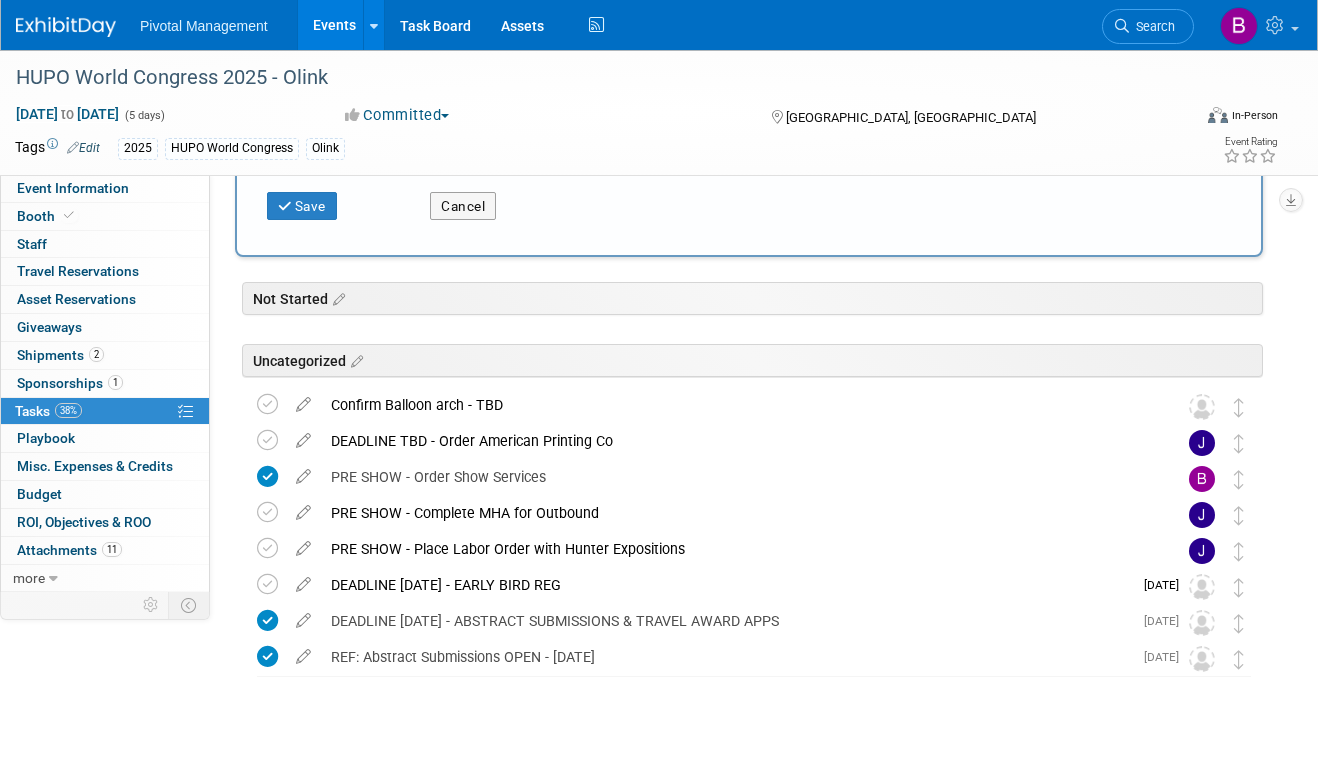 click on "Cancel" at bounding box center (496, 199) 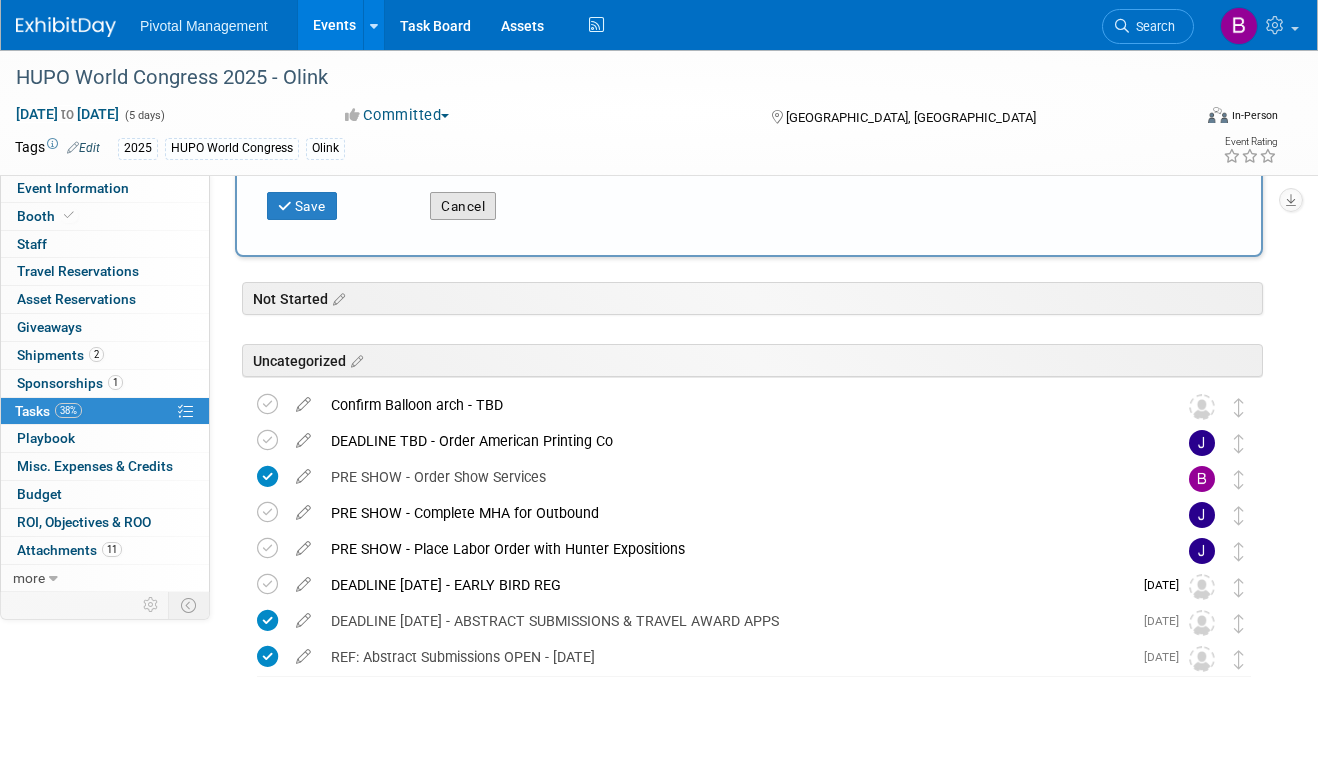 click on "Cancel" at bounding box center (463, 206) 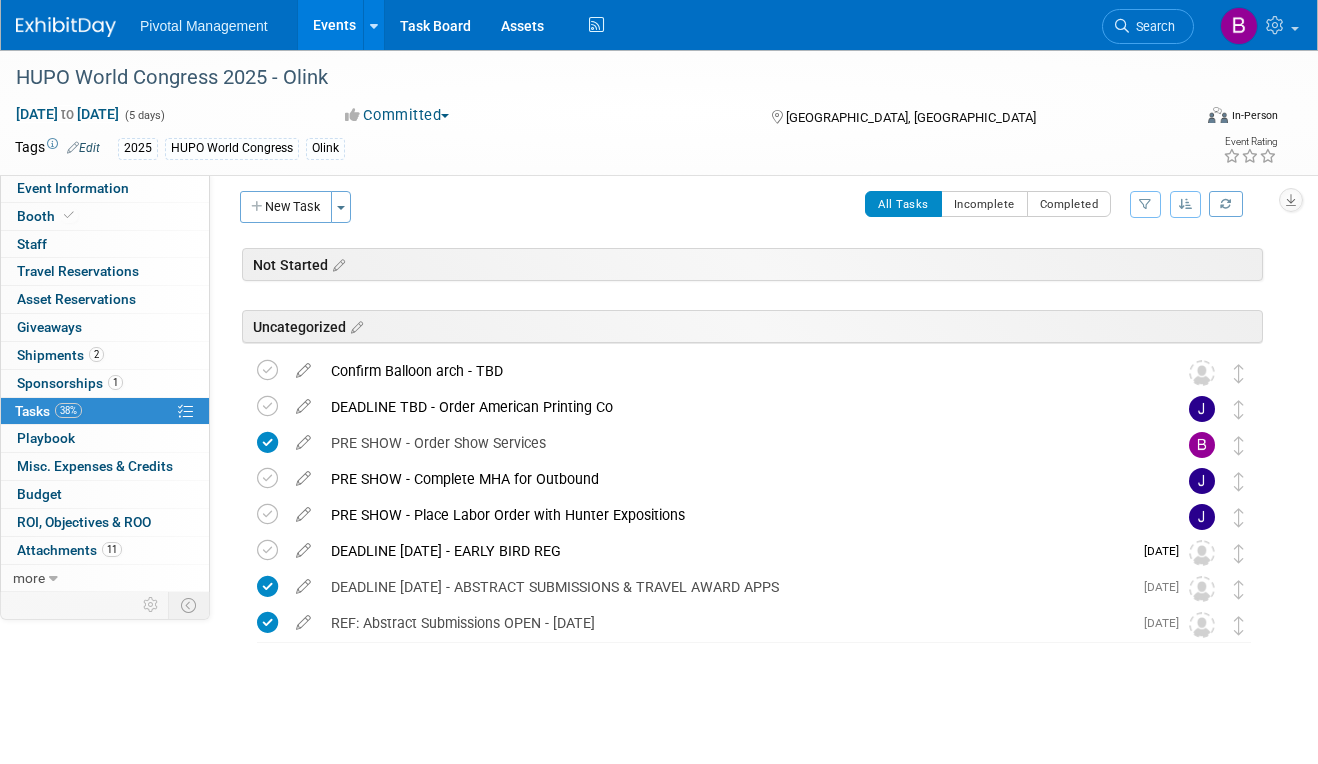 scroll, scrollTop: 0, scrollLeft: 0, axis: both 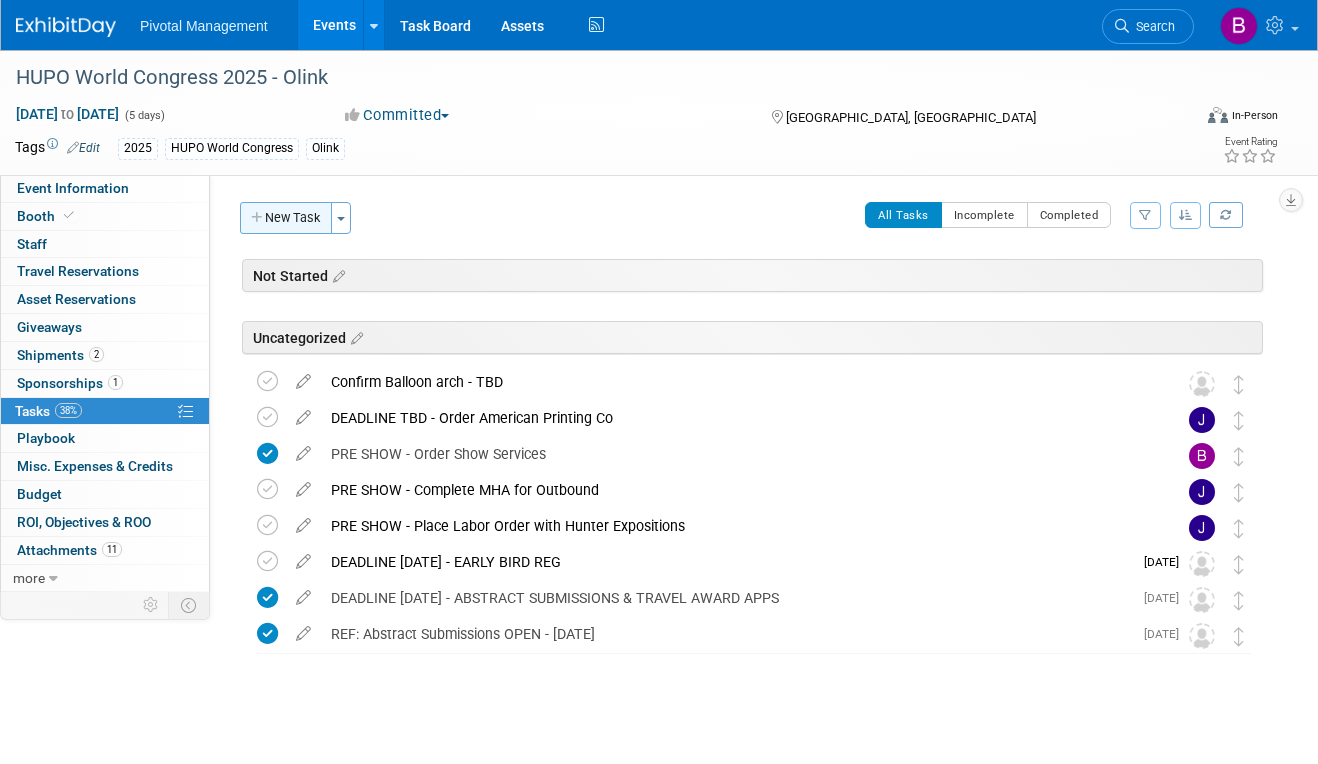 click on "New Task" at bounding box center (286, 218) 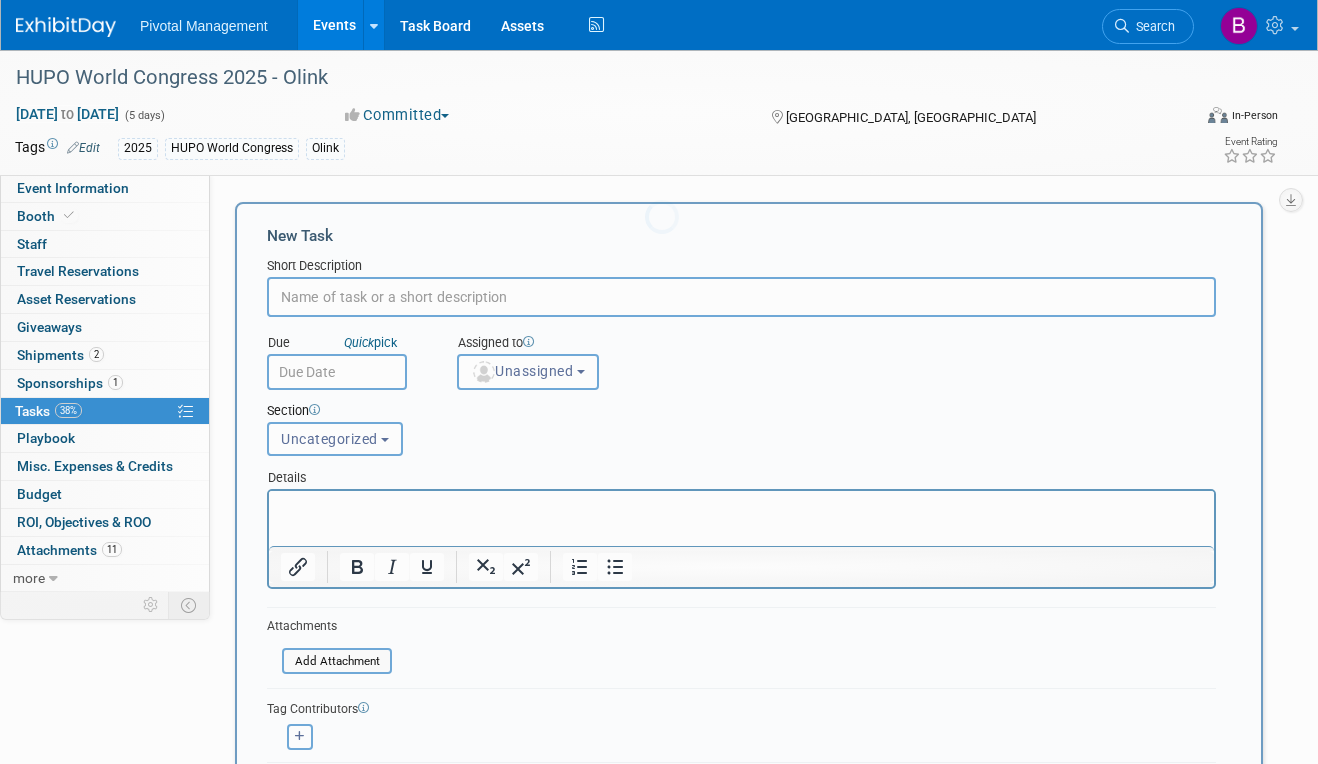scroll, scrollTop: 0, scrollLeft: 0, axis: both 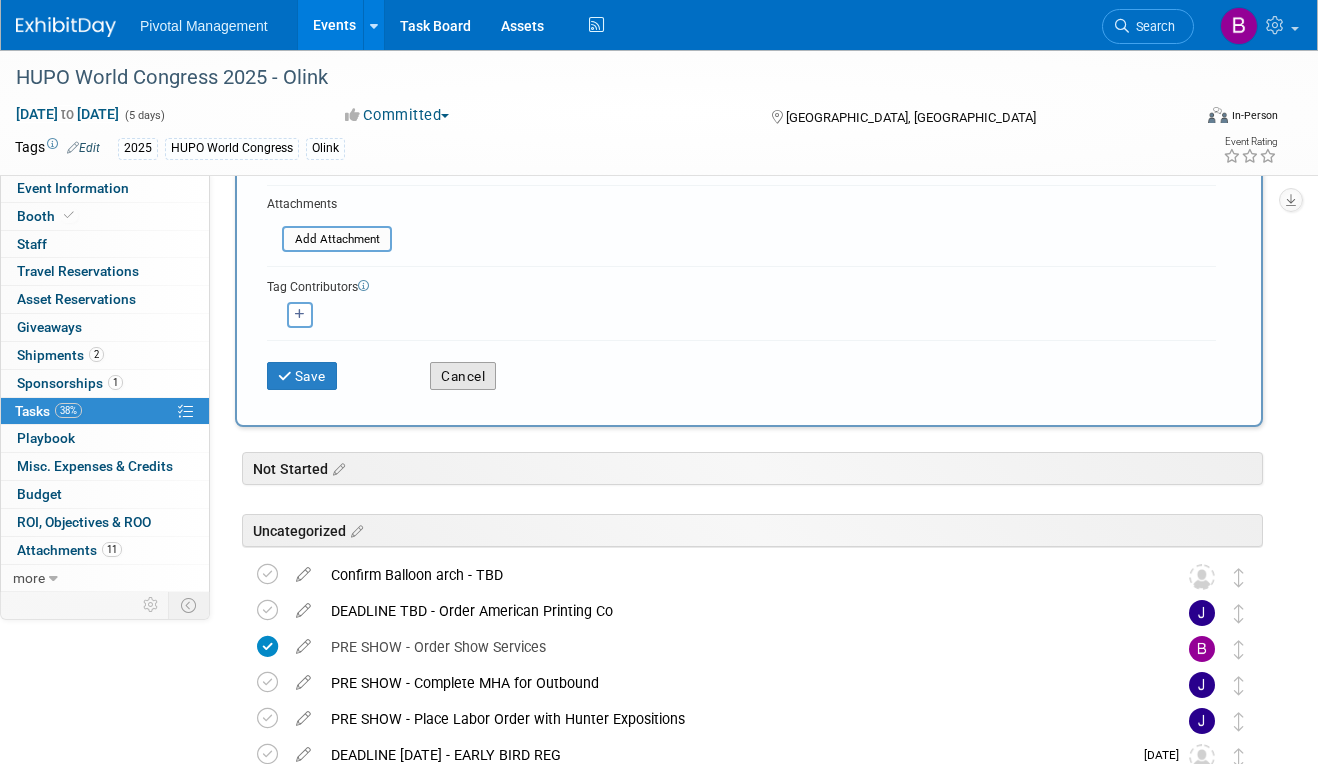 click on "Cancel" at bounding box center [463, 376] 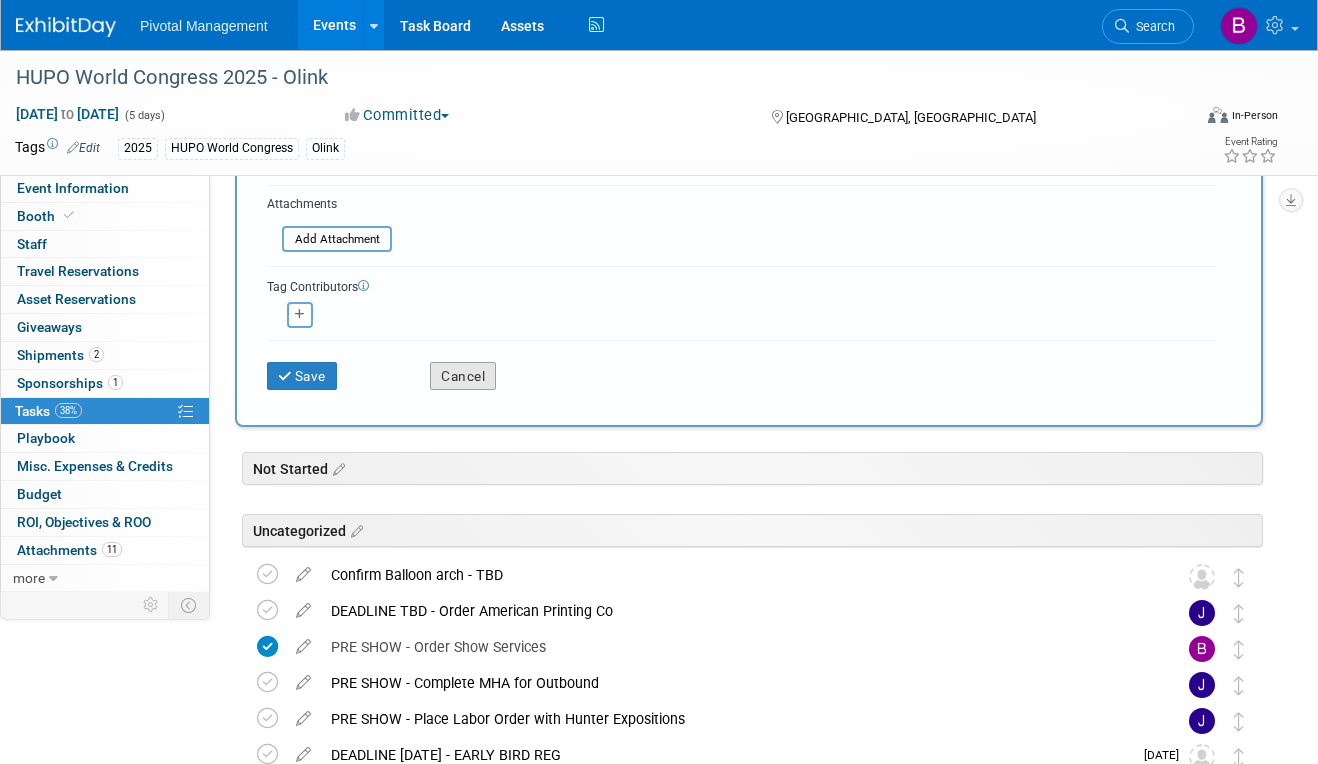 scroll, scrollTop: 11, scrollLeft: 0, axis: vertical 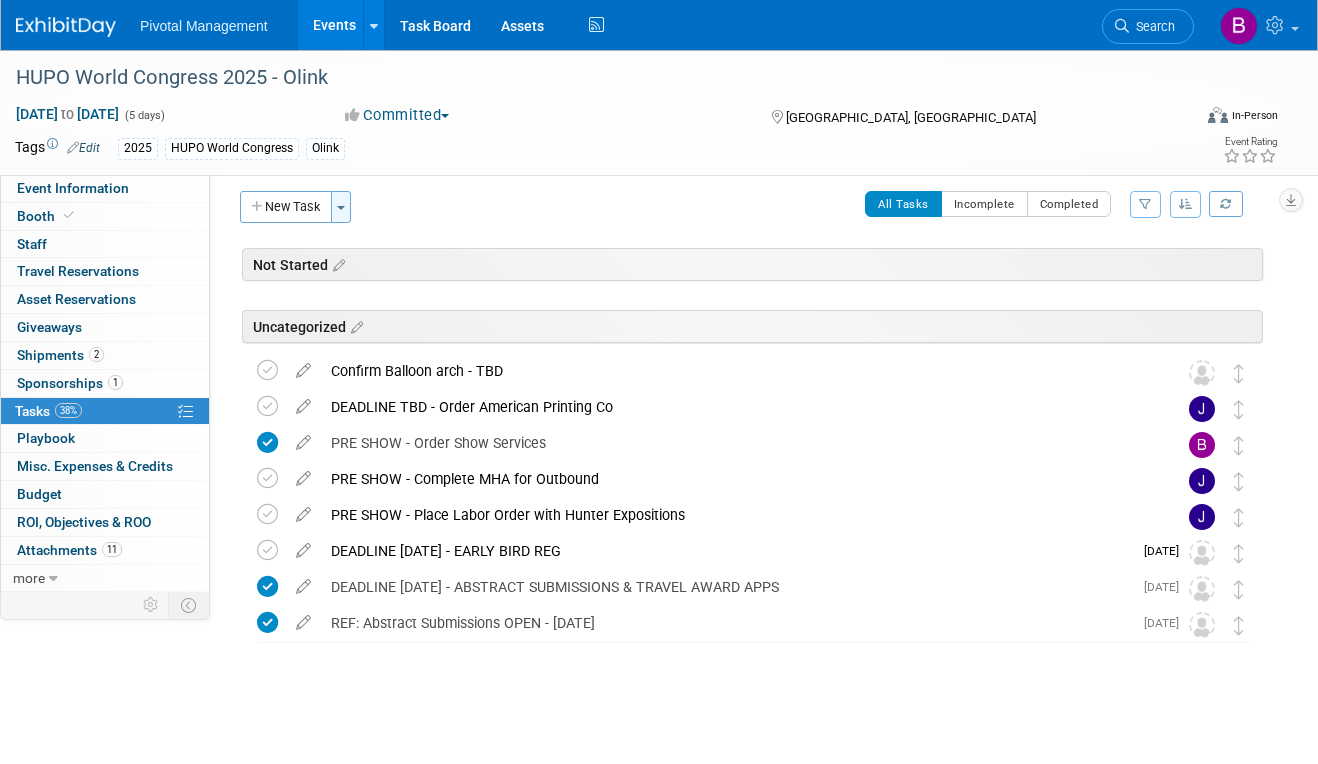 click at bounding box center [341, 208] 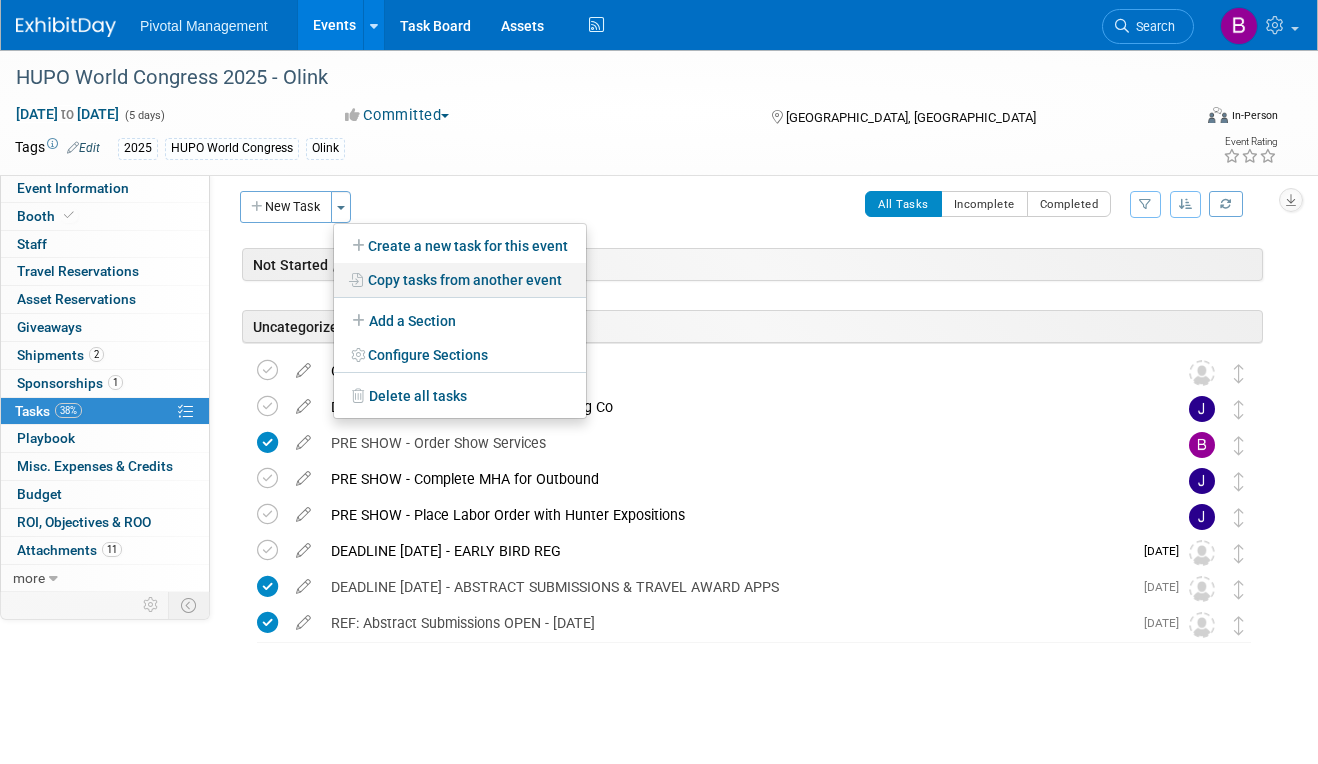 click on "Copy tasks from another event" at bounding box center [460, 280] 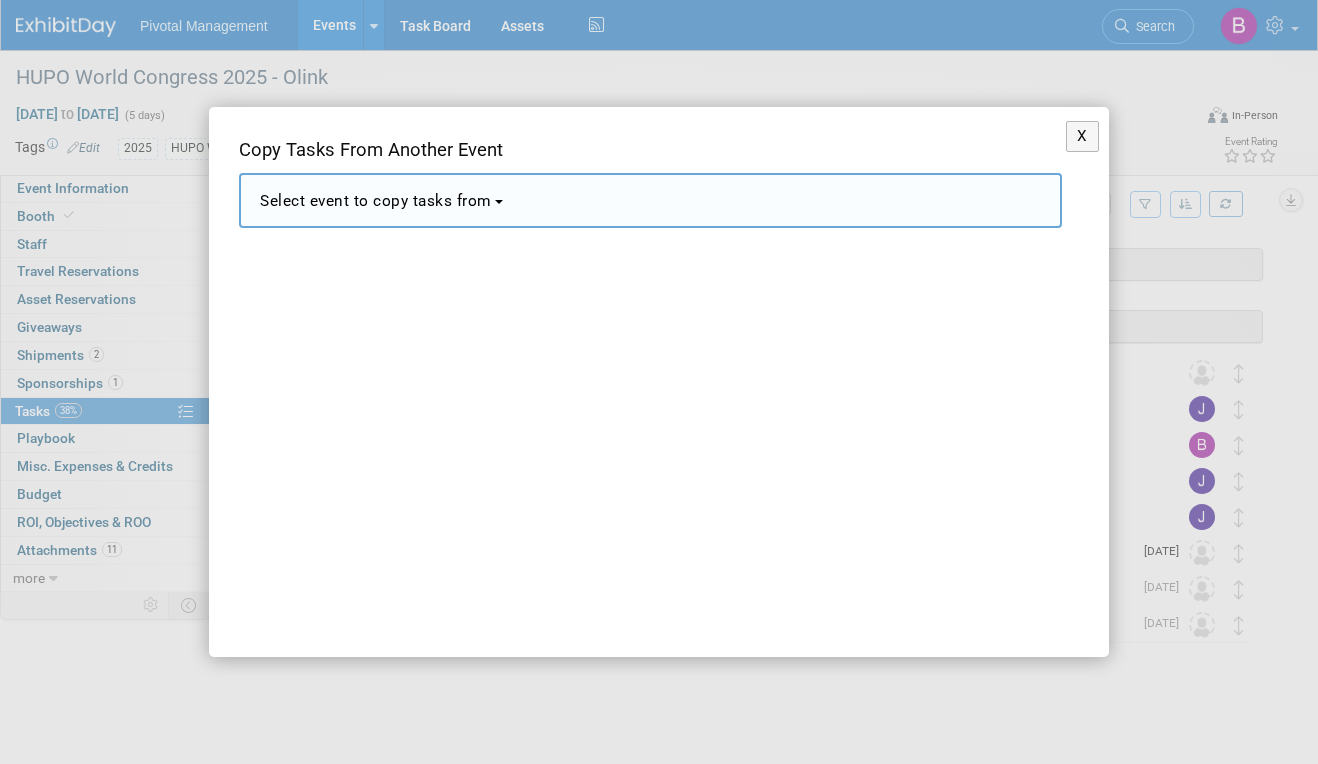 click on "Select event to copy tasks from" at bounding box center (650, 200) 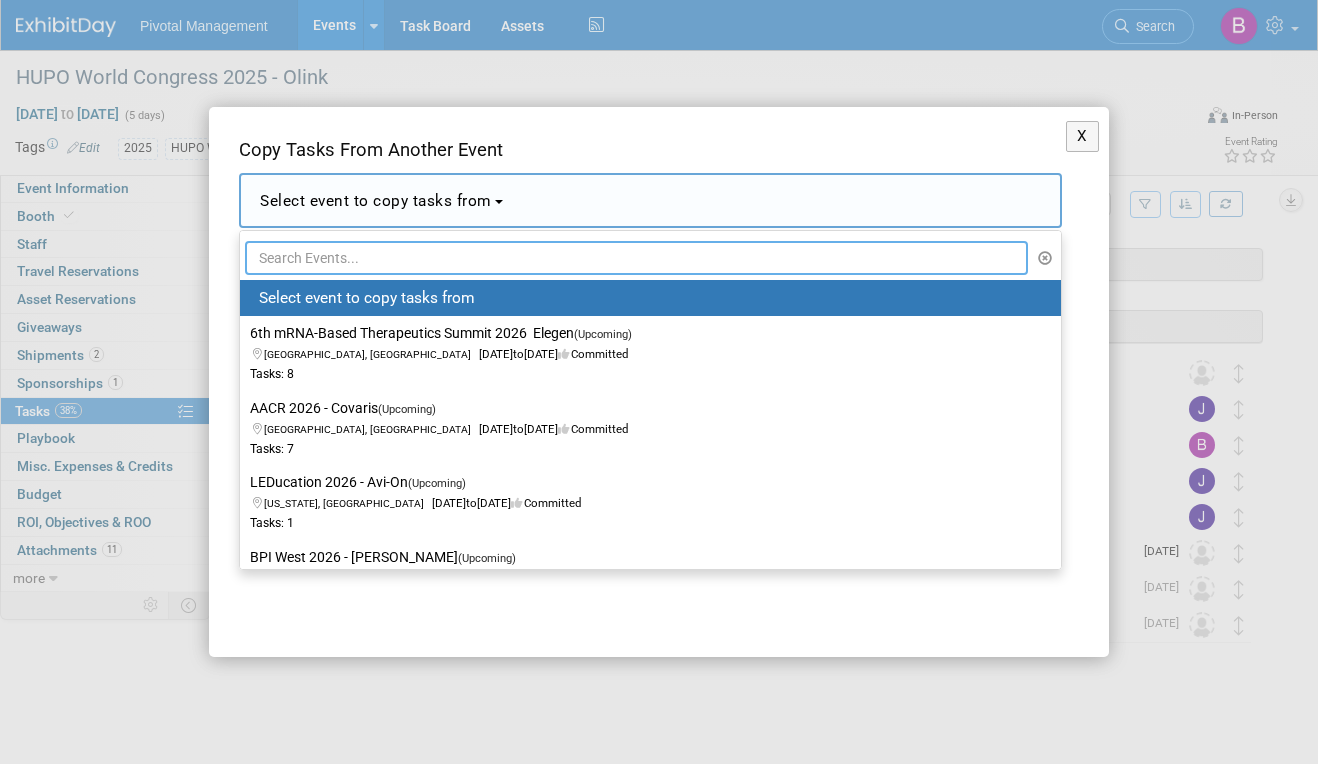click at bounding box center [636, 258] 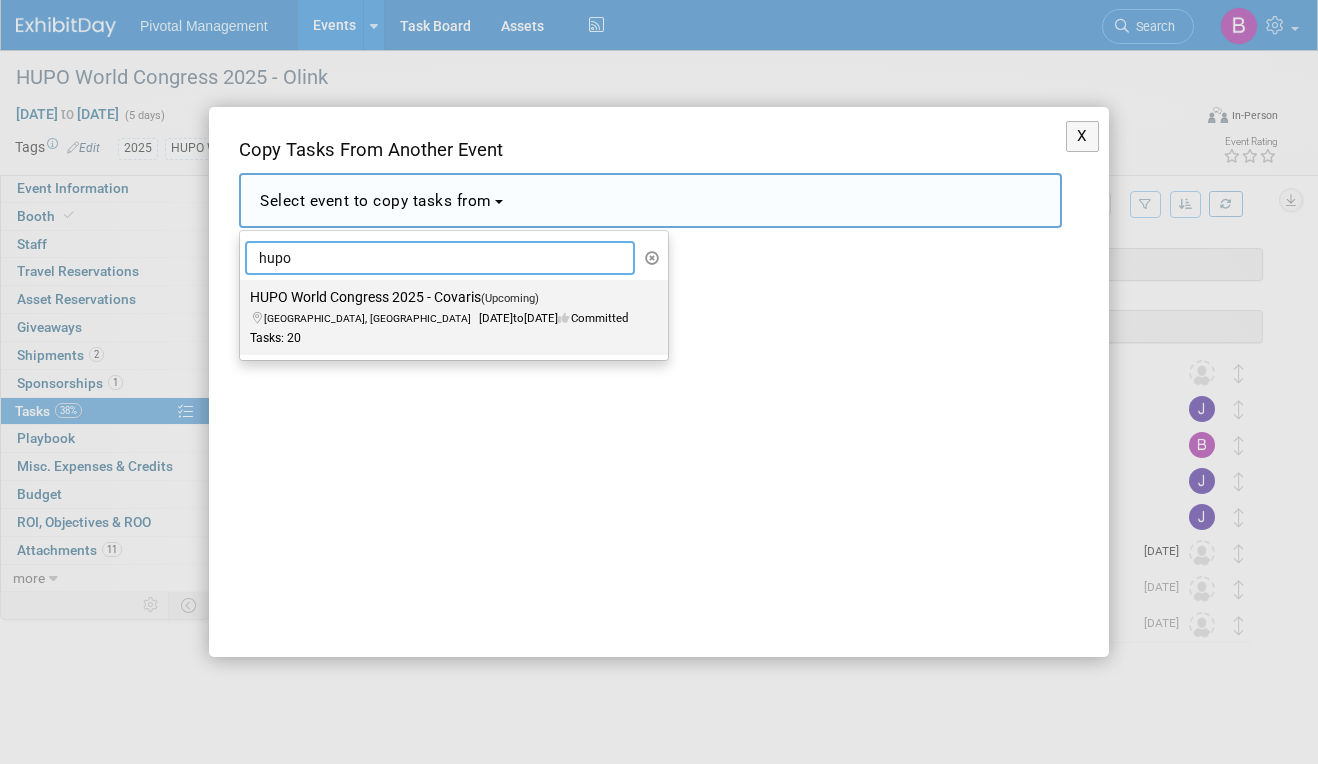 type on "hupo" 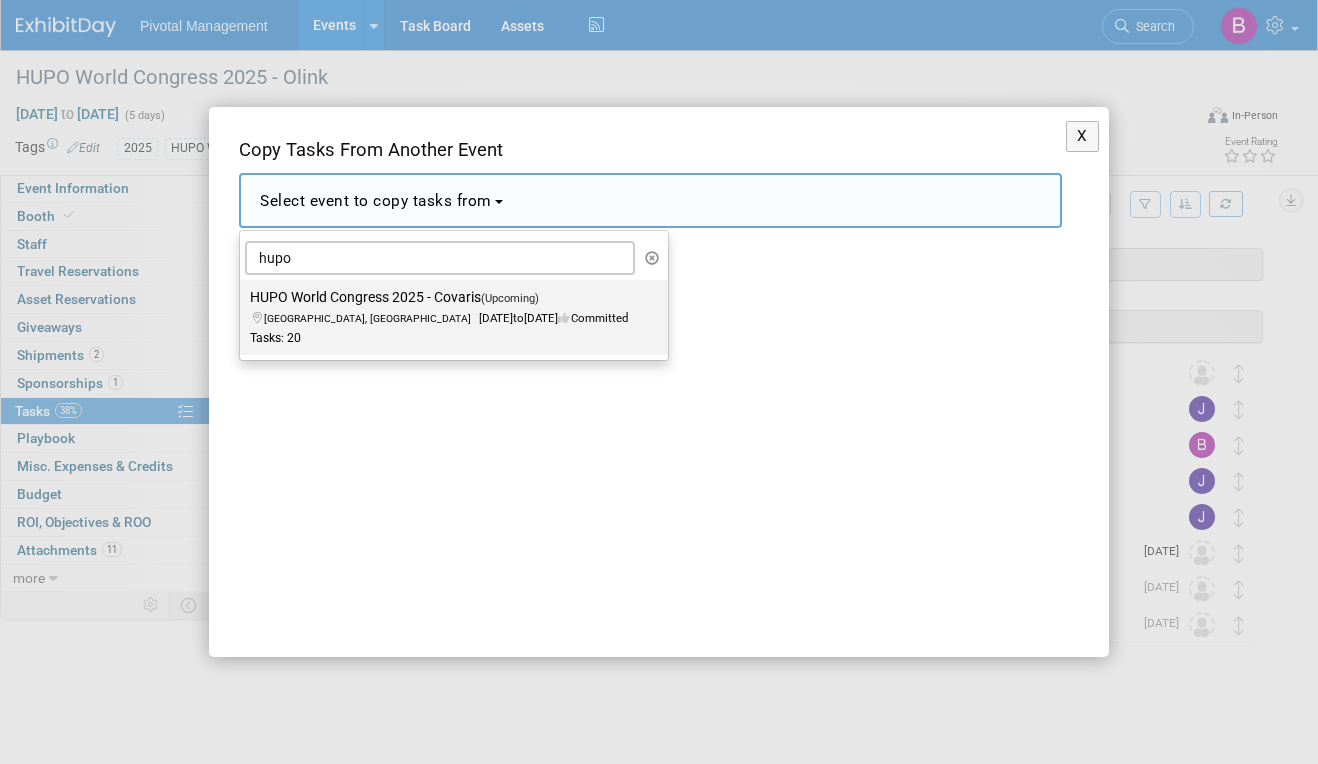 click on "HUPO World Congress 2025 - Covaris    (Upcoming)   Toronto, Canada  Nov 9, 2025   to   Nov 13, 2025       Committed  Tasks: 20" at bounding box center [449, 317] 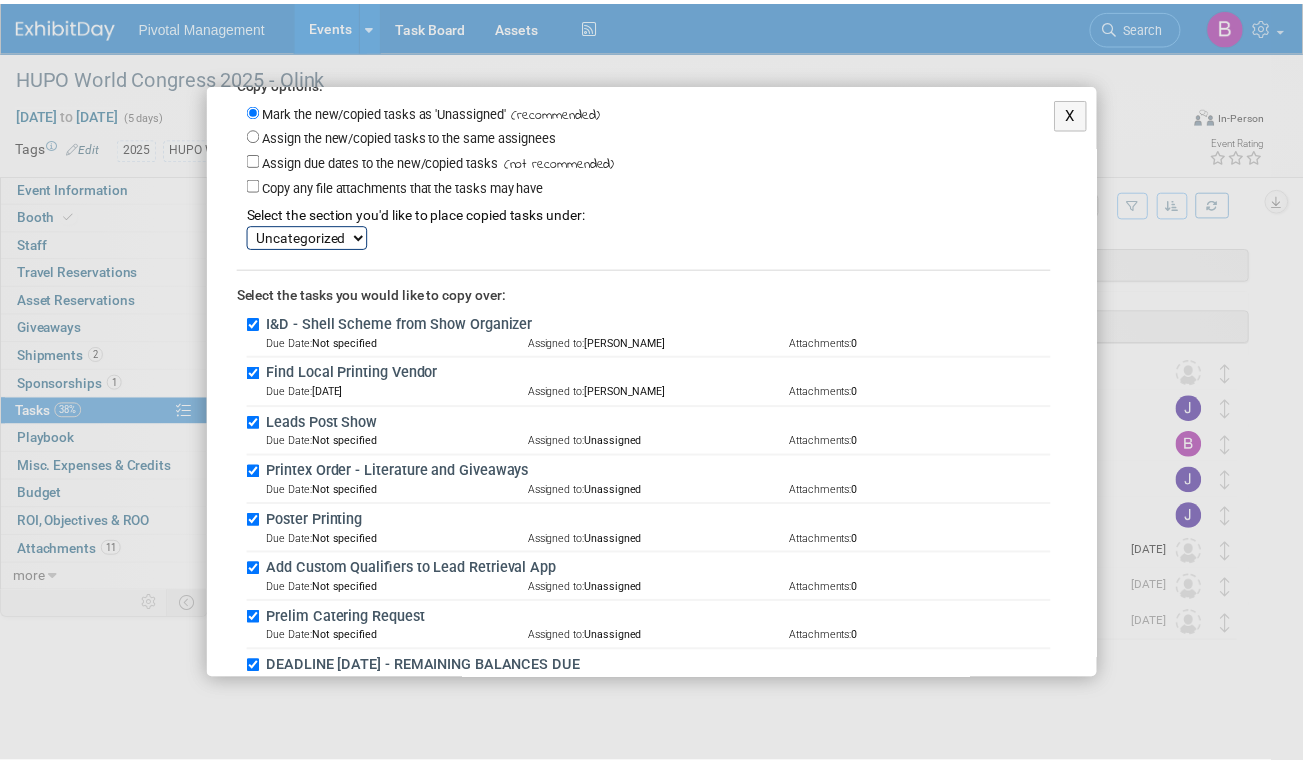scroll, scrollTop: 202, scrollLeft: 0, axis: vertical 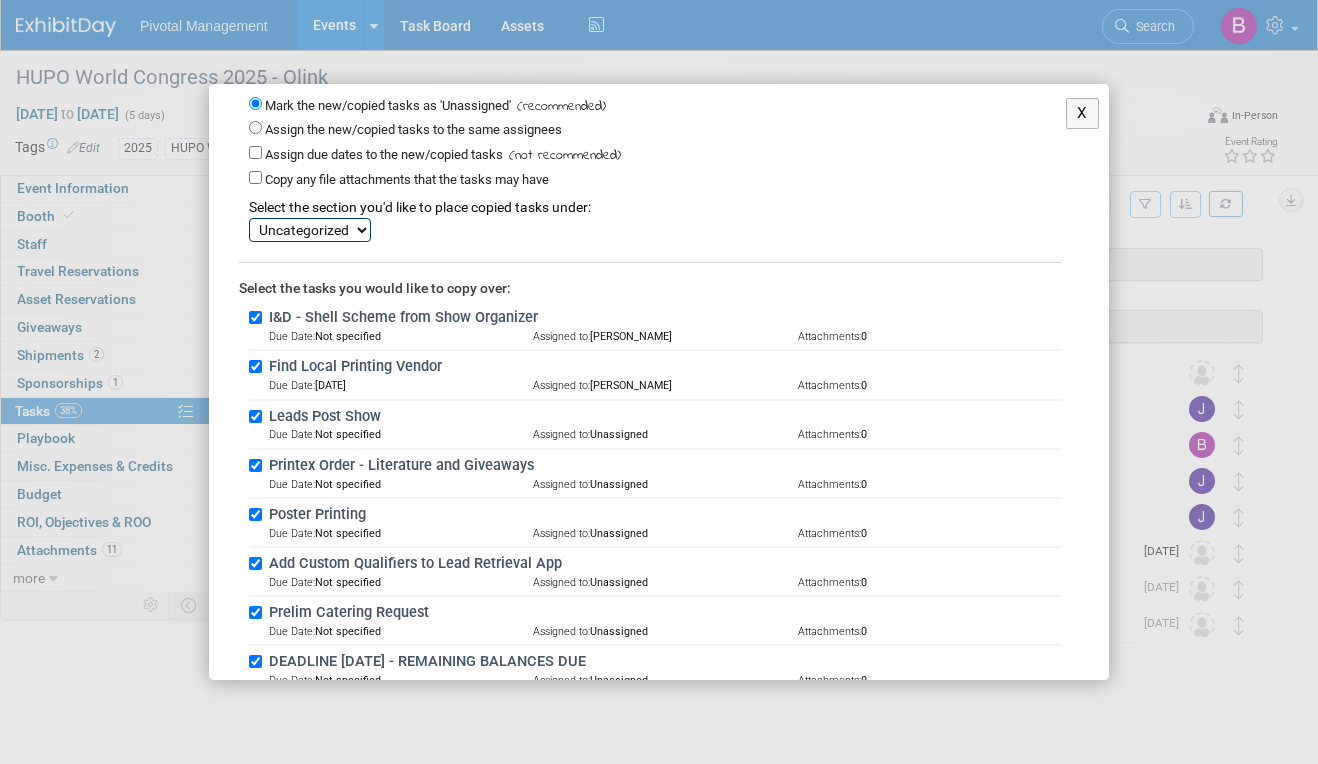 click on "I&D - Shell Scheme from Show Organizer
Due Date:  Not specified
Assigned to:  Jessica Gatton
Attachments:  0" at bounding box center (655, 326) 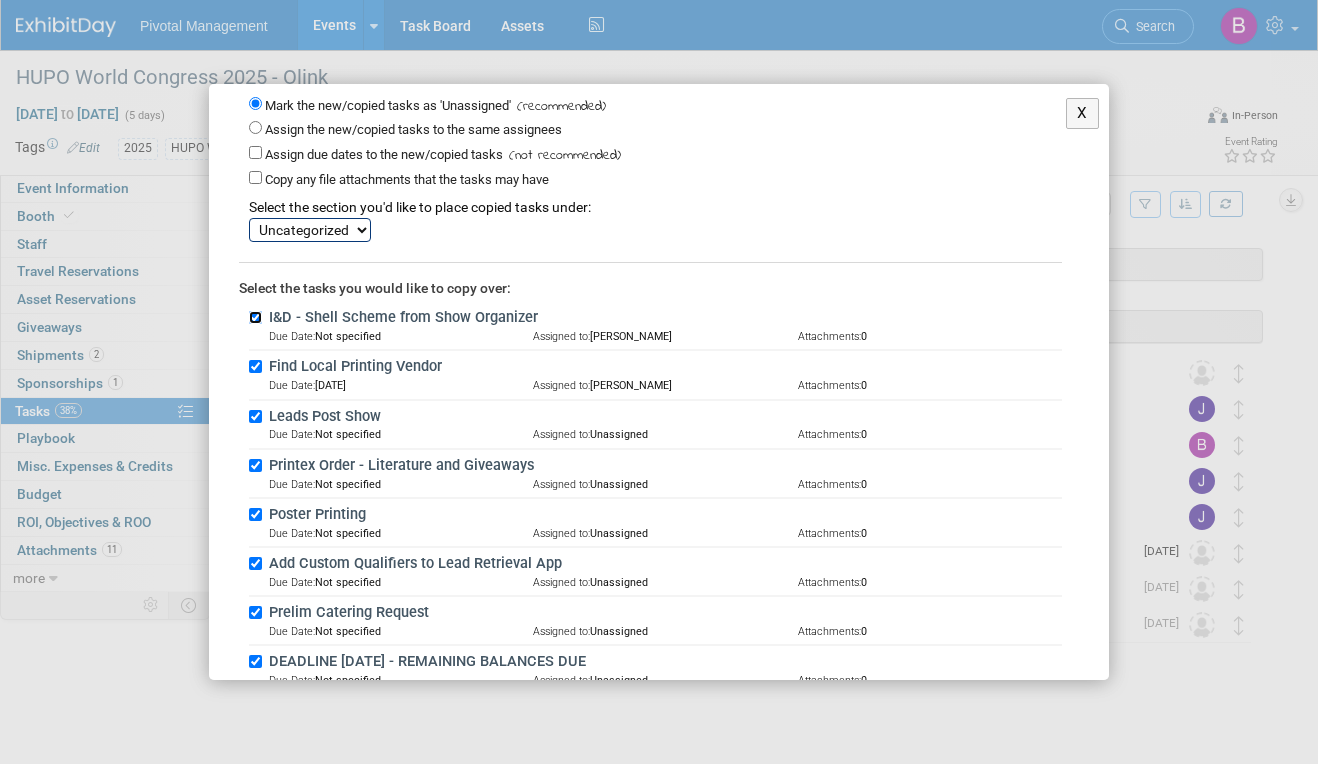 click on "I&D - Shell Scheme from Show Organizer" at bounding box center (255, 317) 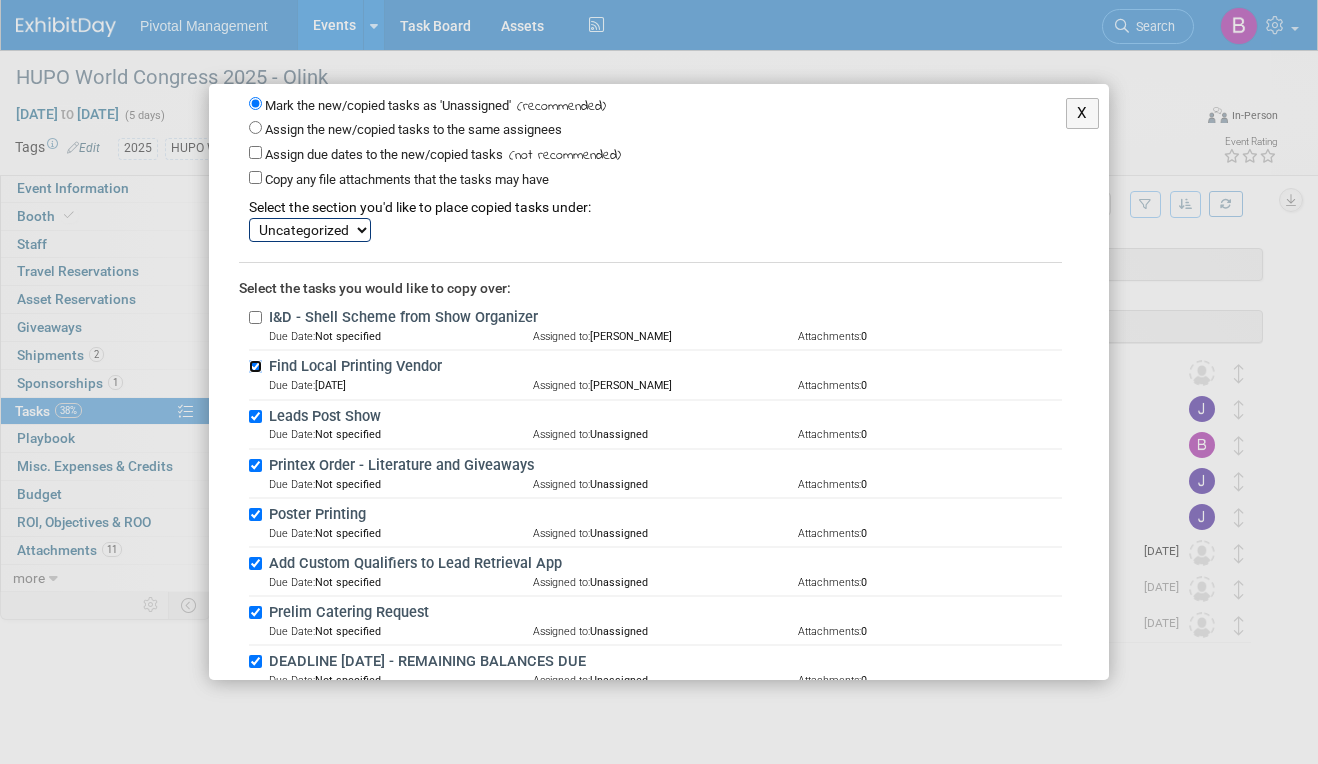 click on "Find Local Printing Vendor" at bounding box center (255, 366) 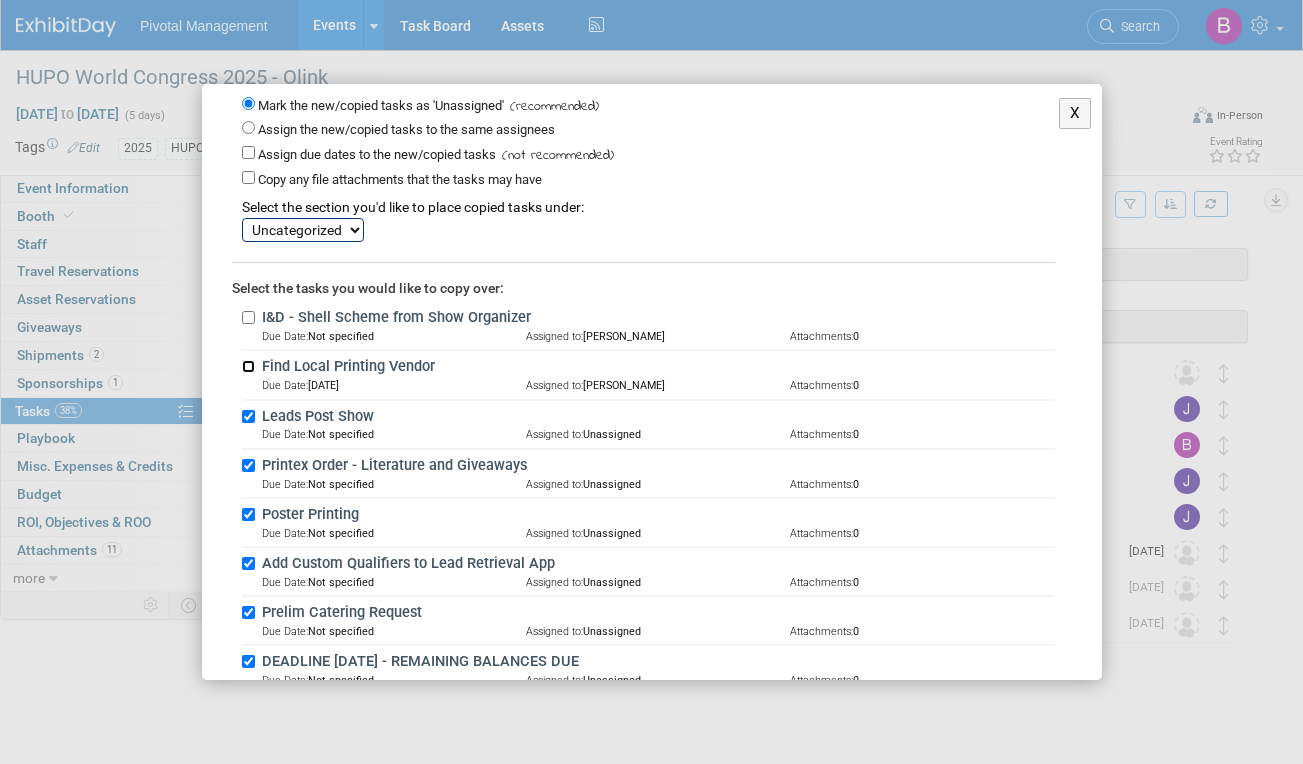 scroll, scrollTop: 247, scrollLeft: 0, axis: vertical 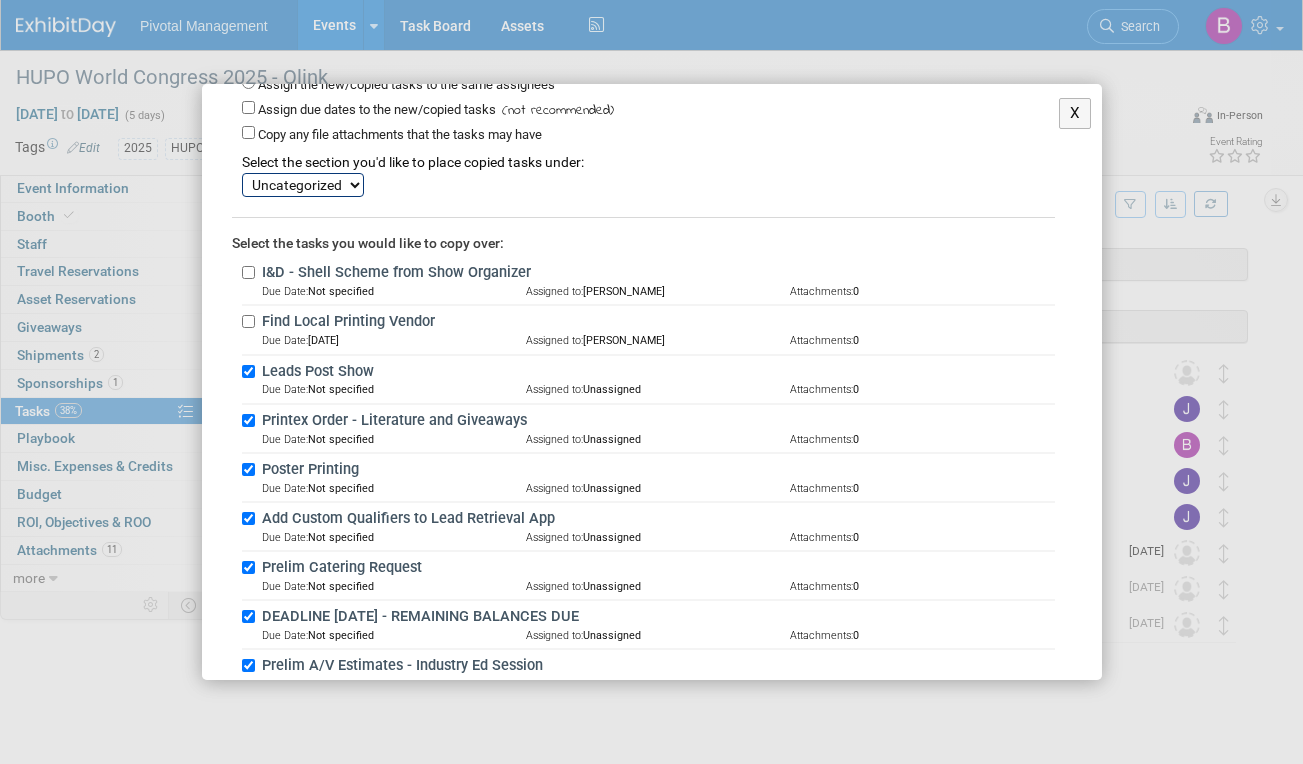click on "Leads Post Show" at bounding box center [655, 372] 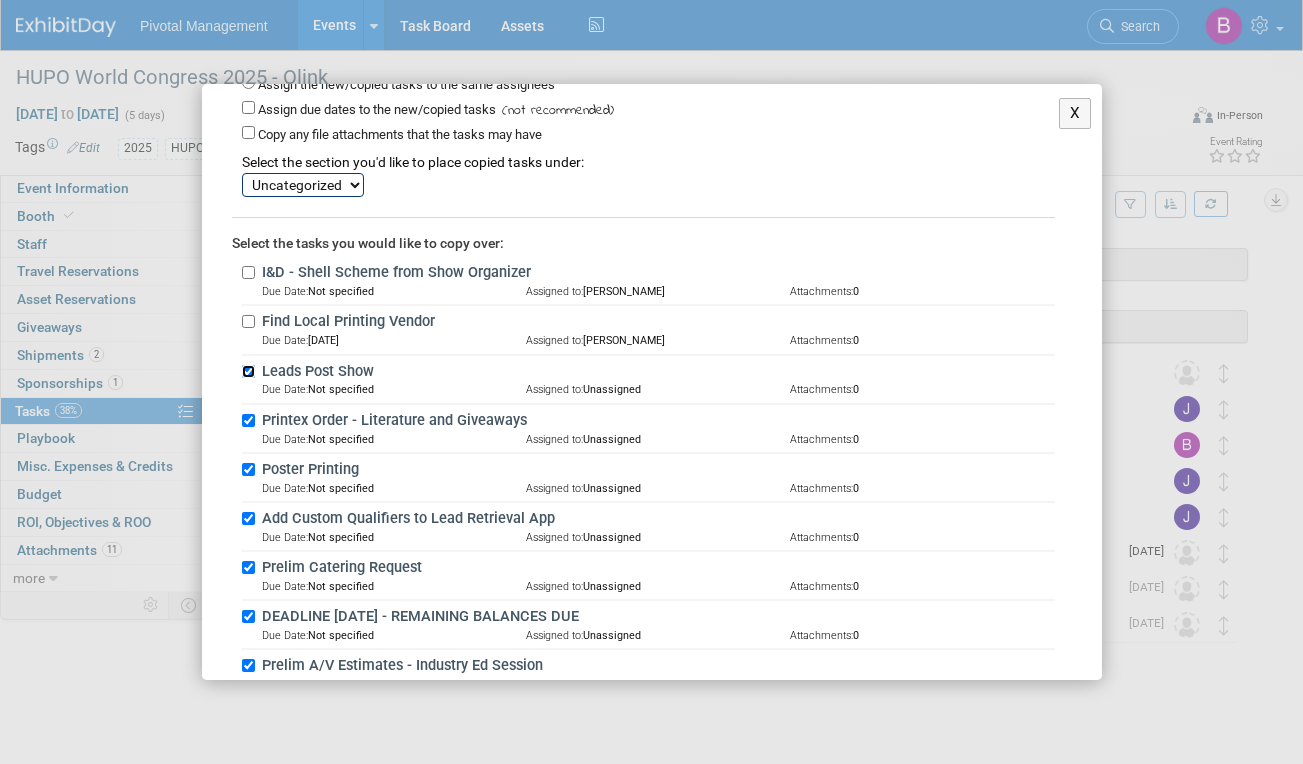 click on "Leads Post Show" at bounding box center (248, 371) 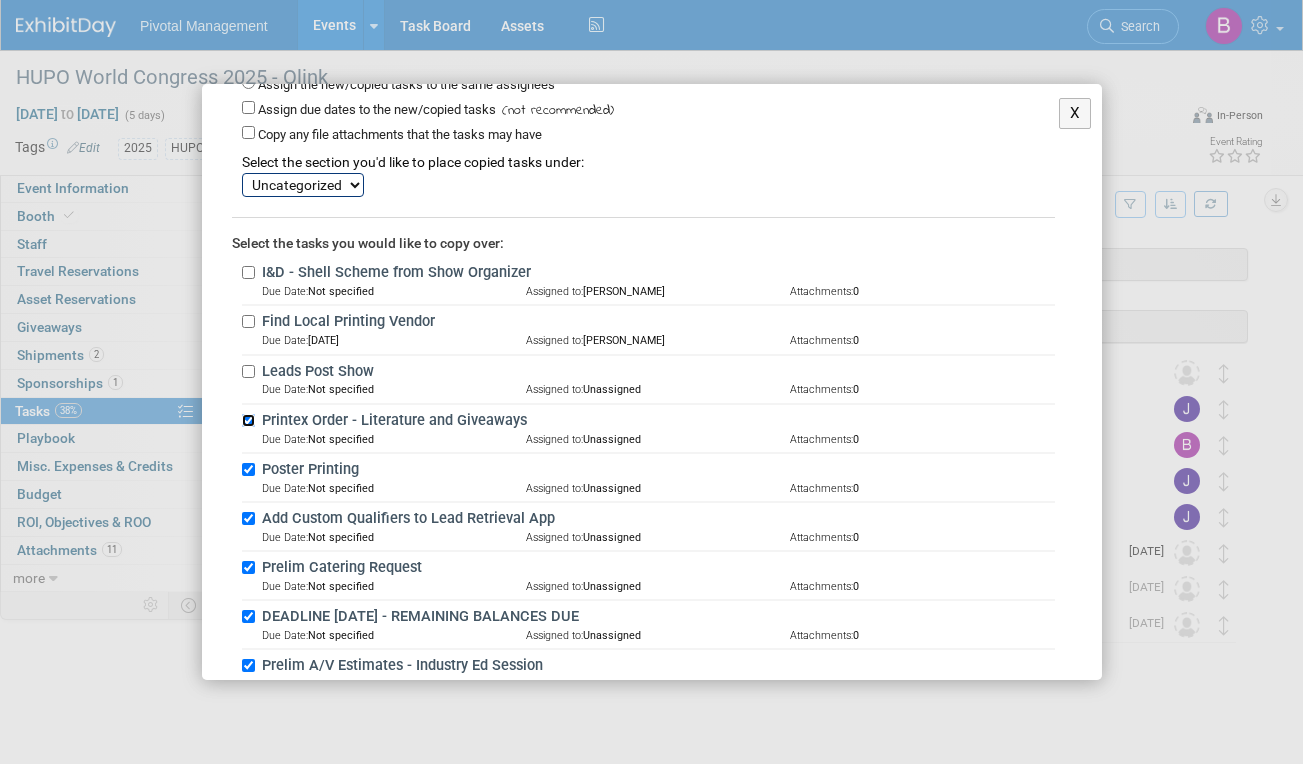 click on "Printex Order - Literature and Giveaways" at bounding box center [248, 420] 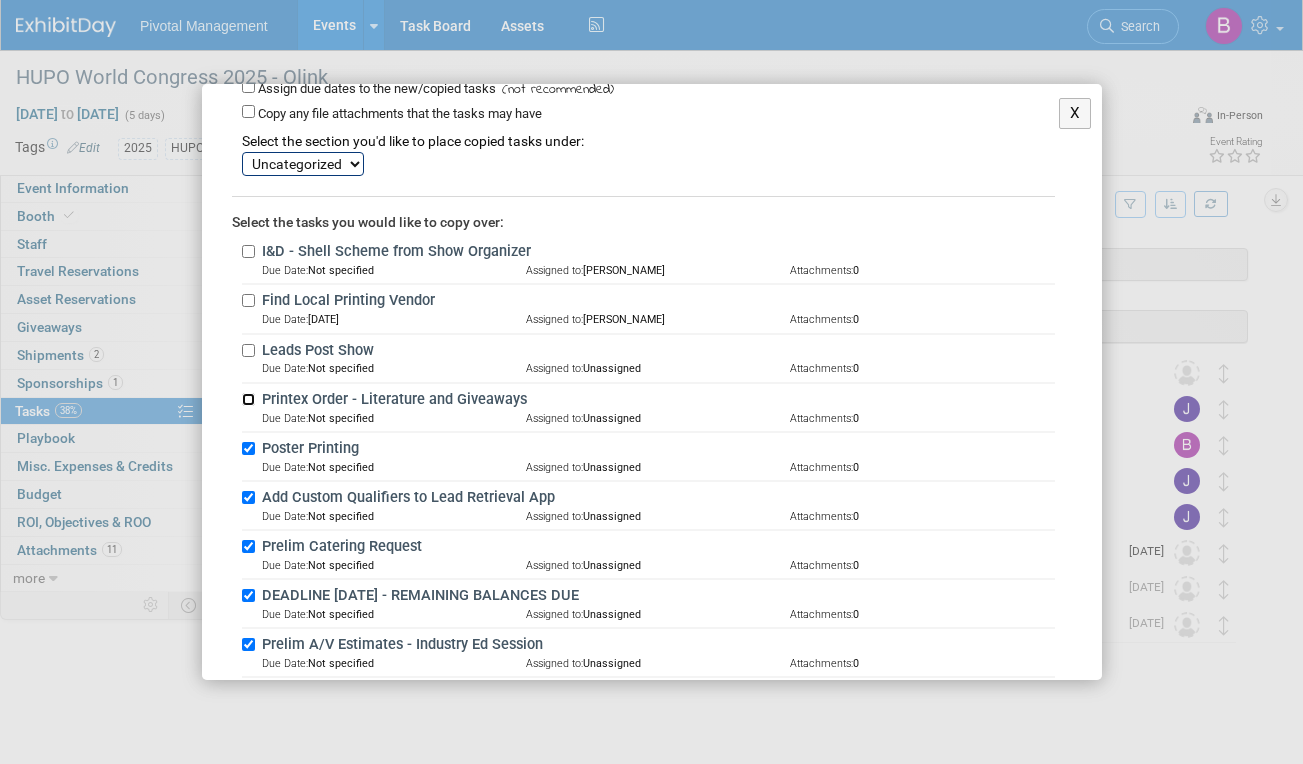 scroll, scrollTop: 278, scrollLeft: 0, axis: vertical 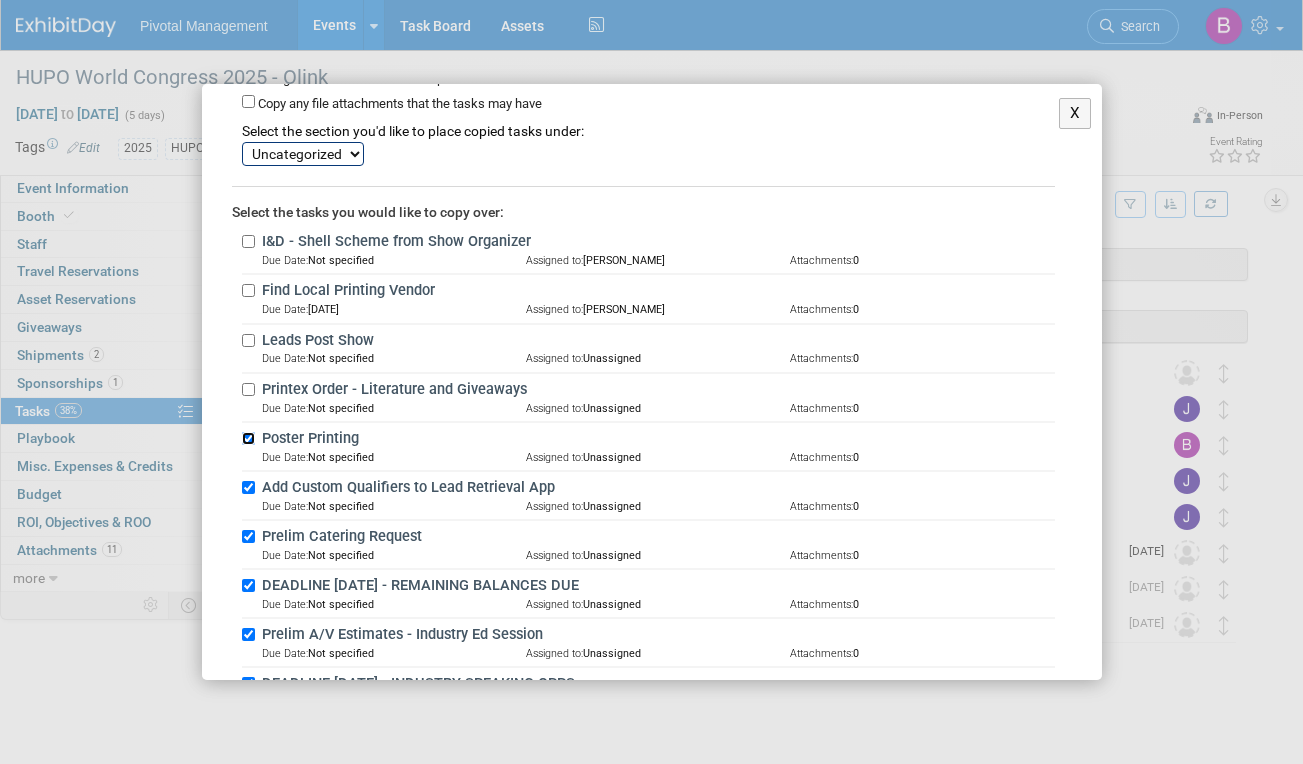 click on "Poster Printing" at bounding box center (248, 438) 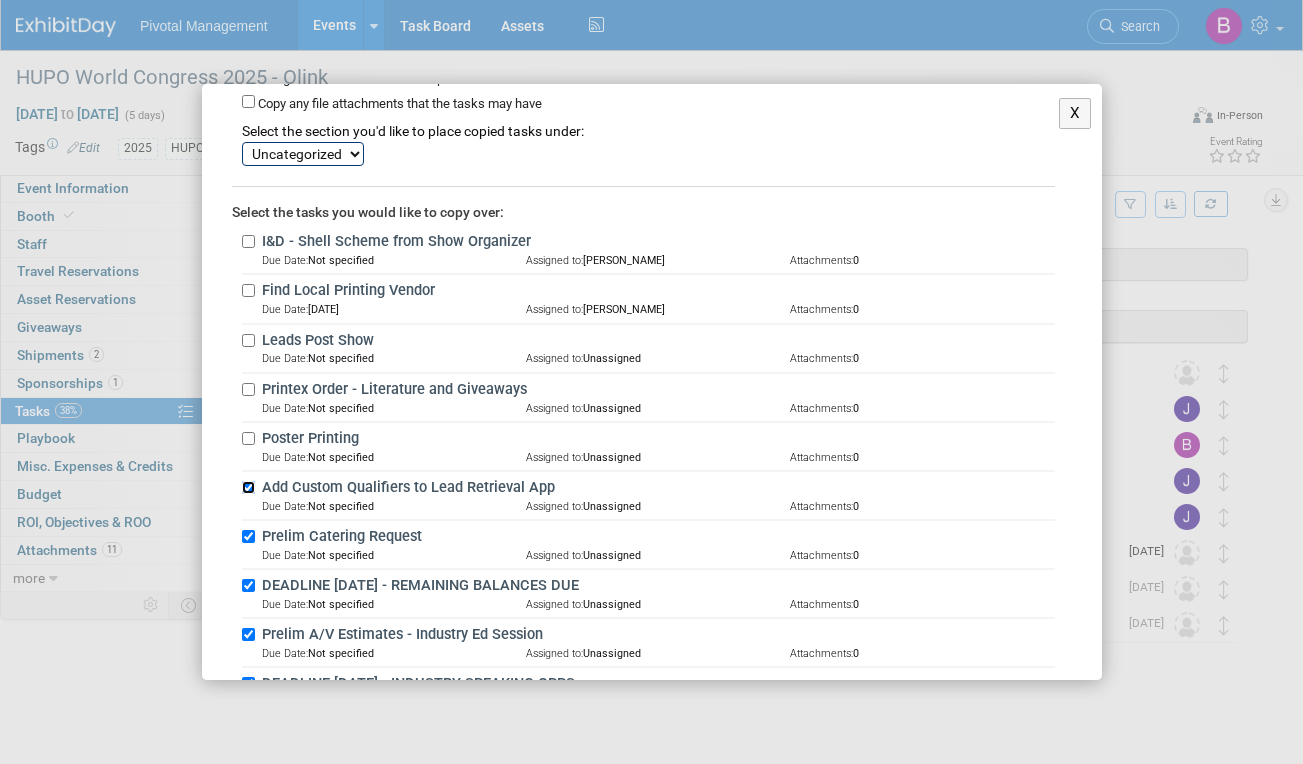 click on "Add Custom Qualifiers to Lead Retrieval App" at bounding box center [248, 487] 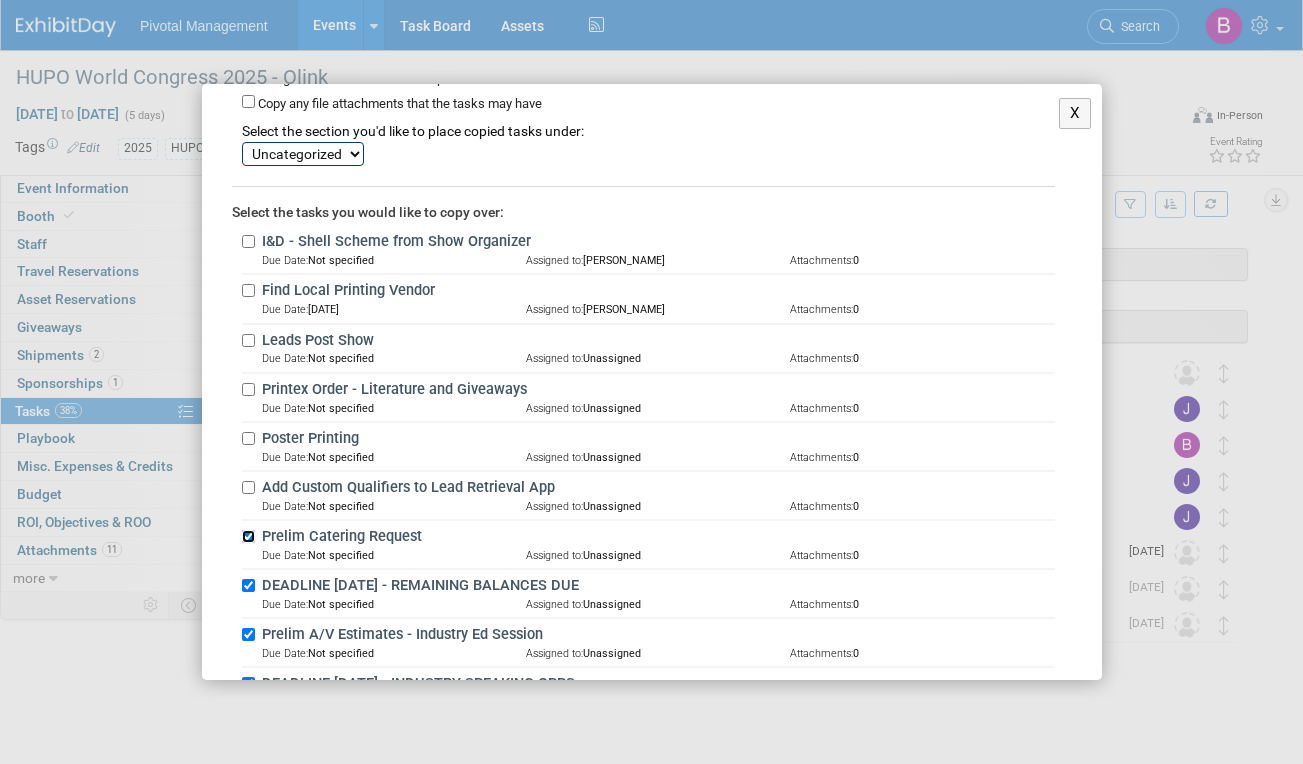 click on "Prelim Catering Request" at bounding box center [248, 536] 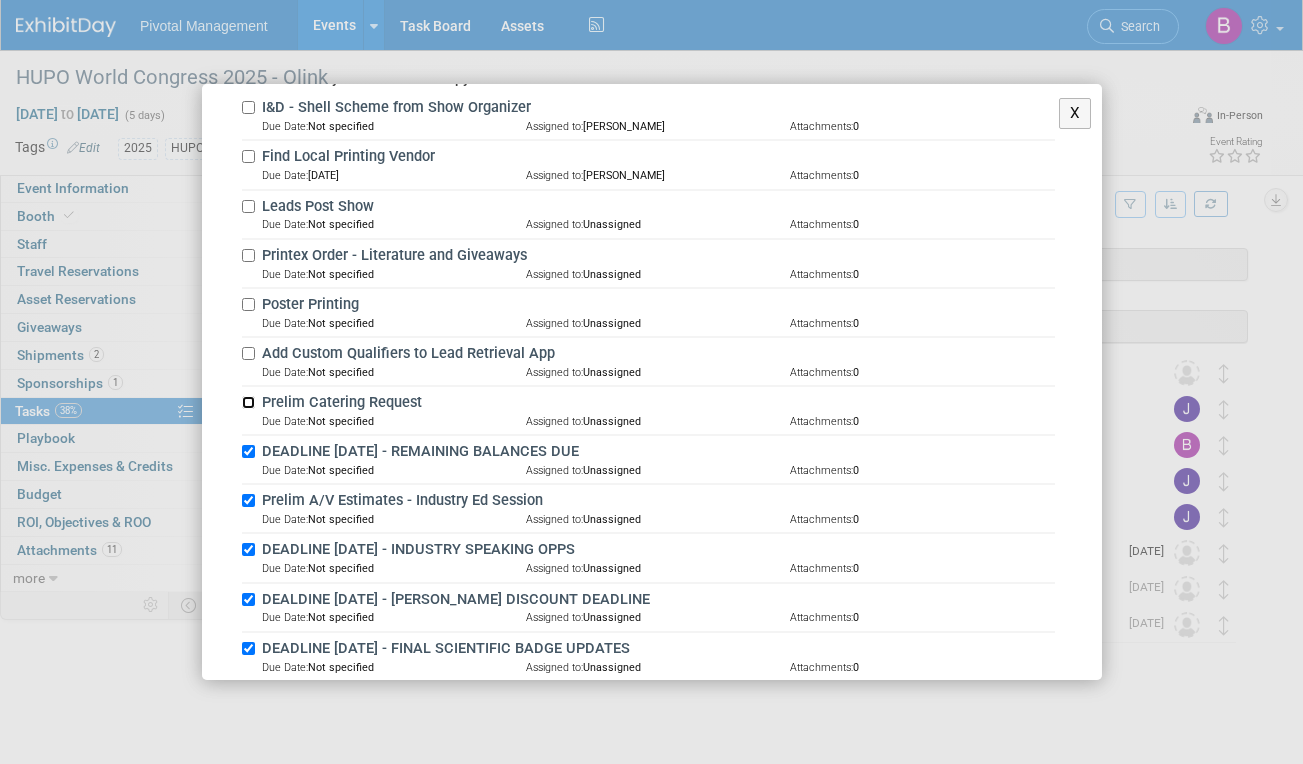 scroll, scrollTop: 473, scrollLeft: 0, axis: vertical 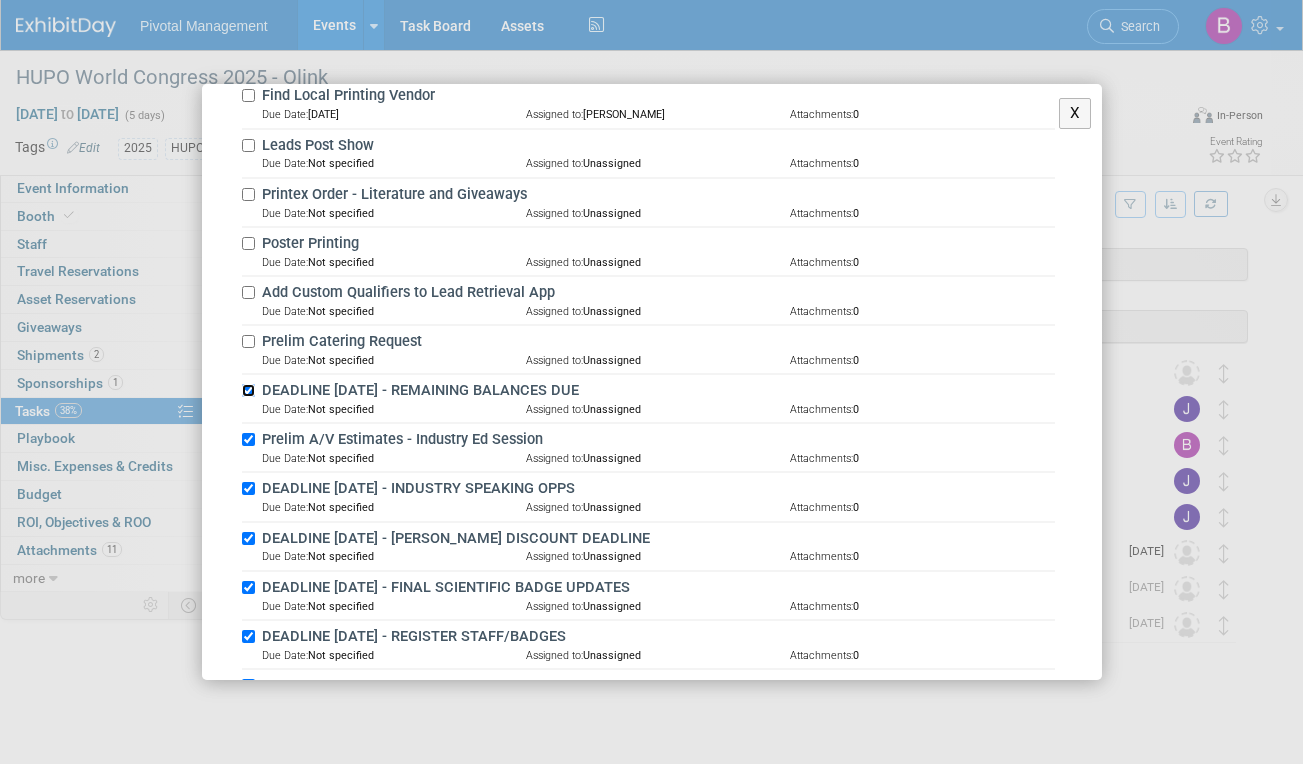 click on "DEADLINE JUNE 1 - REMAINING BALANCES DUE" at bounding box center [248, 390] 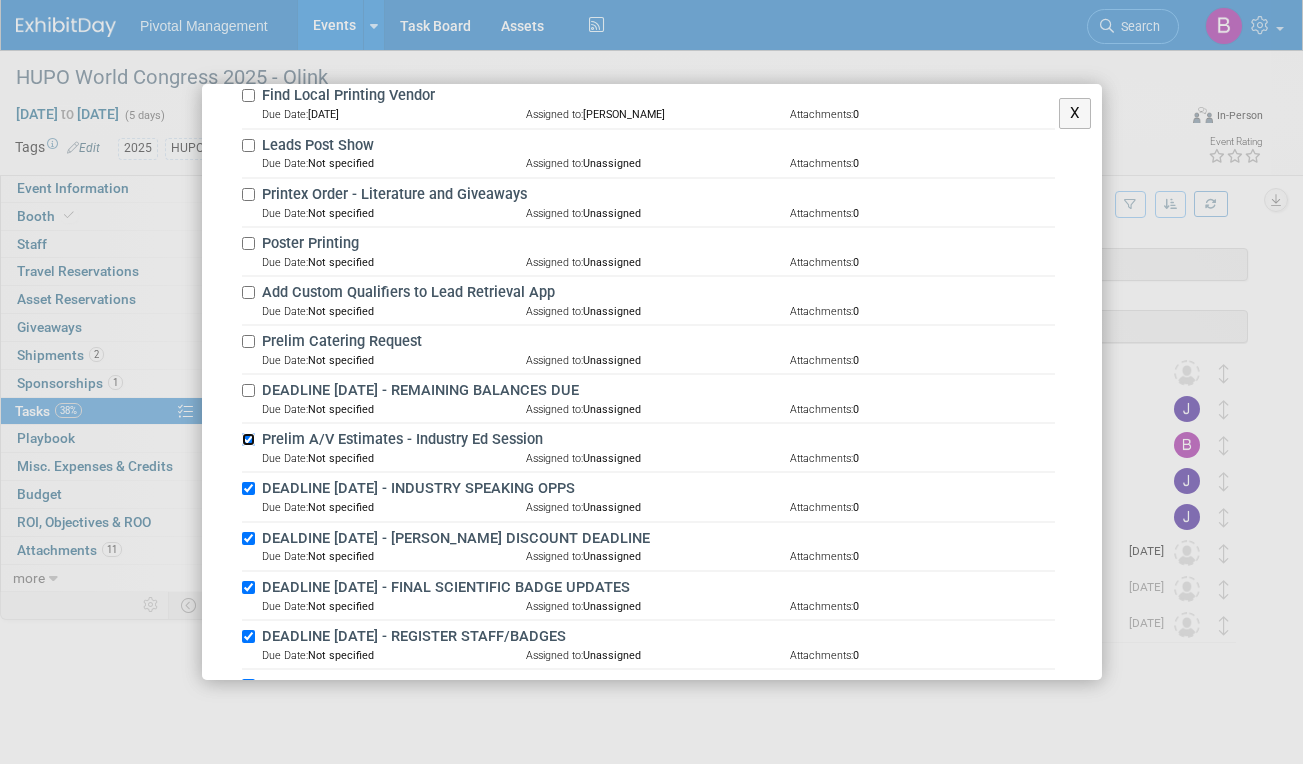 click on "Prelim A/V Estimates - Industry Ed Session" at bounding box center [248, 439] 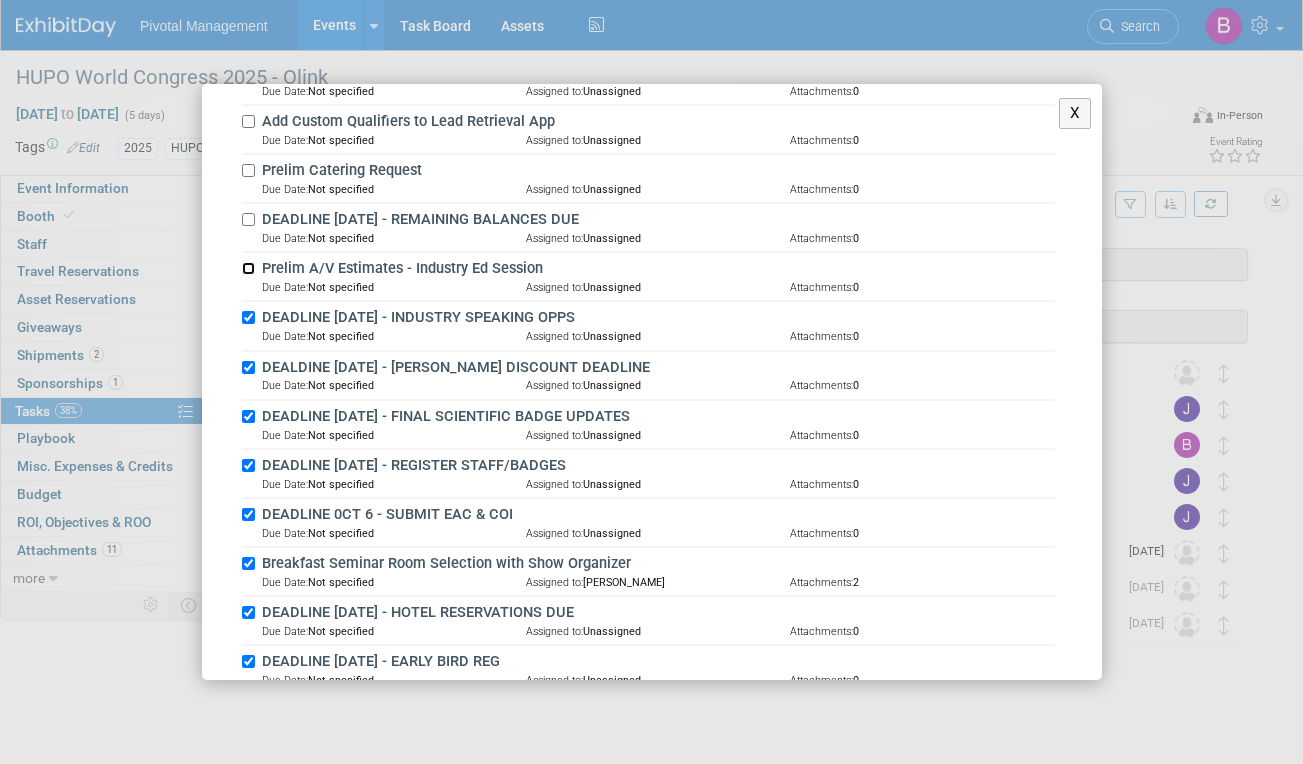 scroll, scrollTop: 661, scrollLeft: 0, axis: vertical 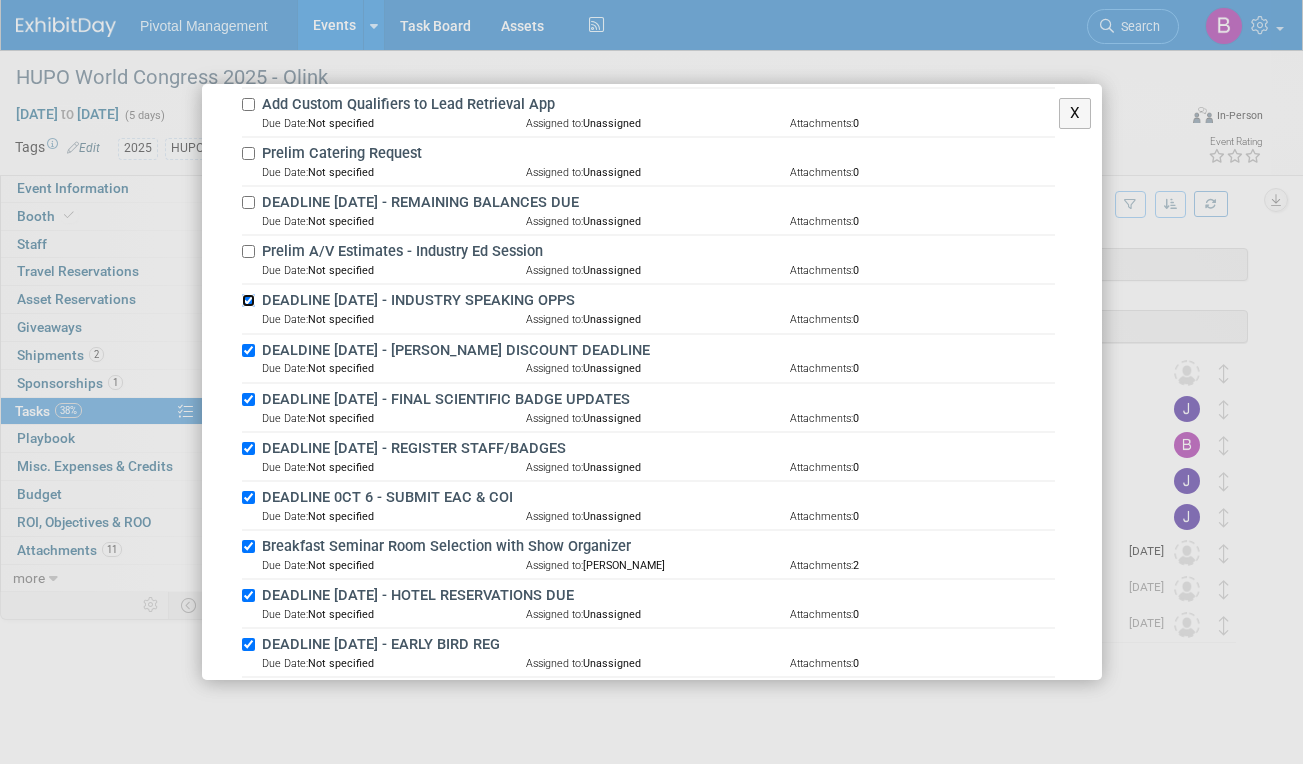 click on "DEADLINE SEPT 5 - INDUSTRY SPEAKING OPPS" at bounding box center (248, 300) 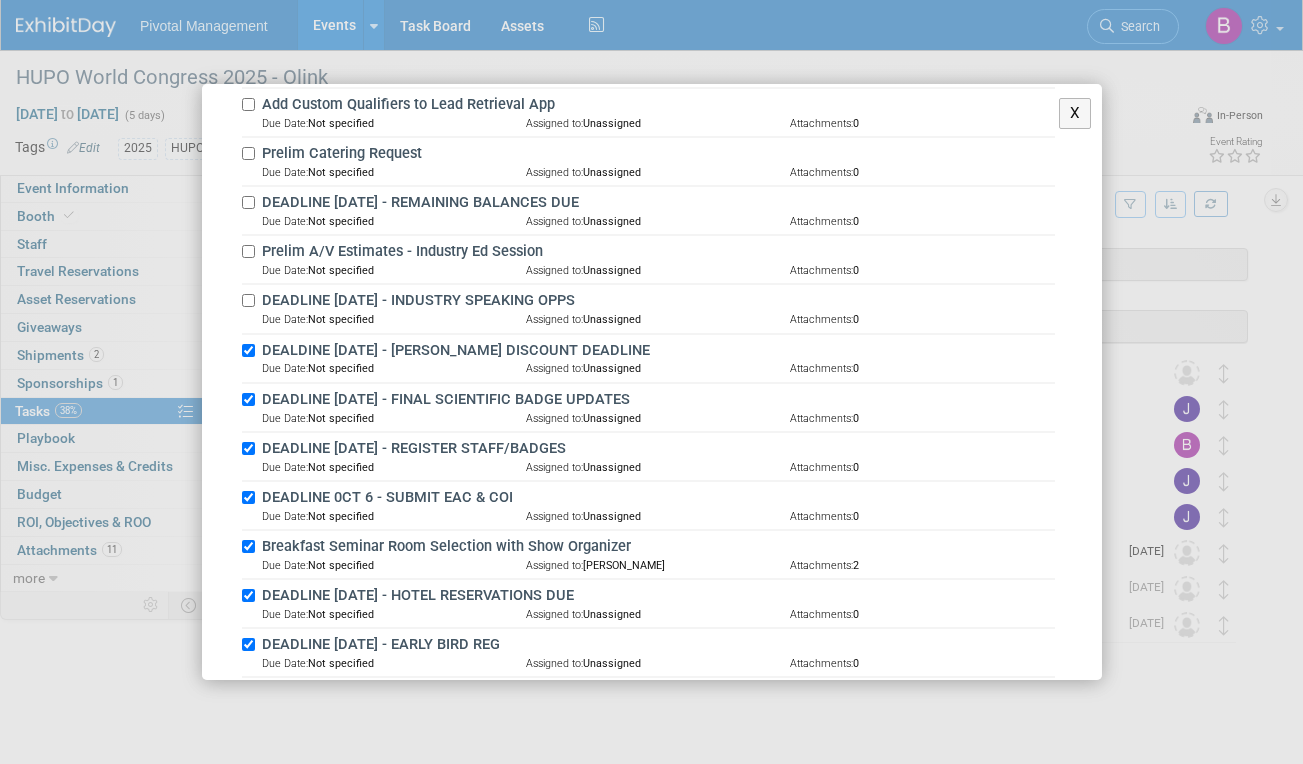 click on "DEALDINE SEPT 15 - FREEMAN DISCOUNT DEADLINE
Due Date:  Not specified
Assigned to:  Unassigned
Attachments:  0" at bounding box center [648, 359] 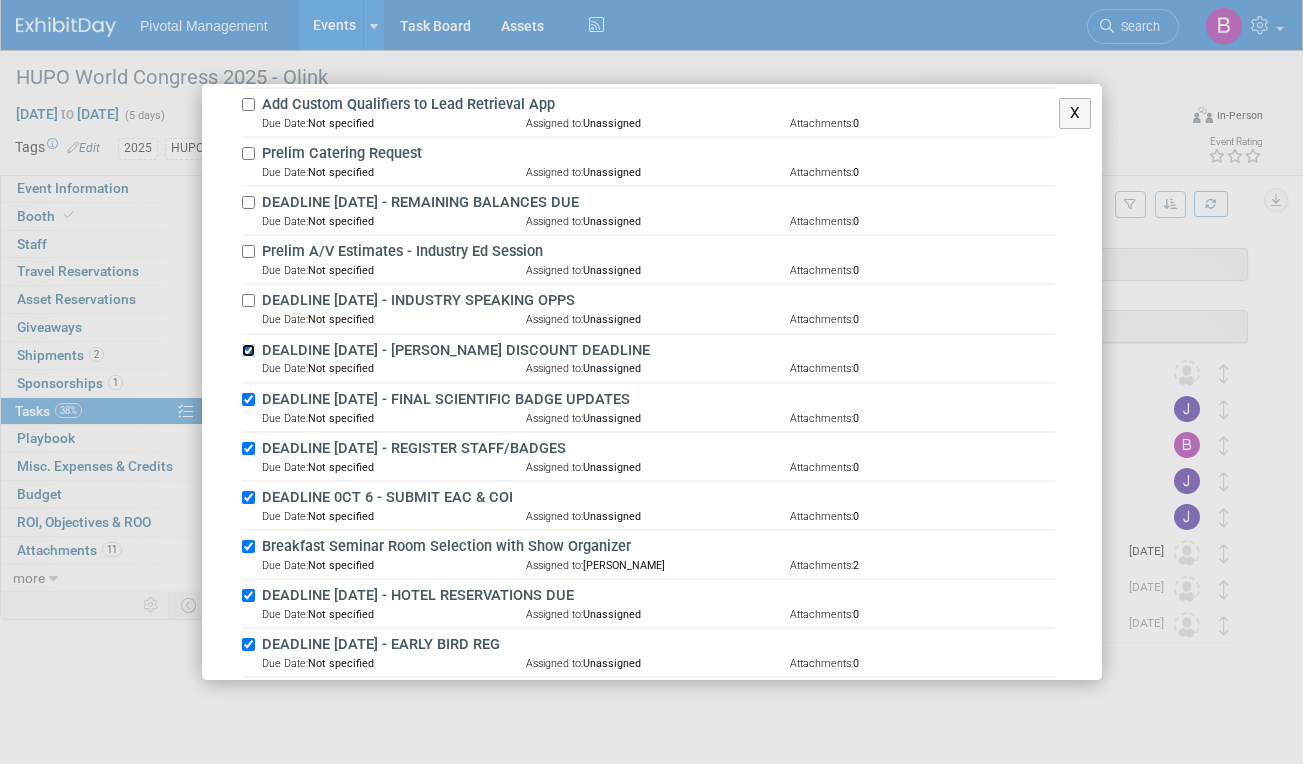 click on "DEALDINE SEPT 15 - FREEMAN DISCOUNT DEADLINE" at bounding box center (248, 350) 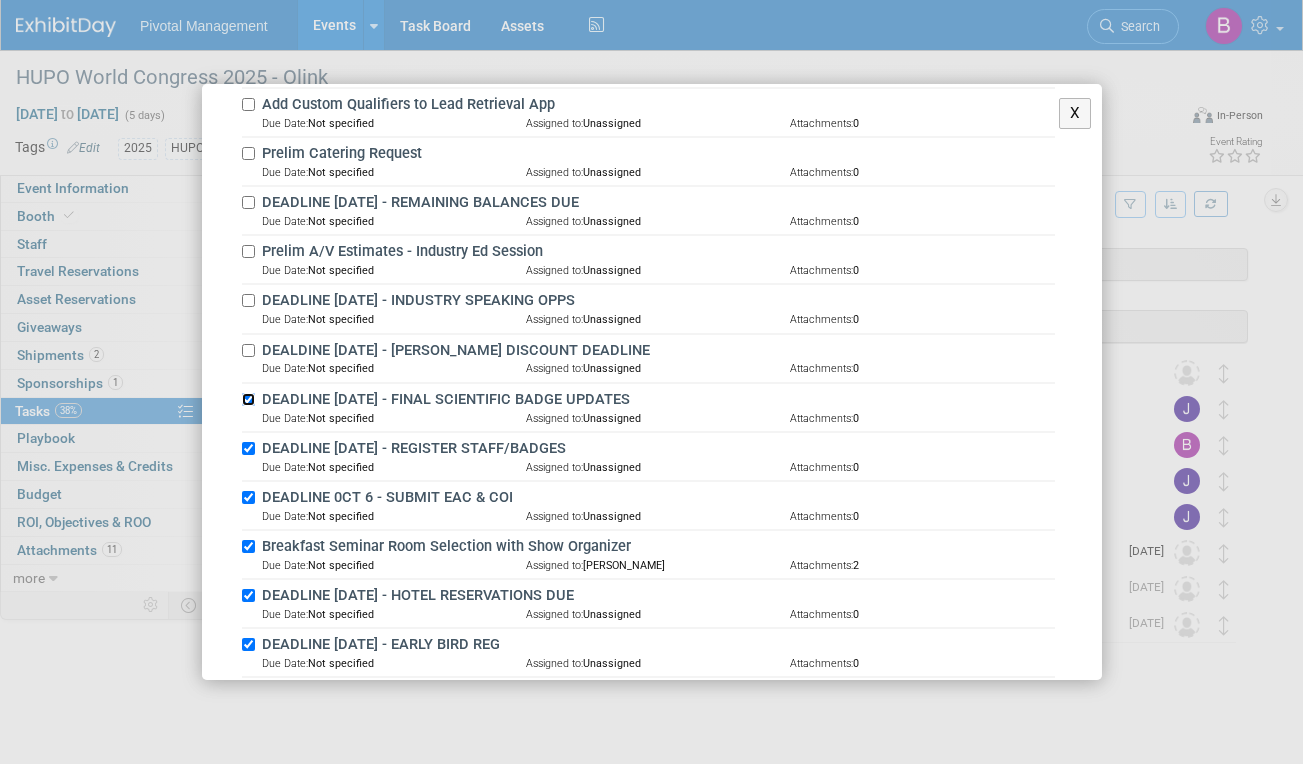 click on "DEADLINE SEPT 22 - FINAL SCIENTIFIC BADGE UPDATES" at bounding box center (248, 399) 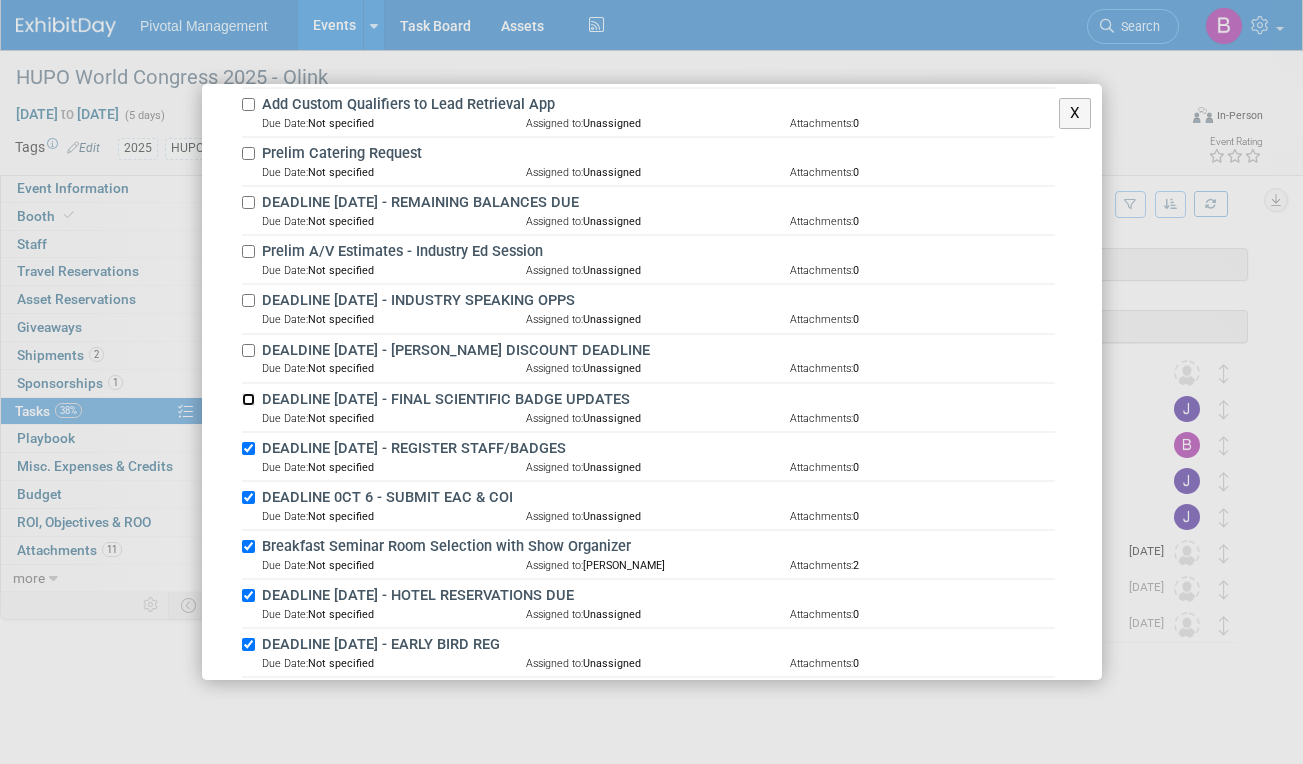 scroll, scrollTop: 699, scrollLeft: 0, axis: vertical 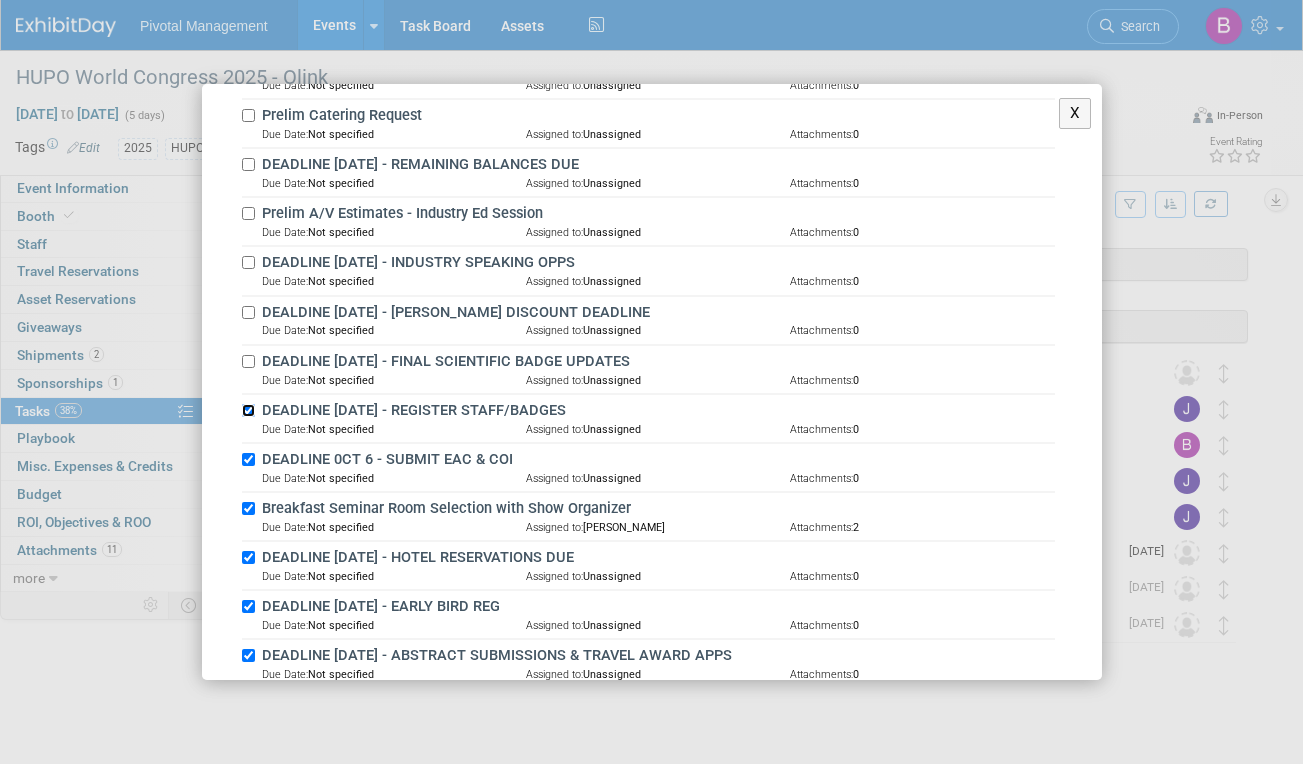 click on "DEADLINE SEPT 22 - REGISTER STAFF/BADGES" at bounding box center [248, 410] 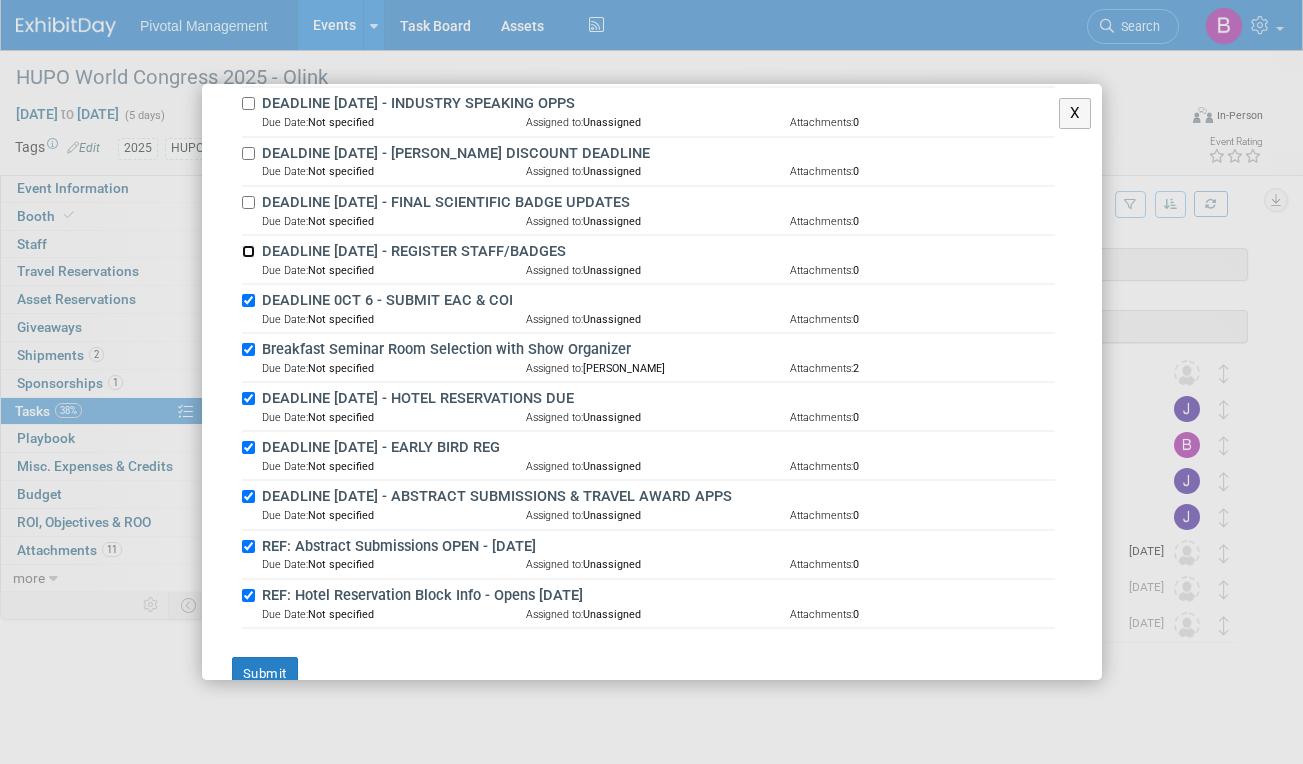 scroll, scrollTop: 861, scrollLeft: 0, axis: vertical 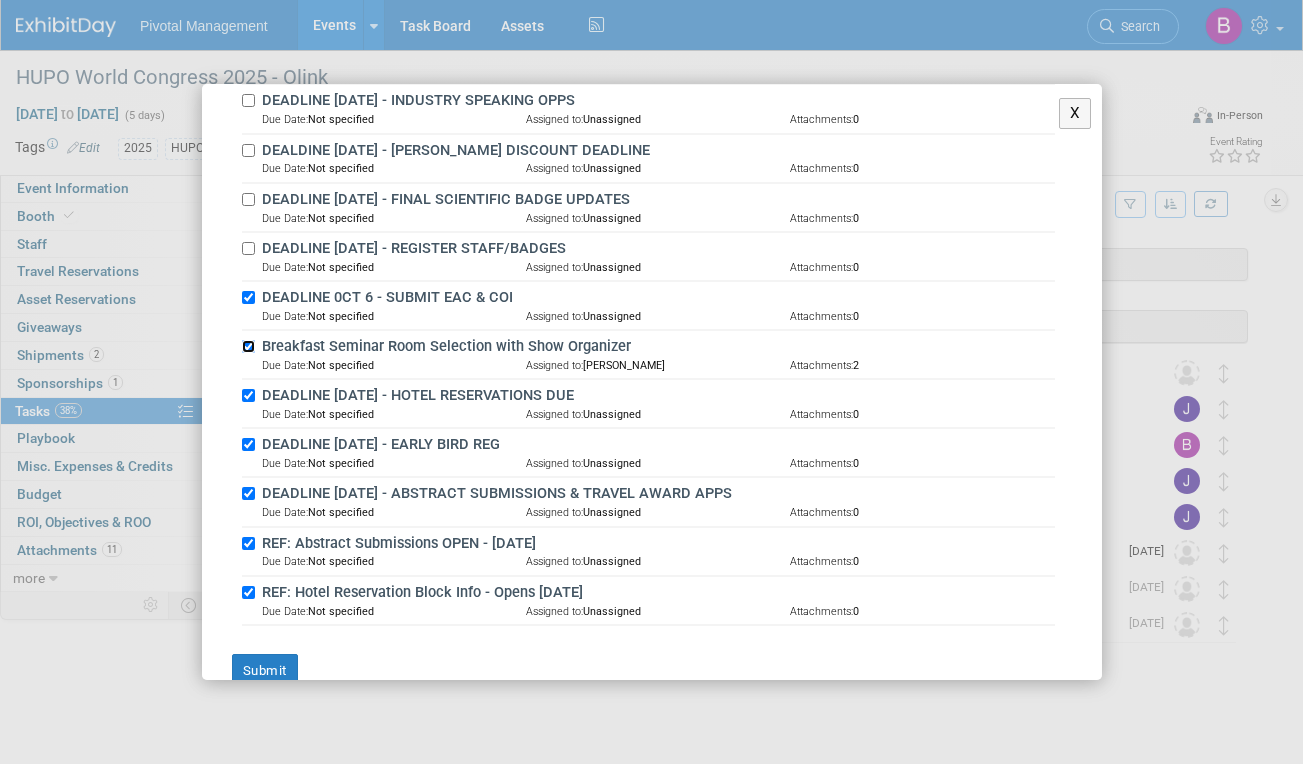 click on "Breakfast Seminar Room Selection with Show Organizer" at bounding box center [248, 346] 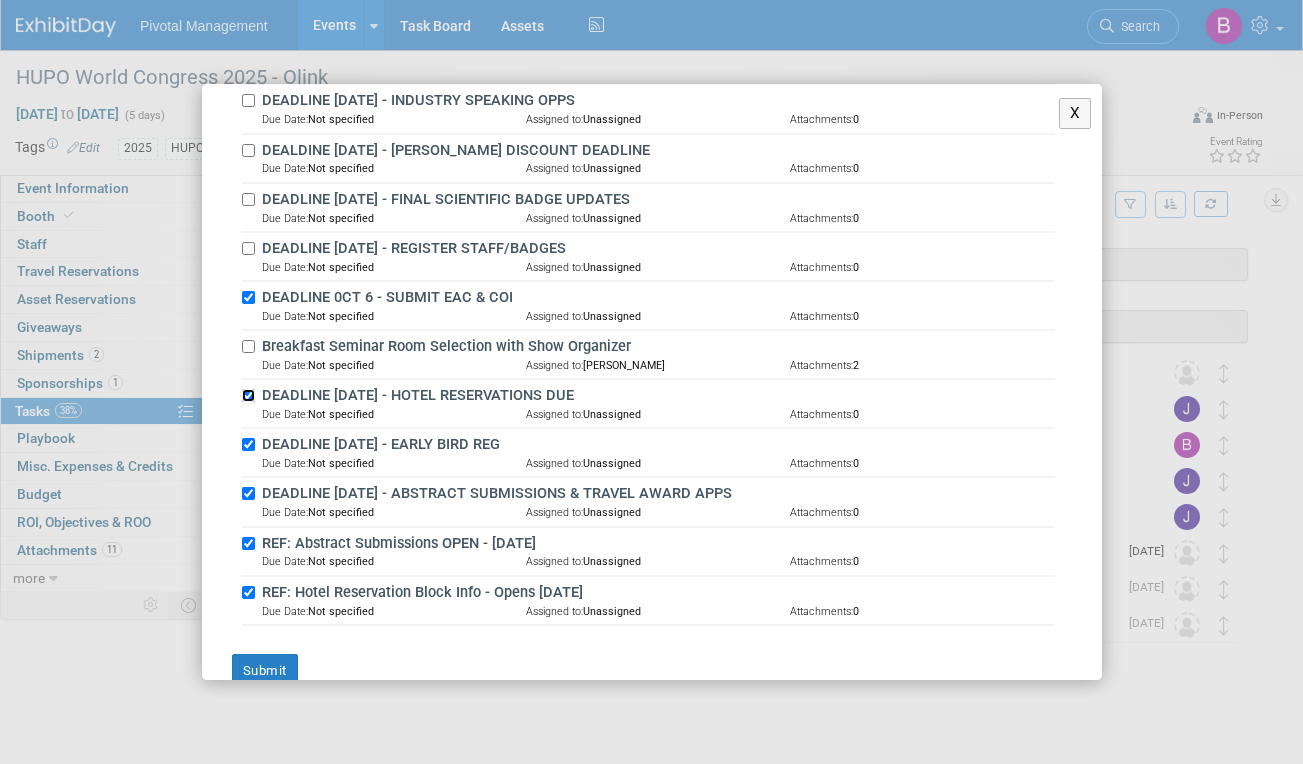 click on "DEADLINE SEPT 26 - HOTEL RESERVATIONS DUE" at bounding box center [248, 395] 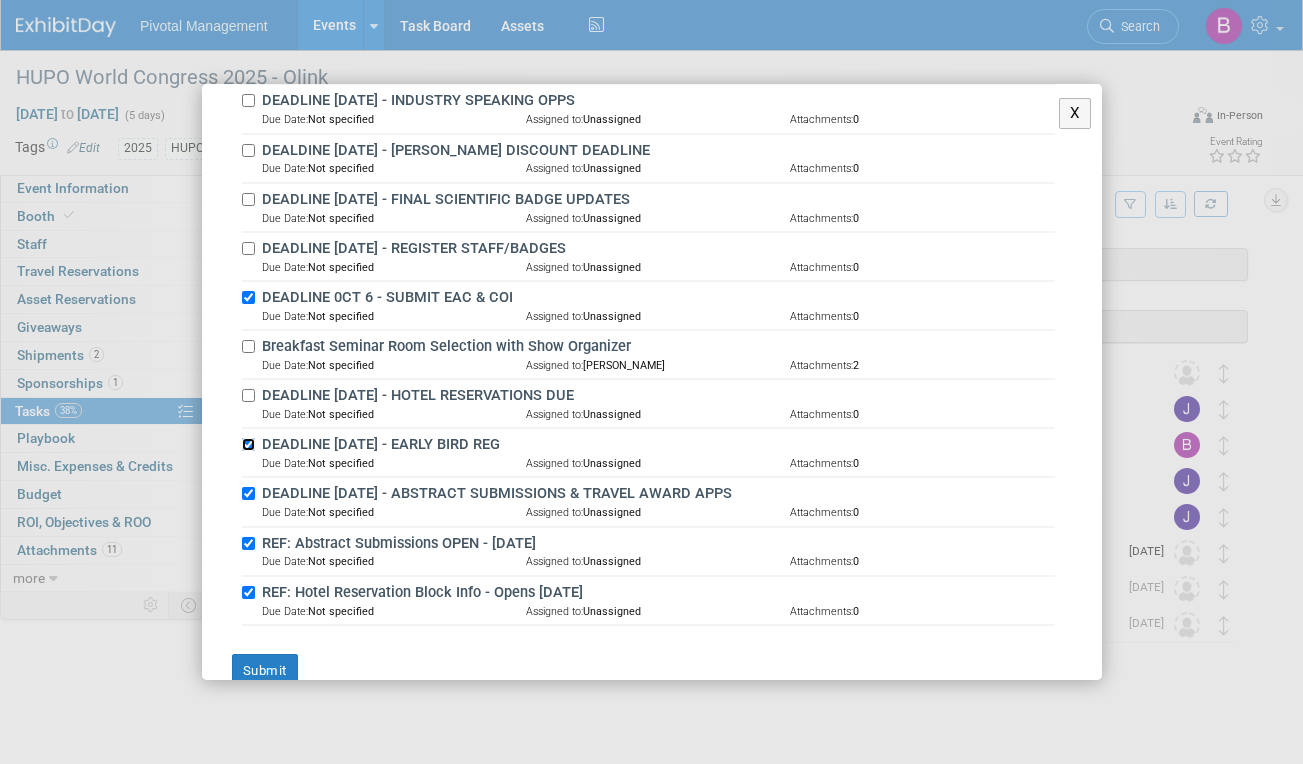 click on "DEADLINE JULY 31 - EARLY BIRD REG" at bounding box center (248, 444) 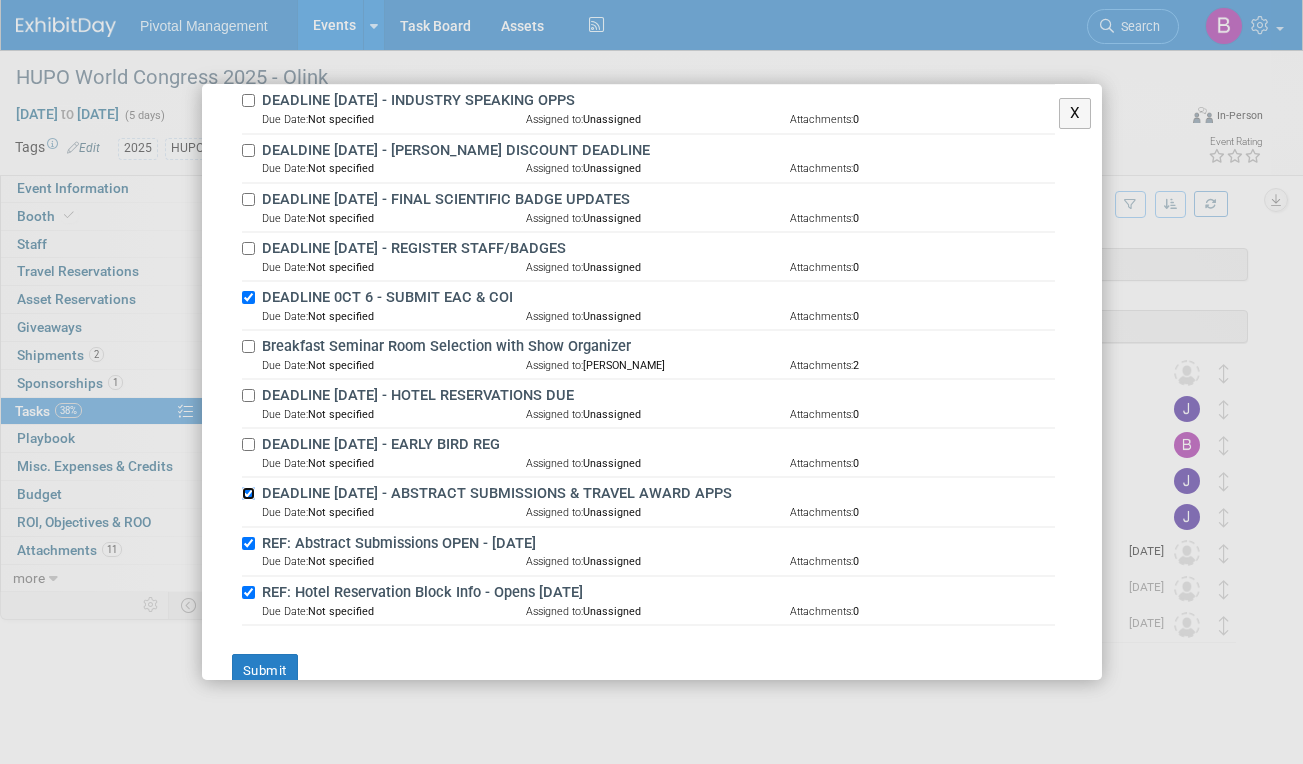 click on "DEADLINE MAY 16 - ABSTRACT SUBMISSIONS & TRAVEL AWARD APPS" at bounding box center (248, 493) 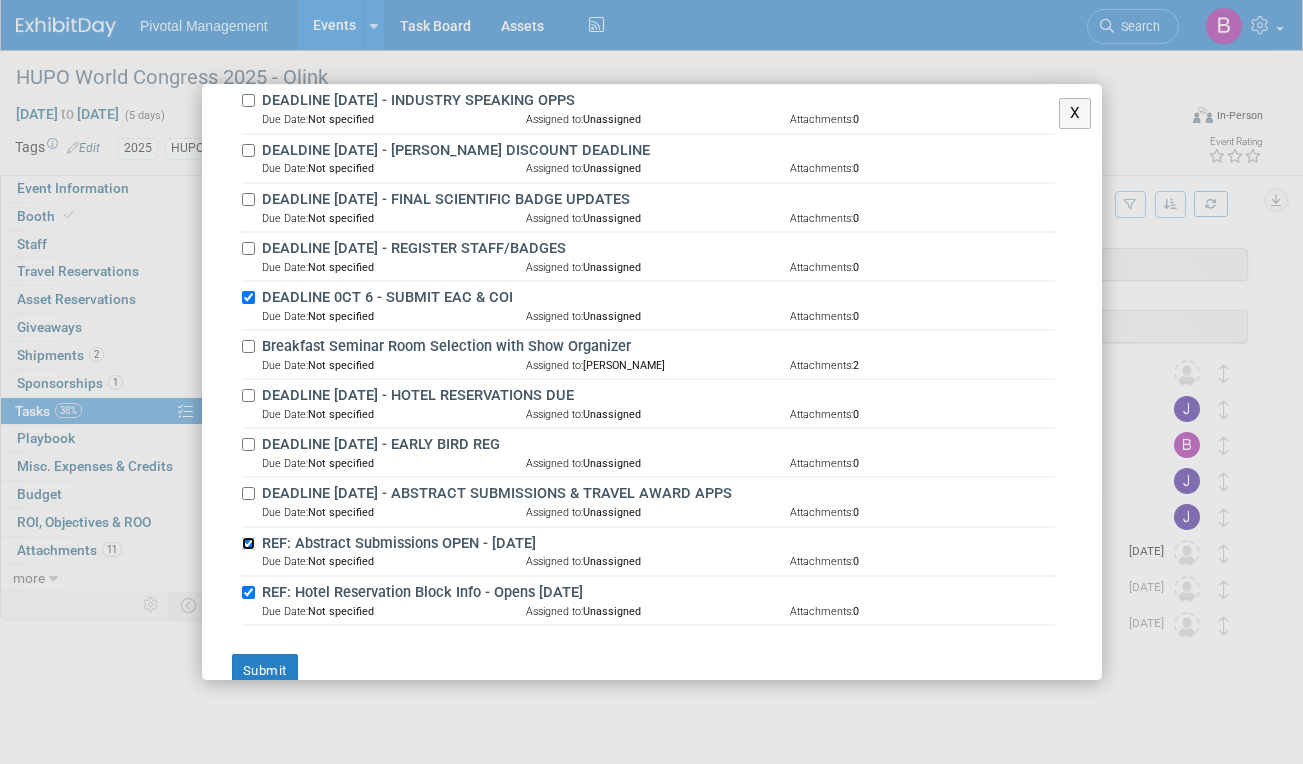 click on "REF: Abstract Submissions OPEN - Feb 2025" at bounding box center (248, 543) 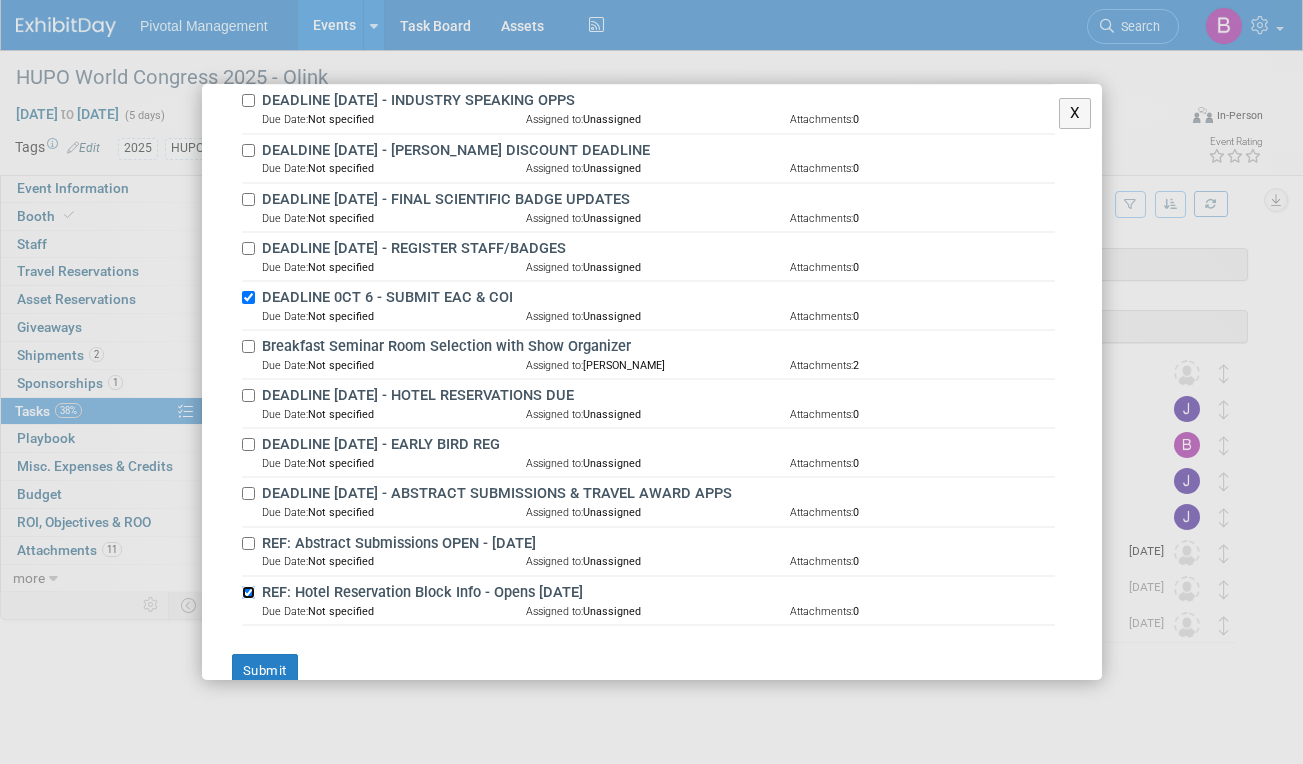 click on "REF: Hotel Reservation Block Info - Opens FEB 2025" at bounding box center (248, 592) 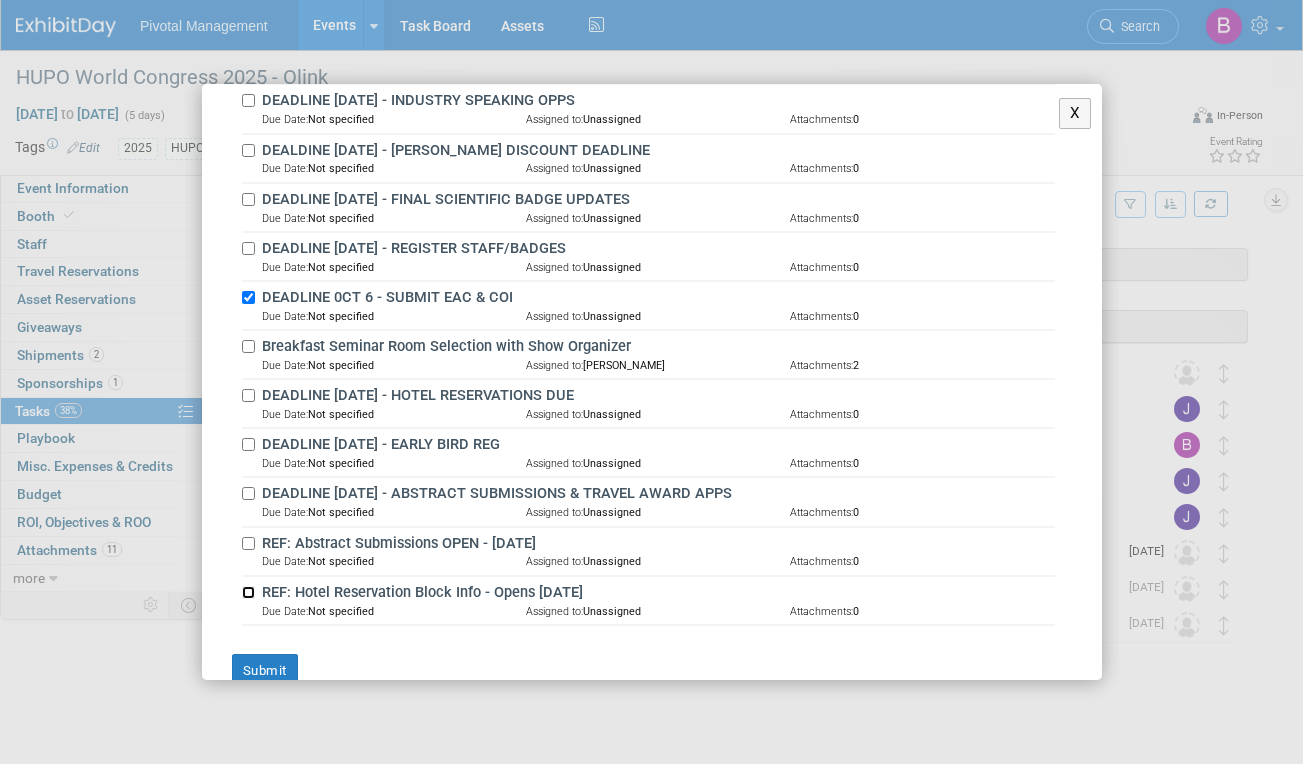 scroll, scrollTop: 896, scrollLeft: 0, axis: vertical 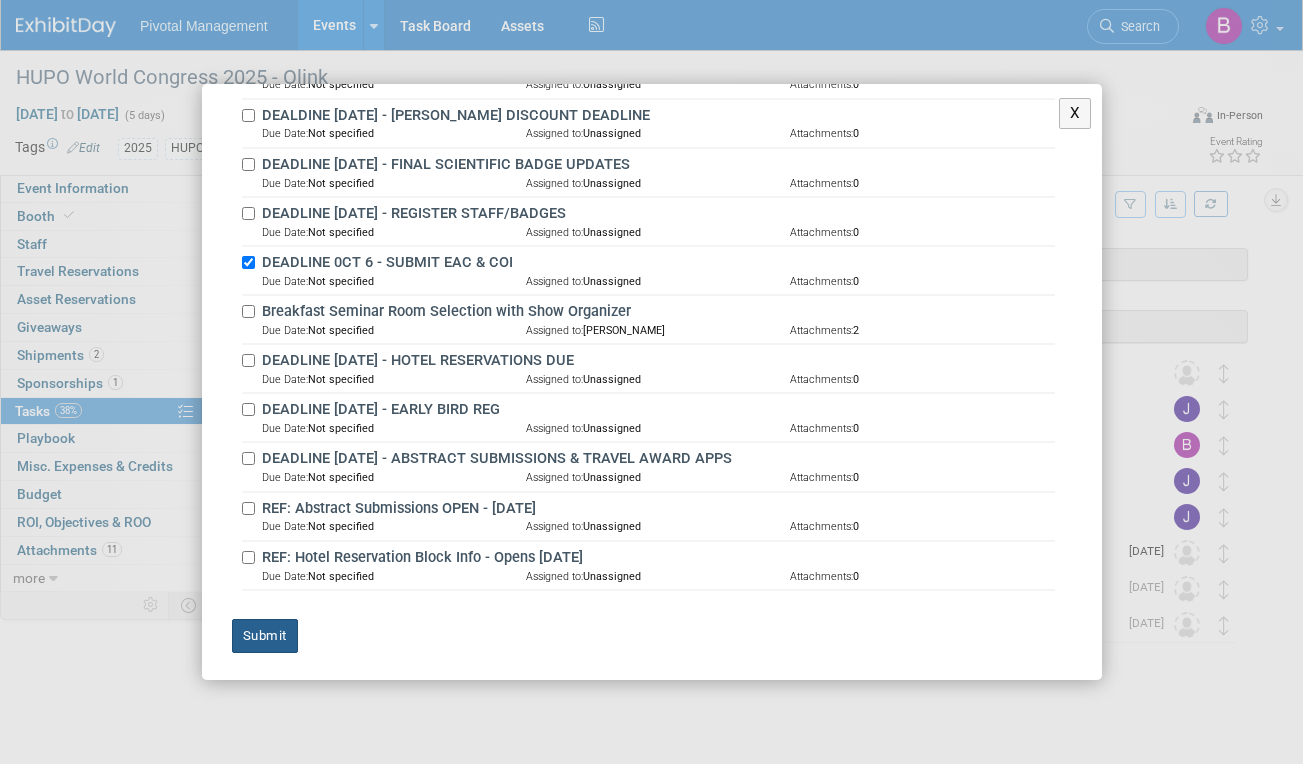 click on "Submit" at bounding box center (265, 636) 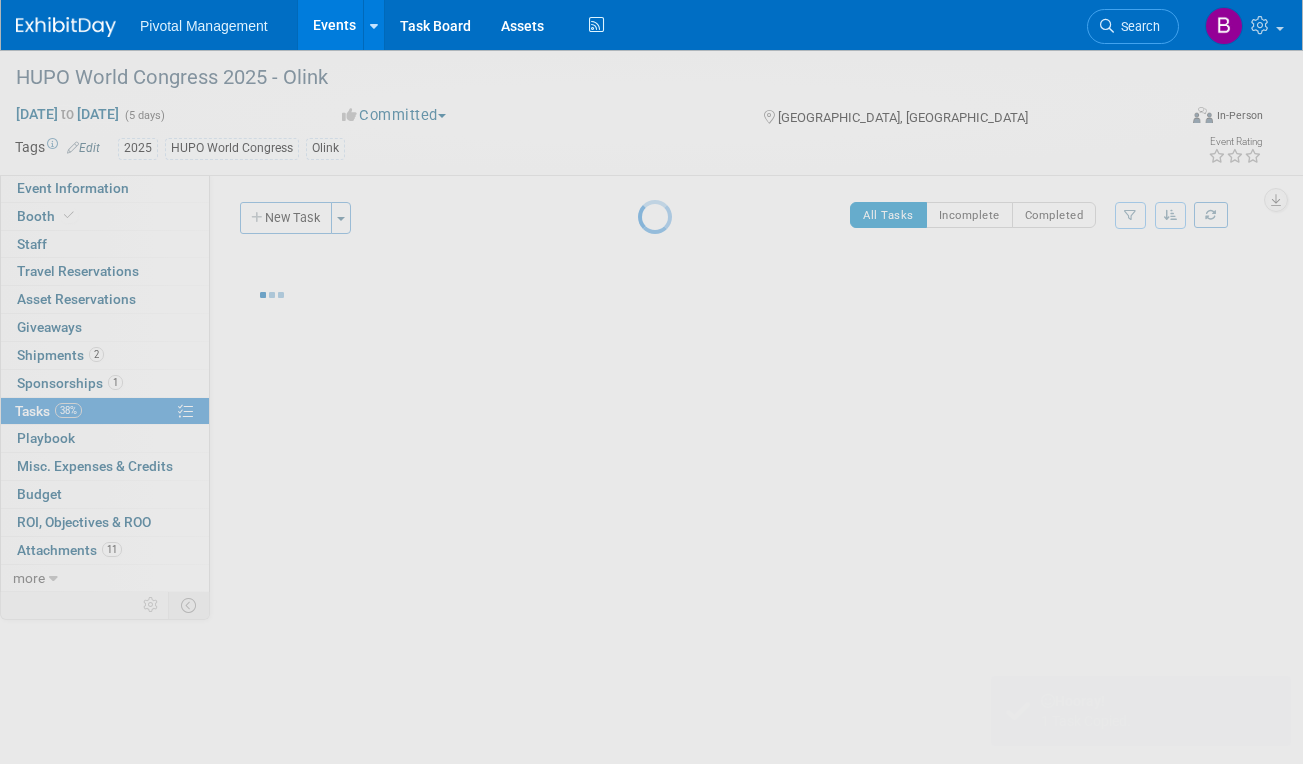 scroll, scrollTop: 0, scrollLeft: 0, axis: both 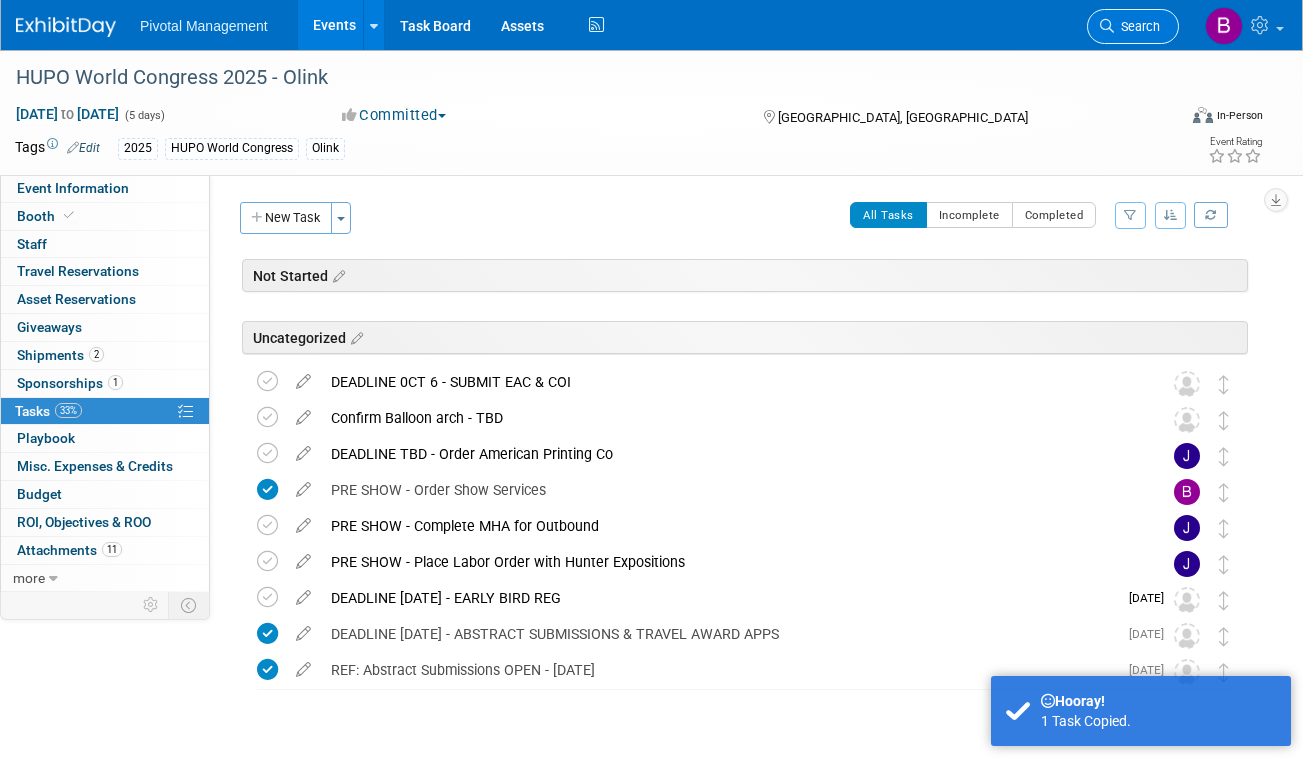 click on "Search" at bounding box center (1137, 26) 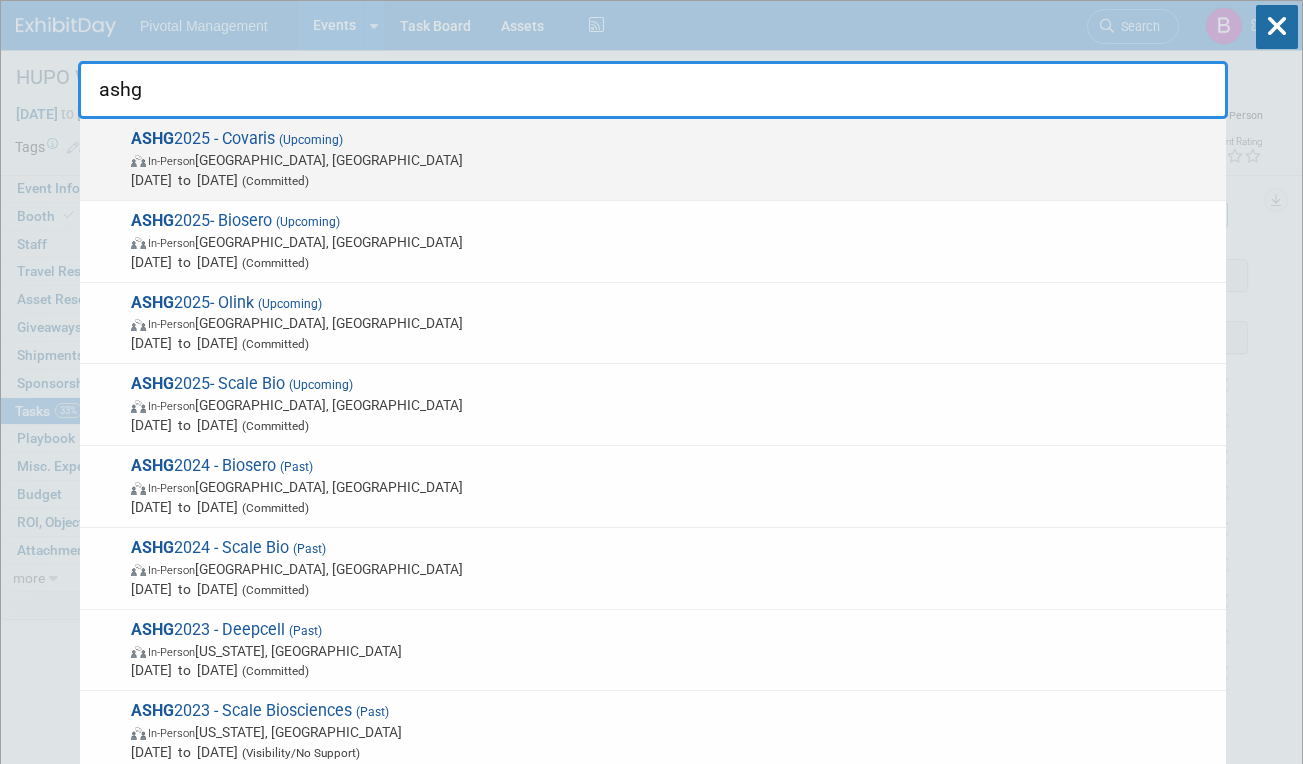 type on "ashg" 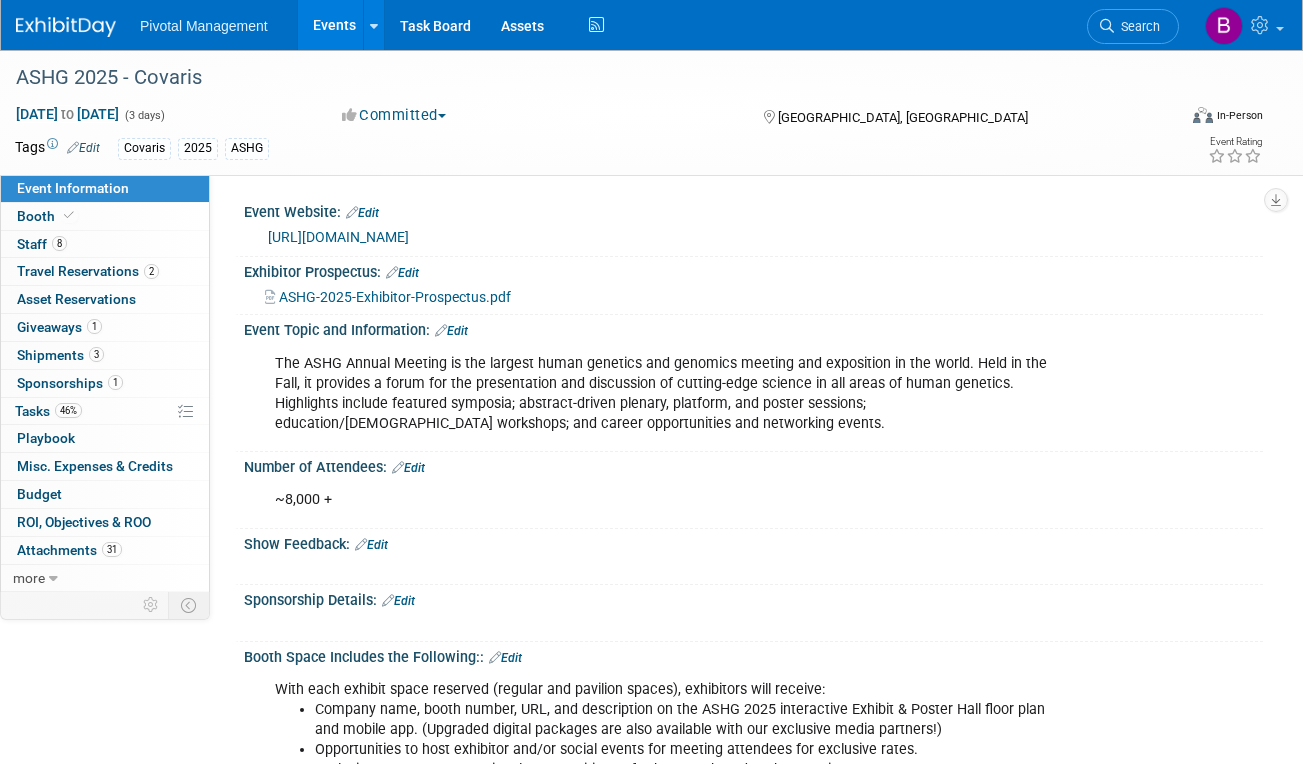 scroll, scrollTop: 0, scrollLeft: 0, axis: both 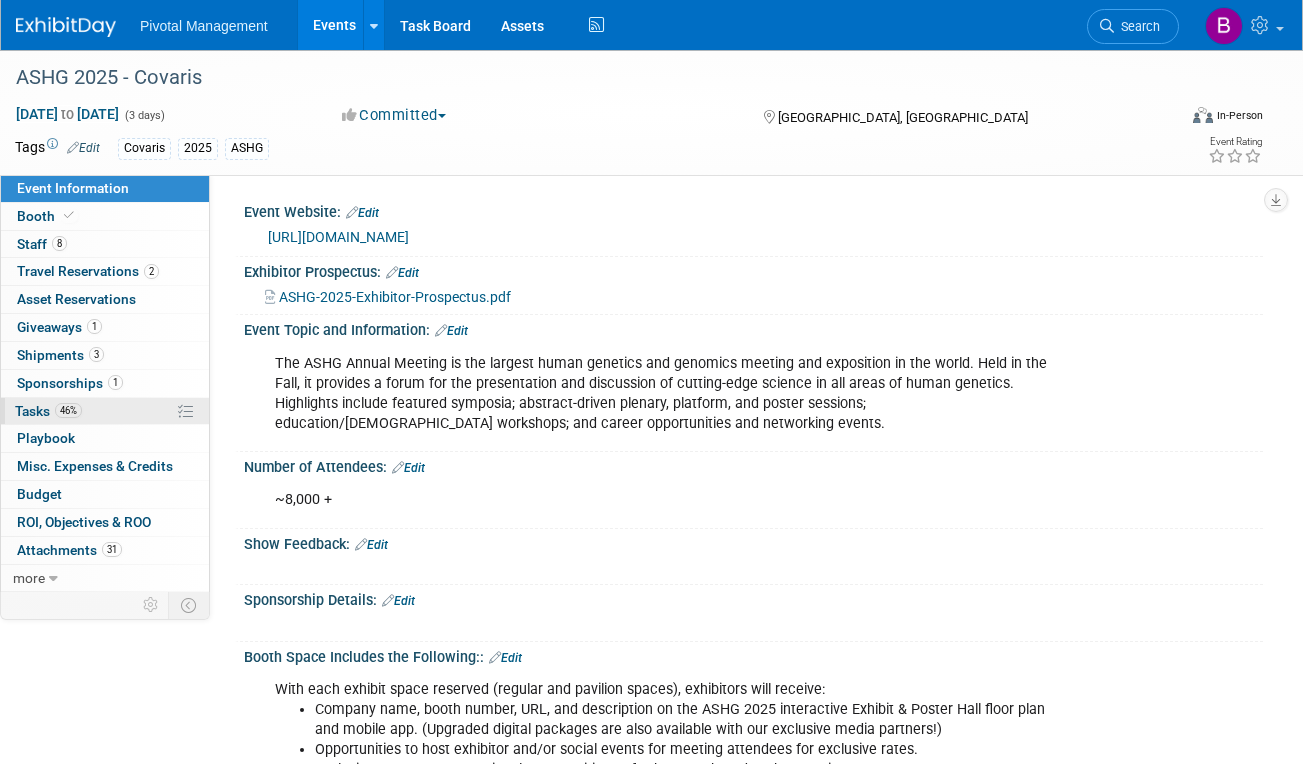 click on "46%
Tasks 46%" at bounding box center (105, 411) 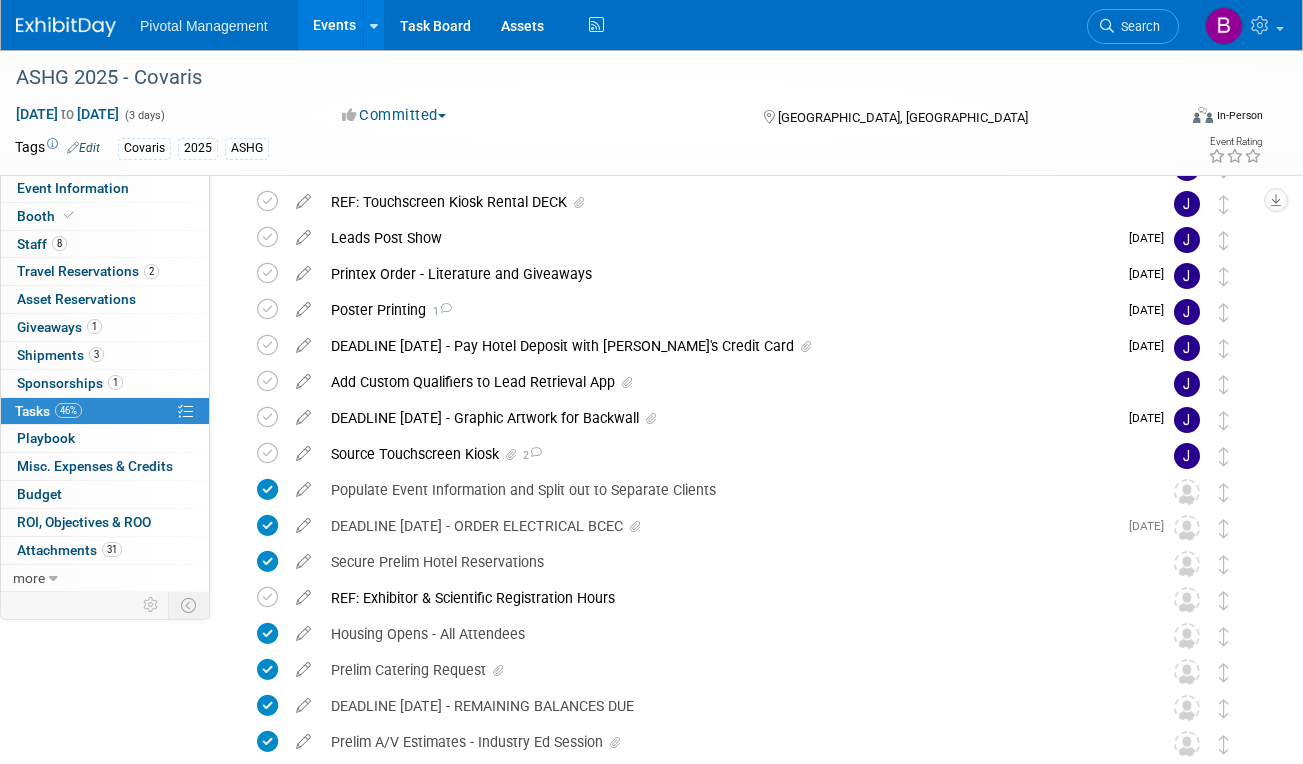 scroll, scrollTop: 0, scrollLeft: 0, axis: both 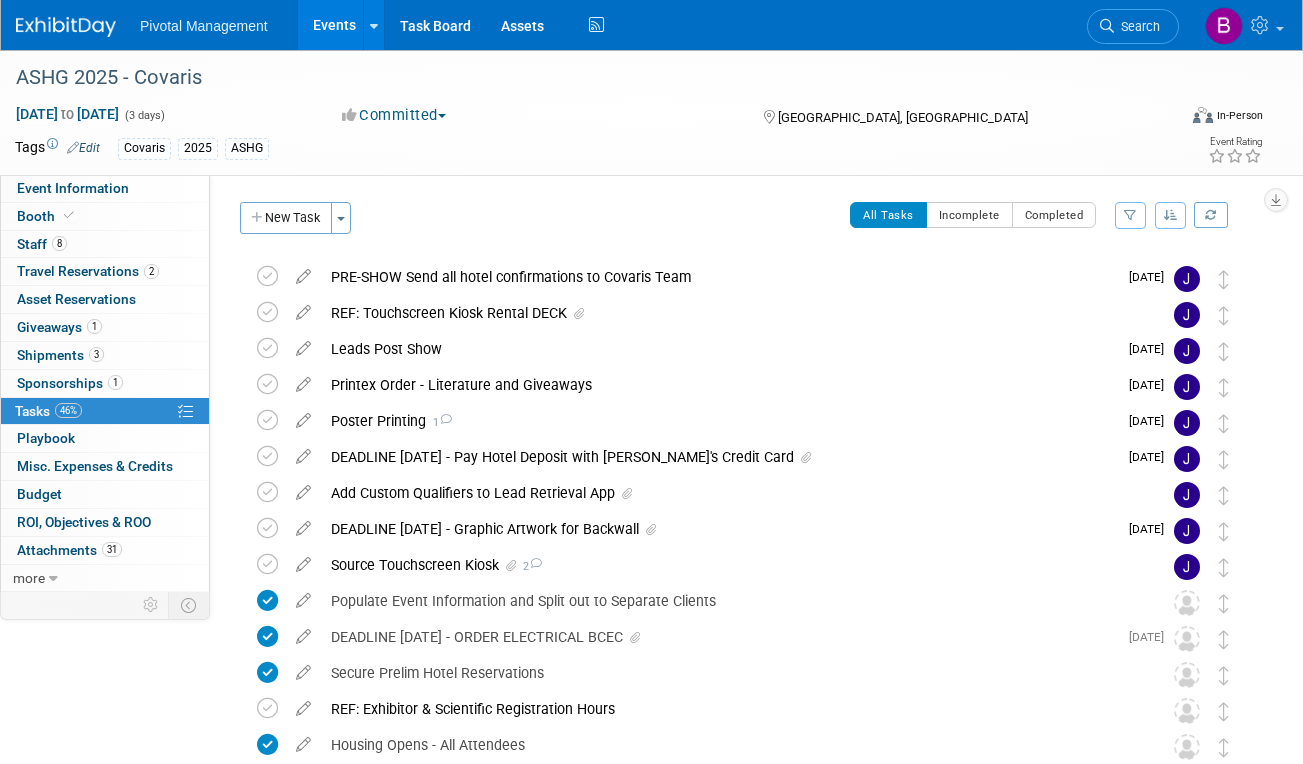 click on "Search" at bounding box center (1133, 24) 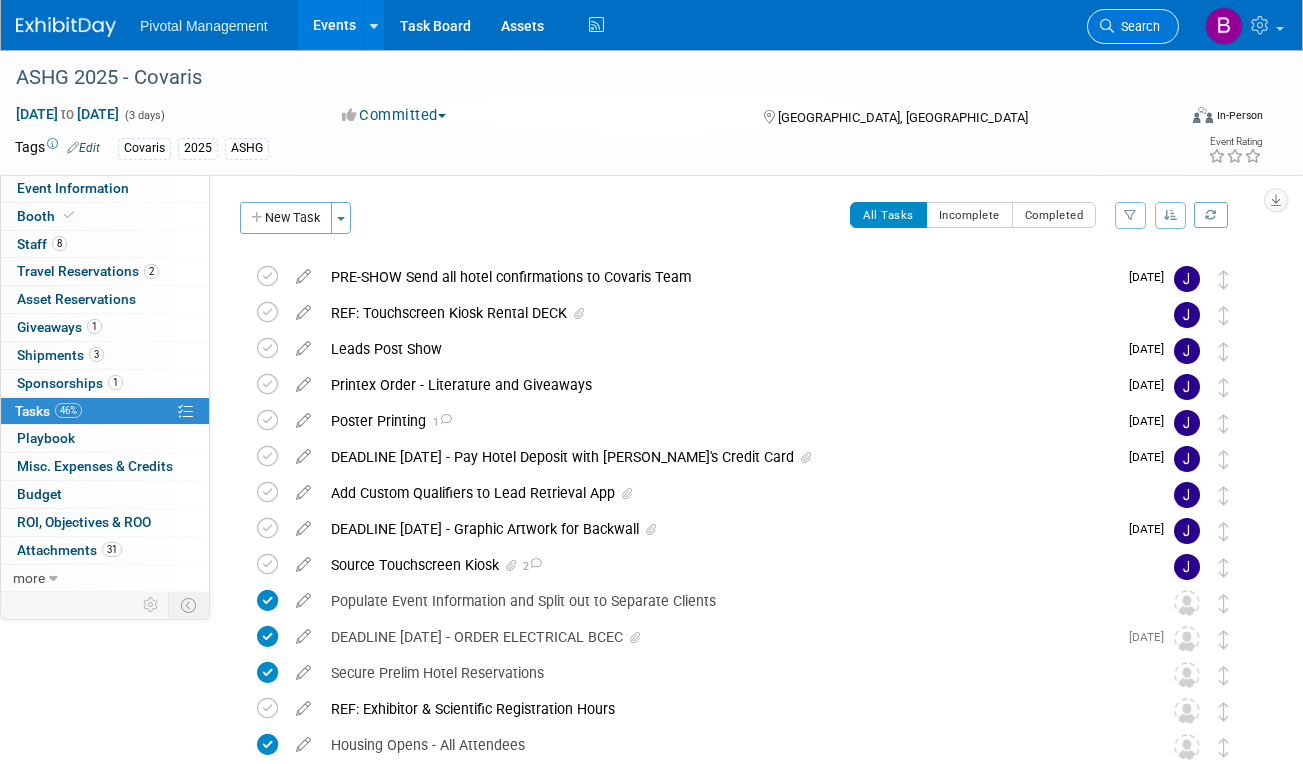 click on "Search" at bounding box center (1137, 26) 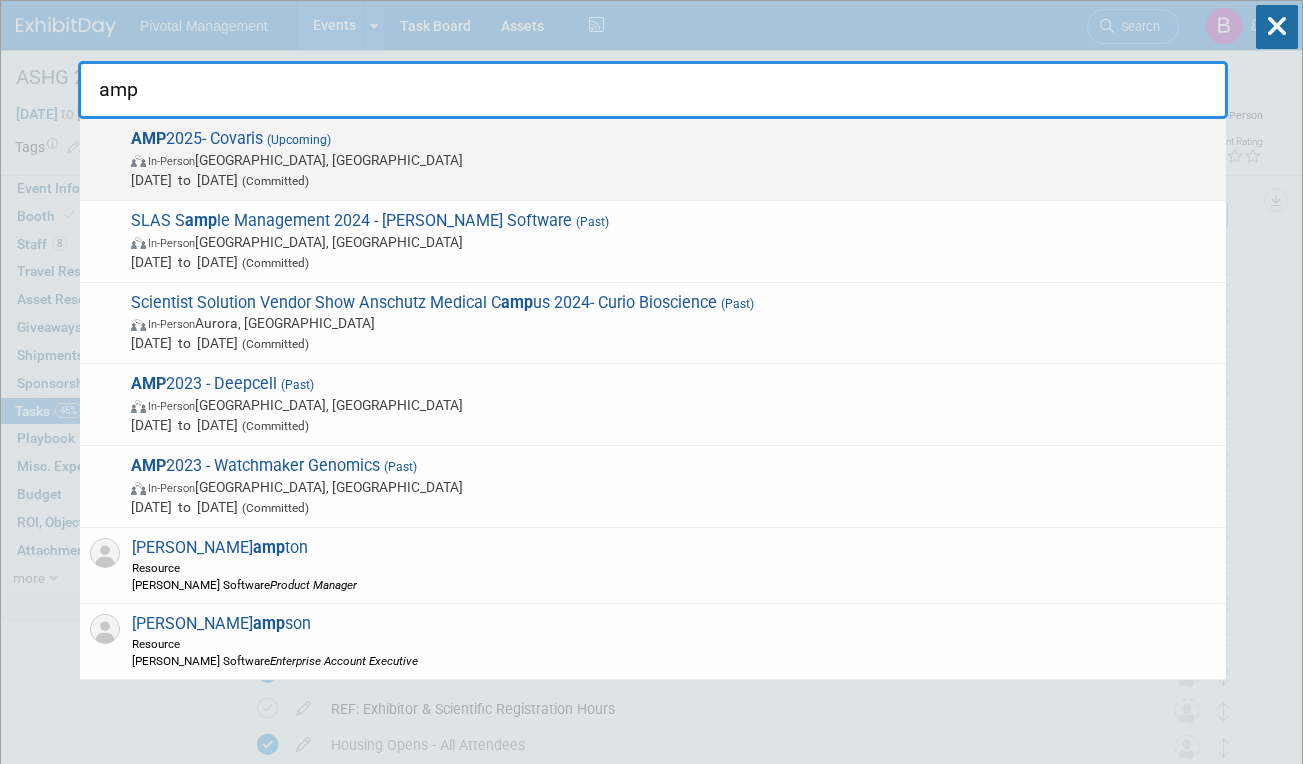type on "amp" 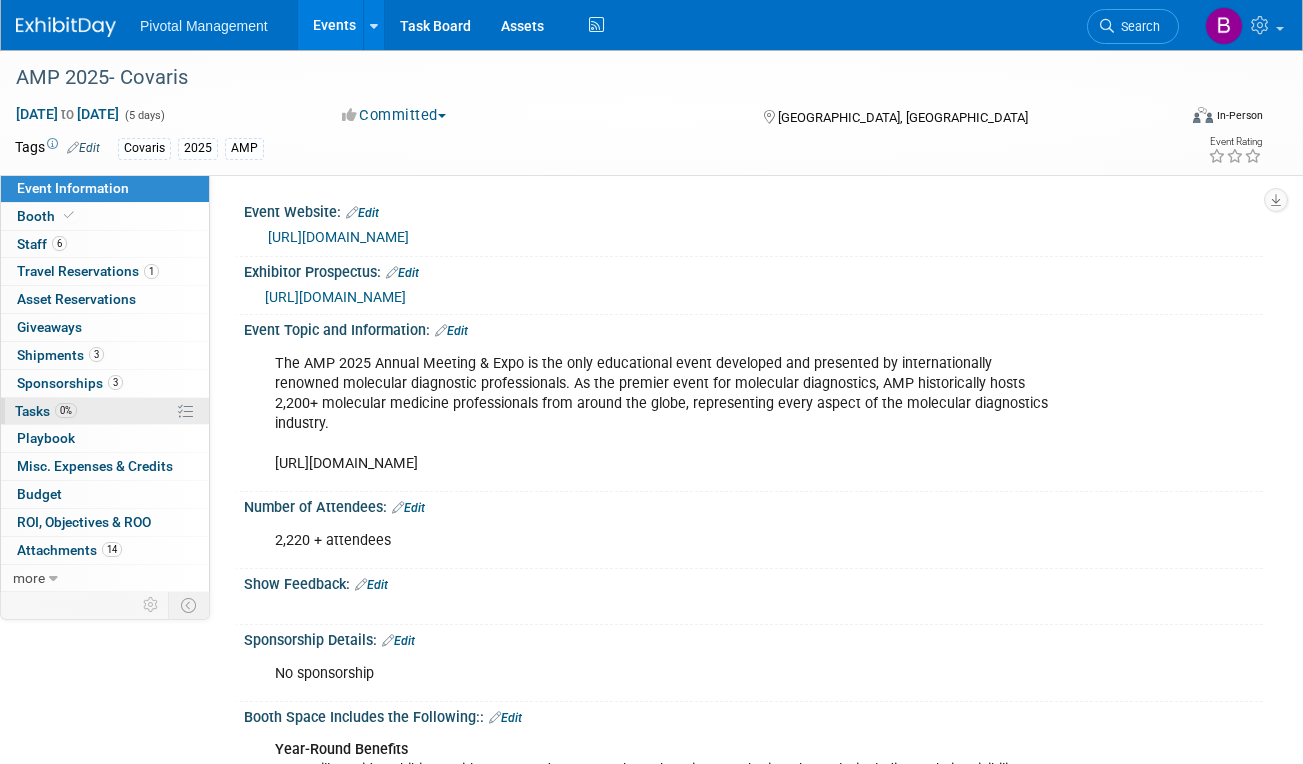 scroll, scrollTop: 0, scrollLeft: 0, axis: both 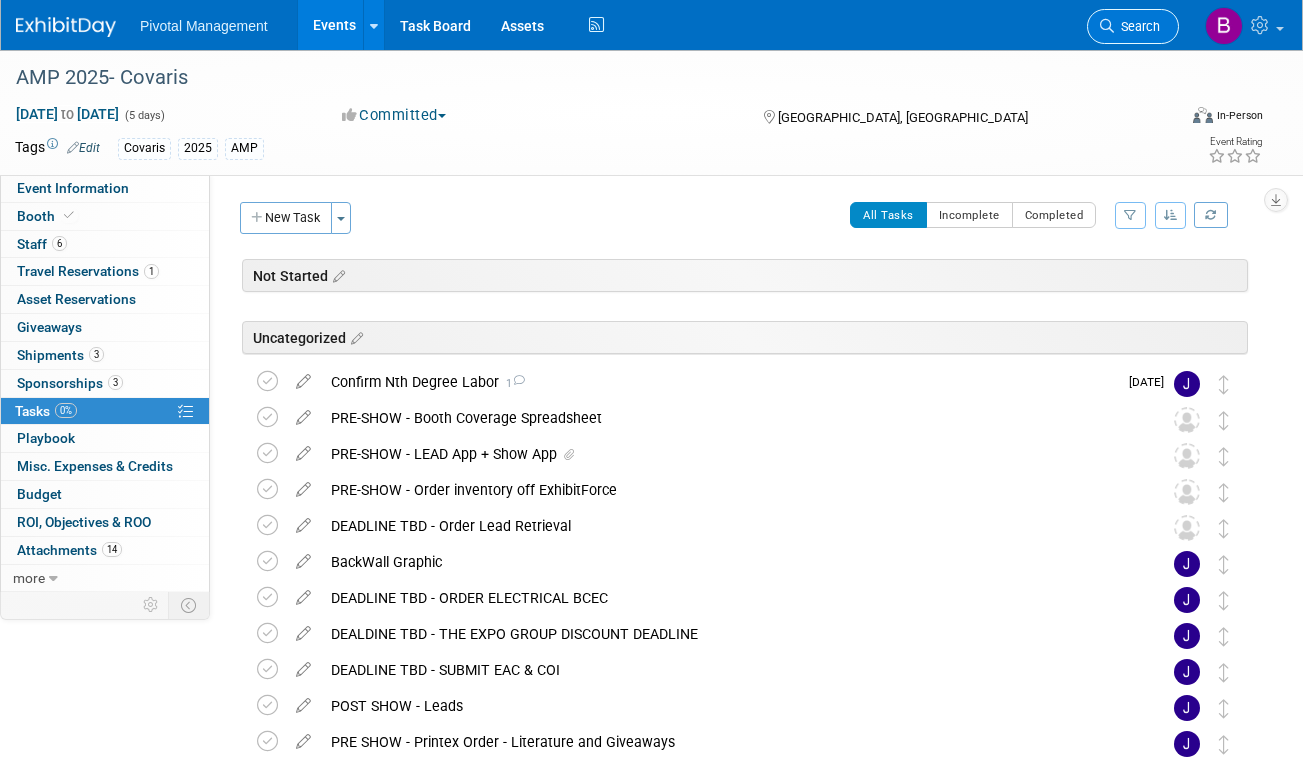 click on "Search" at bounding box center [1133, 26] 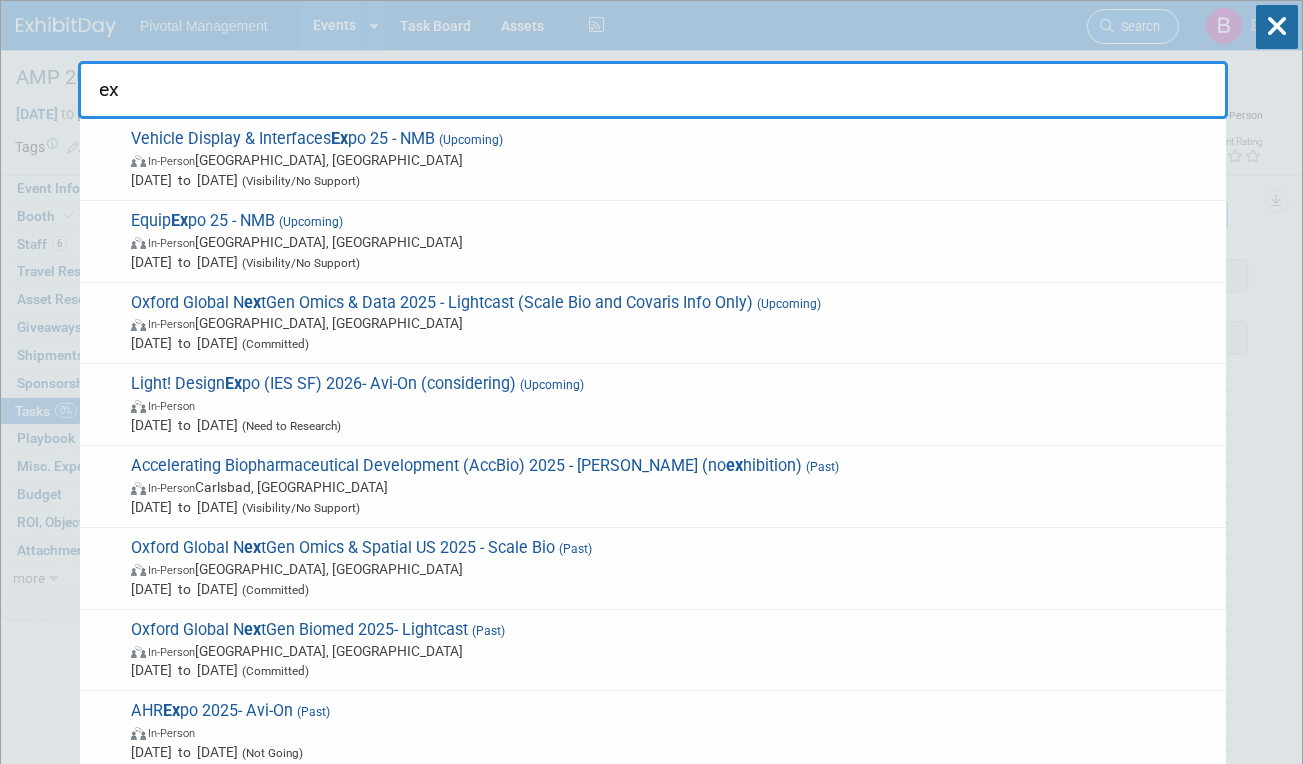 type on "e" 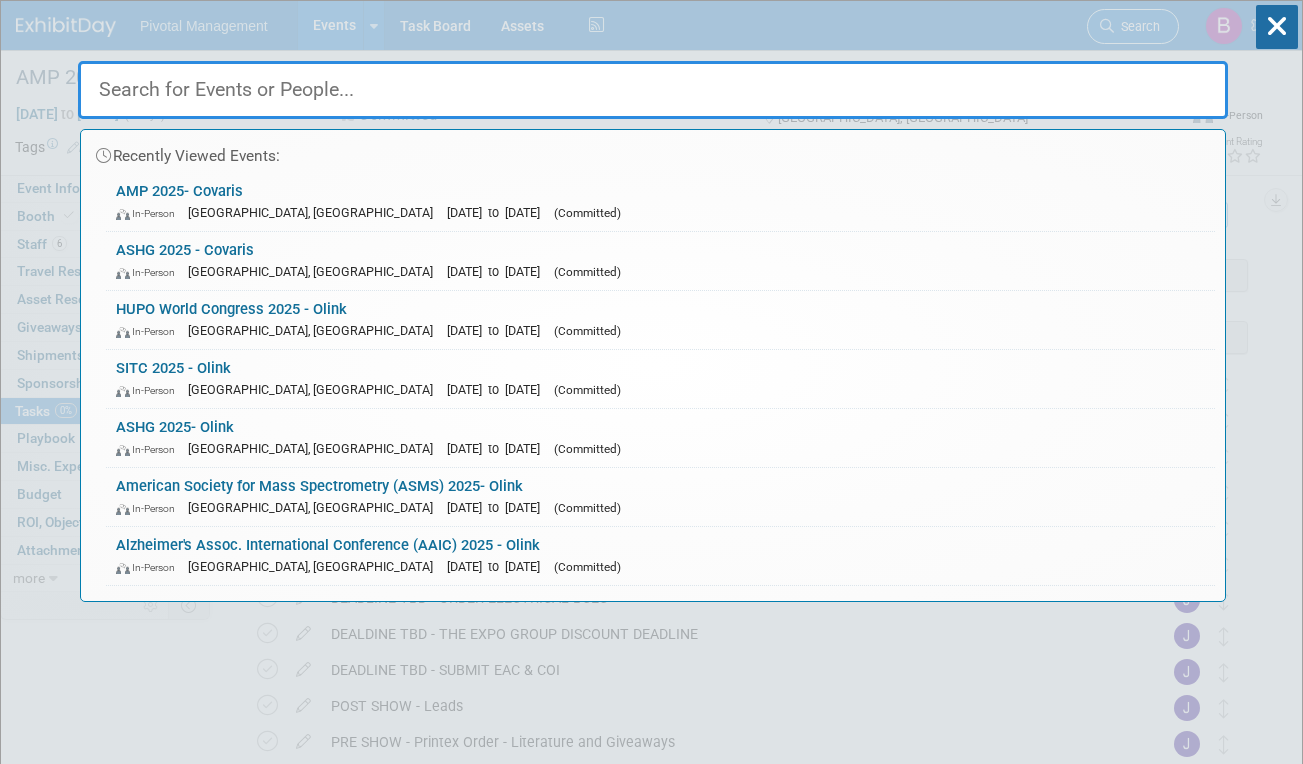 type on "e" 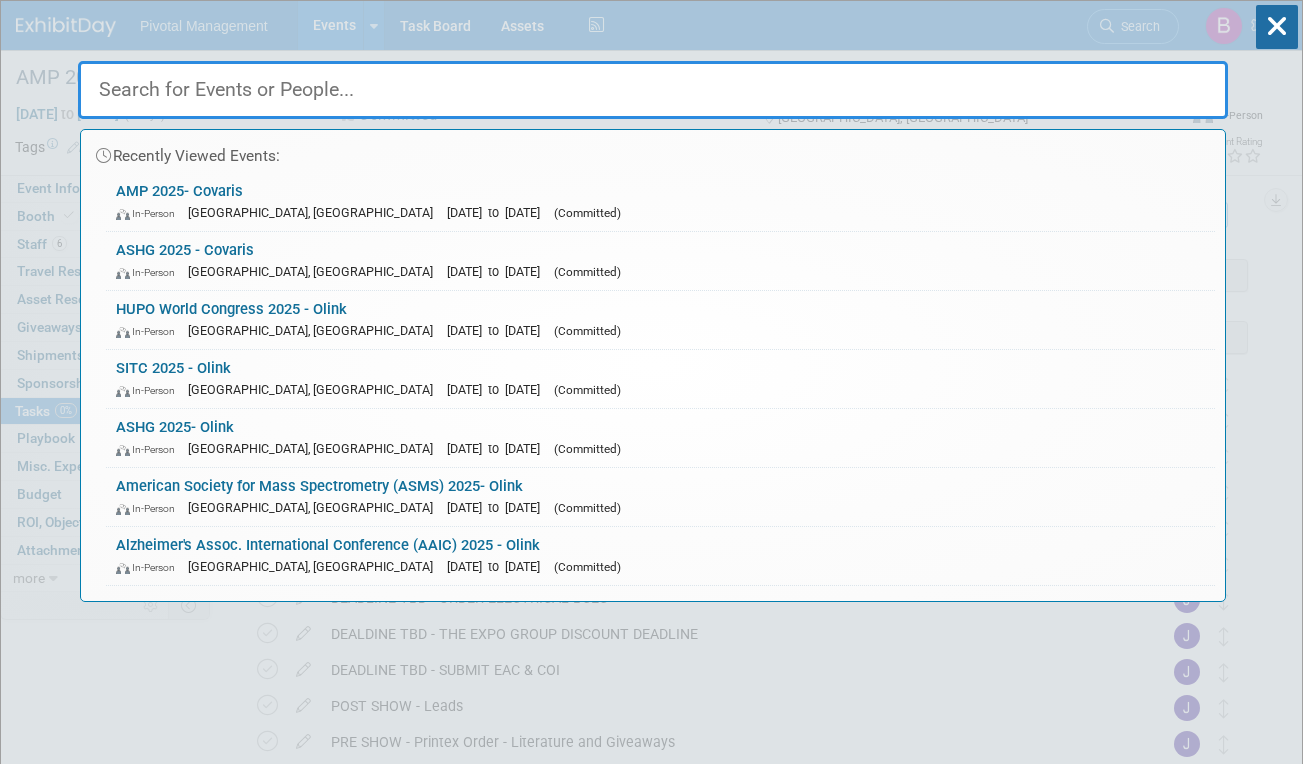 click on "Recently Viewed Events:
AMP 2025- Covaris
In-Person
[GEOGRAPHIC_DATA], [GEOGRAPHIC_DATA]
[DATE]  to  [DATE]
(Committed)
ASHG 2025 - Covaris
In-Person
[GEOGRAPHIC_DATA], [GEOGRAPHIC_DATA]
[DATE]  to  [DATE]
(Committed)
HUPO World Congress 2025 - Olink
In-Person
[GEOGRAPHIC_DATA], [GEOGRAPHIC_DATA]
[DATE]  to  [DATE]
(Committed)
SITC 2025 - Olink
In-Person
[GEOGRAPHIC_DATA], [GEOGRAPHIC_DATA]
[DATE]  to  [DATE]
(Committed)
ASHG 2025- Olink
In-Person
[GEOGRAPHIC_DATA], [GEOGRAPHIC_DATA]
[DATE]  to  [DATE]
(Committed)
American Society for Mass Spectrometry (ASMS) 2025- Olink
In-Person
[GEOGRAPHIC_DATA], [GEOGRAPHIC_DATA]
[DATE]  to  [DATE]
(Committed)
[MEDICAL_DATA] Assoc. International Conference (AAIC) 2025 - Olink
In-Person
[GEOGRAPHIC_DATA], [GEOGRAPHIC_DATA]
[DATE]  to  [DATE]
(Committed)
No match found..." at bounding box center [651, 4000] 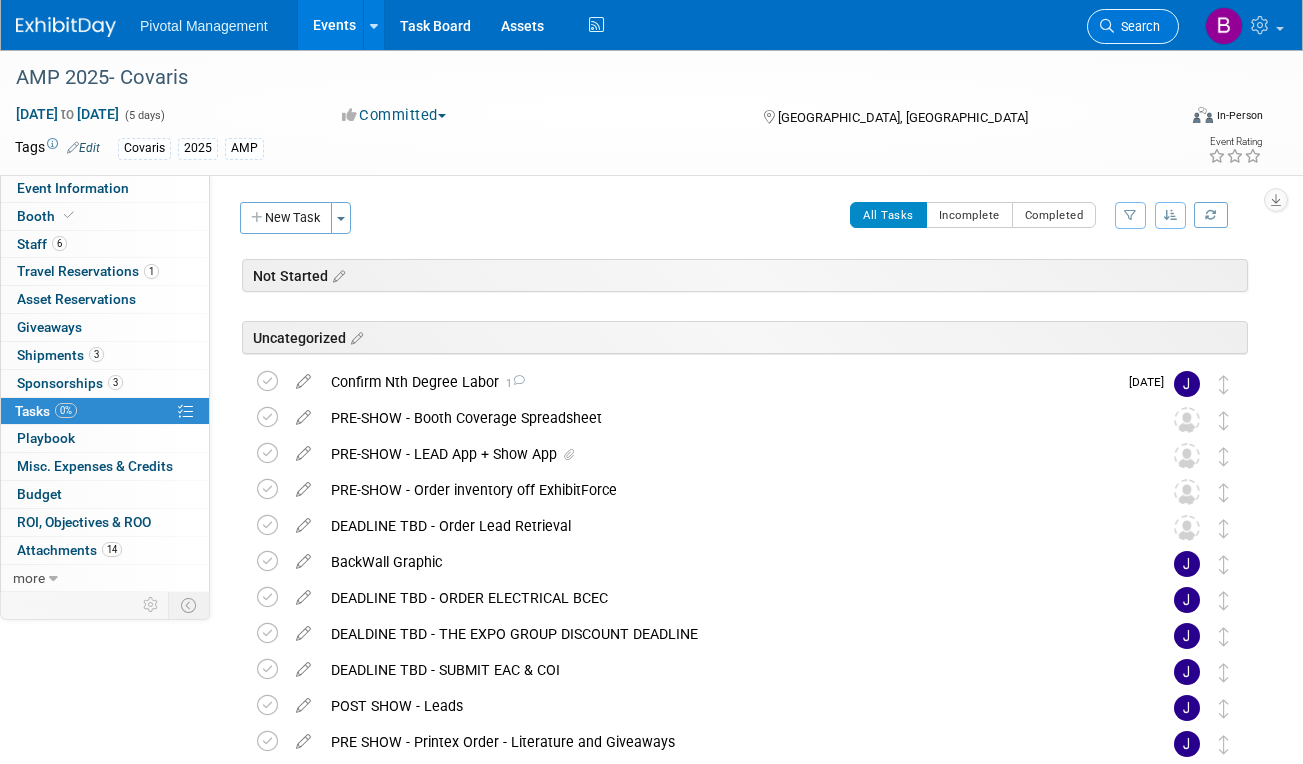click on "Search" at bounding box center [1133, 26] 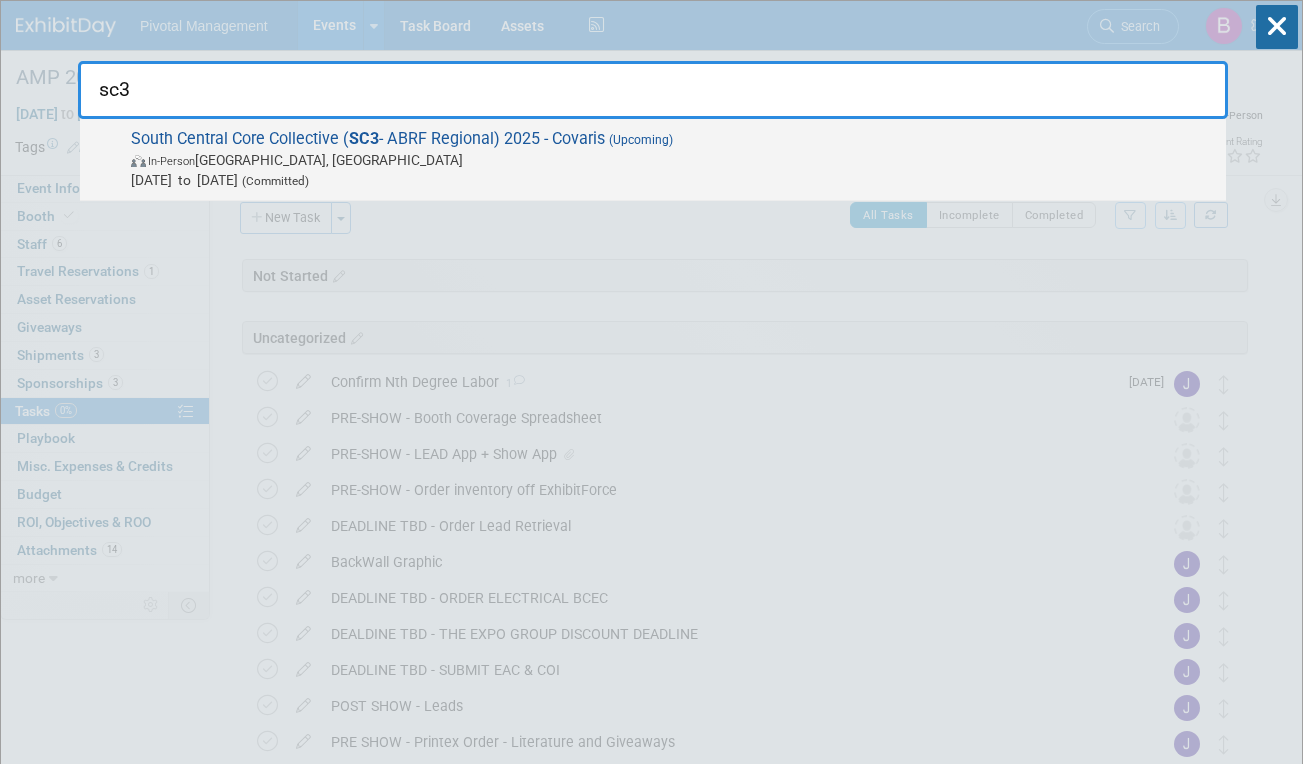 type on "sc3" 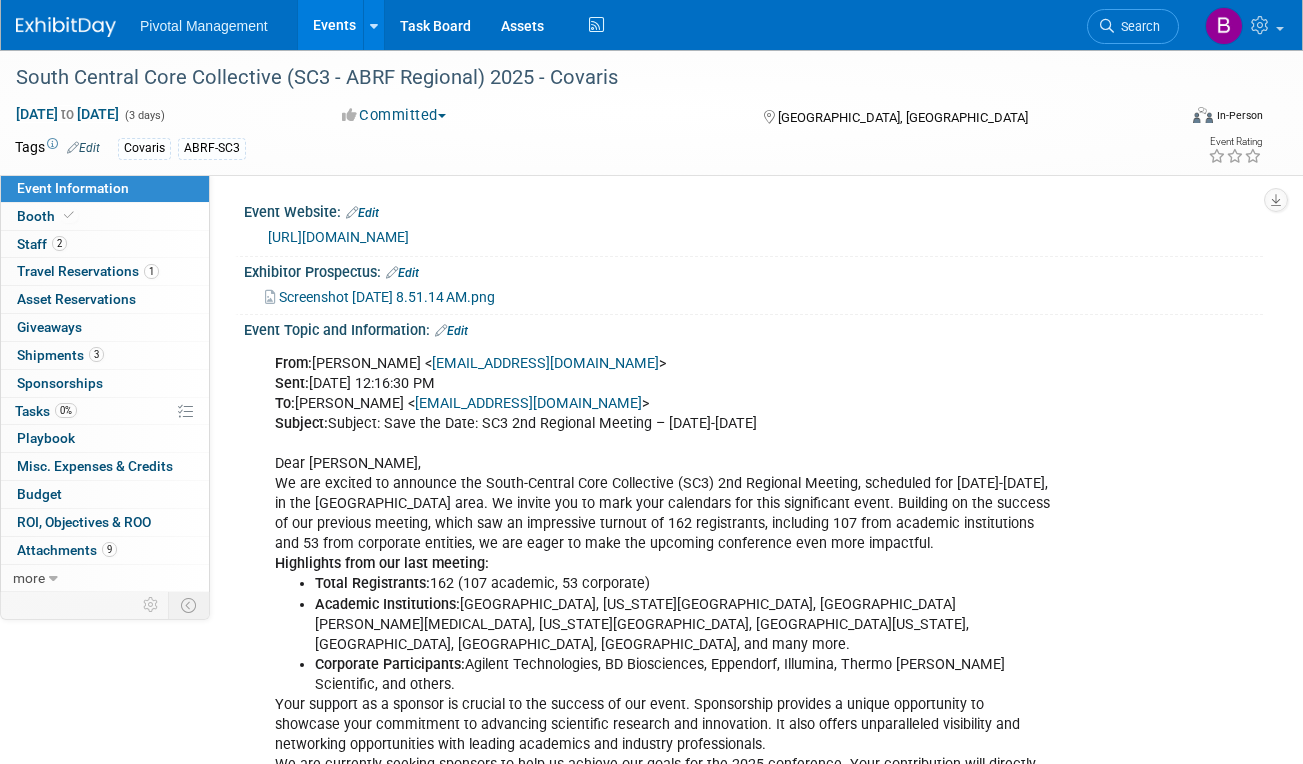 scroll, scrollTop: 0, scrollLeft: 0, axis: both 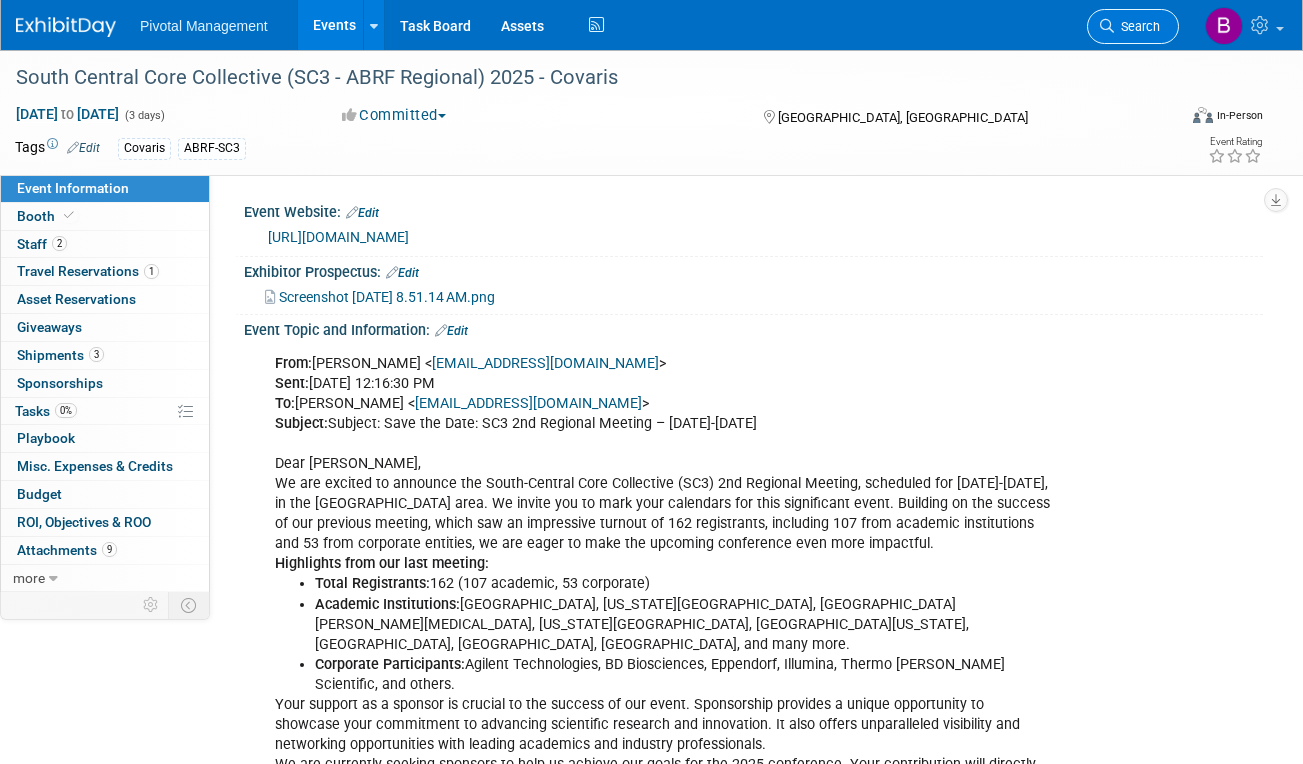 click on "Search" at bounding box center (1133, 26) 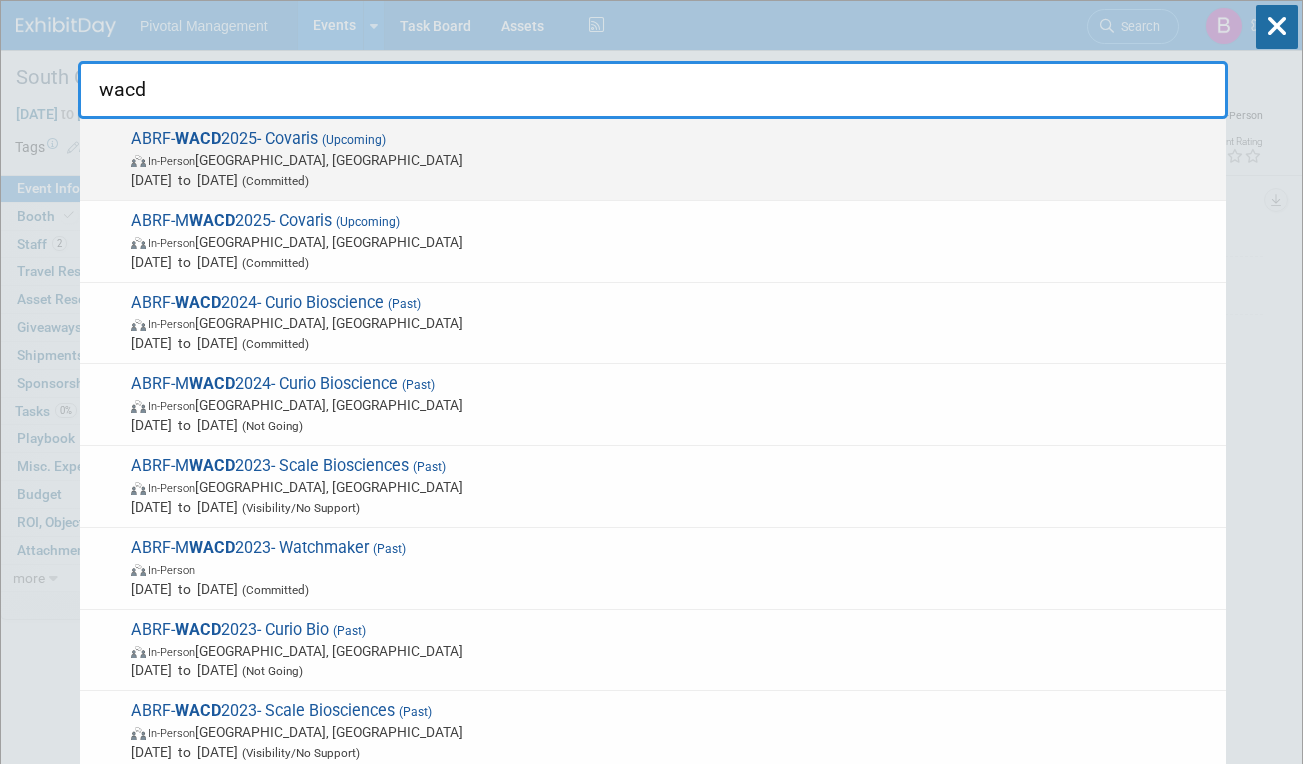 type on "wacd" 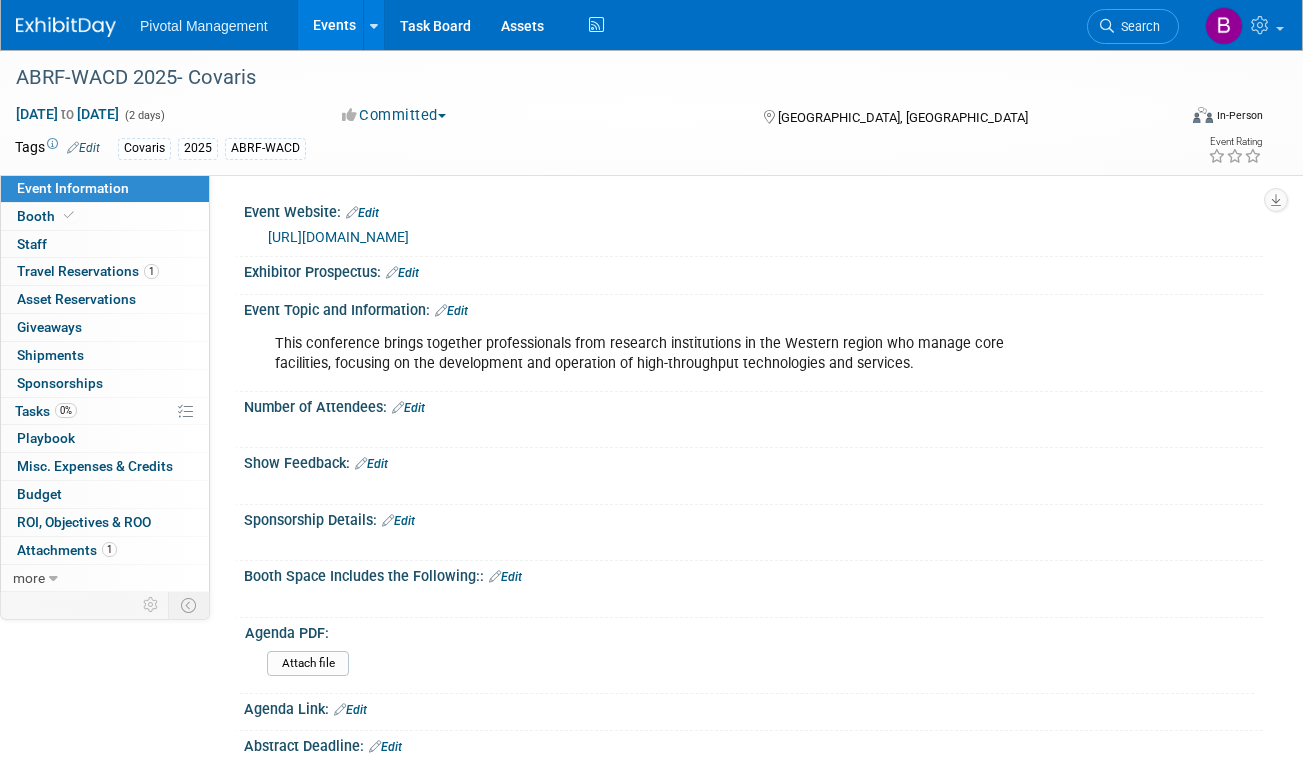 scroll, scrollTop: 0, scrollLeft: 0, axis: both 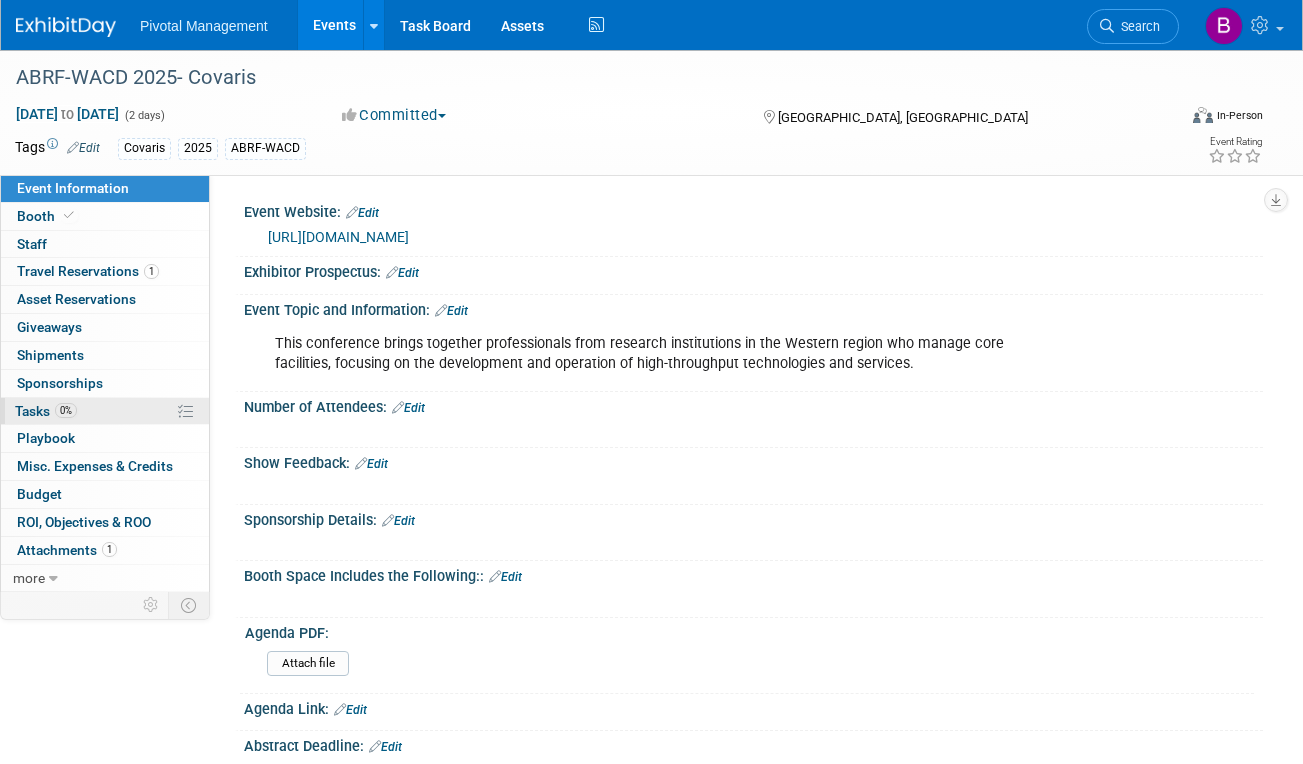 click on "0%
Tasks 0%" at bounding box center [105, 411] 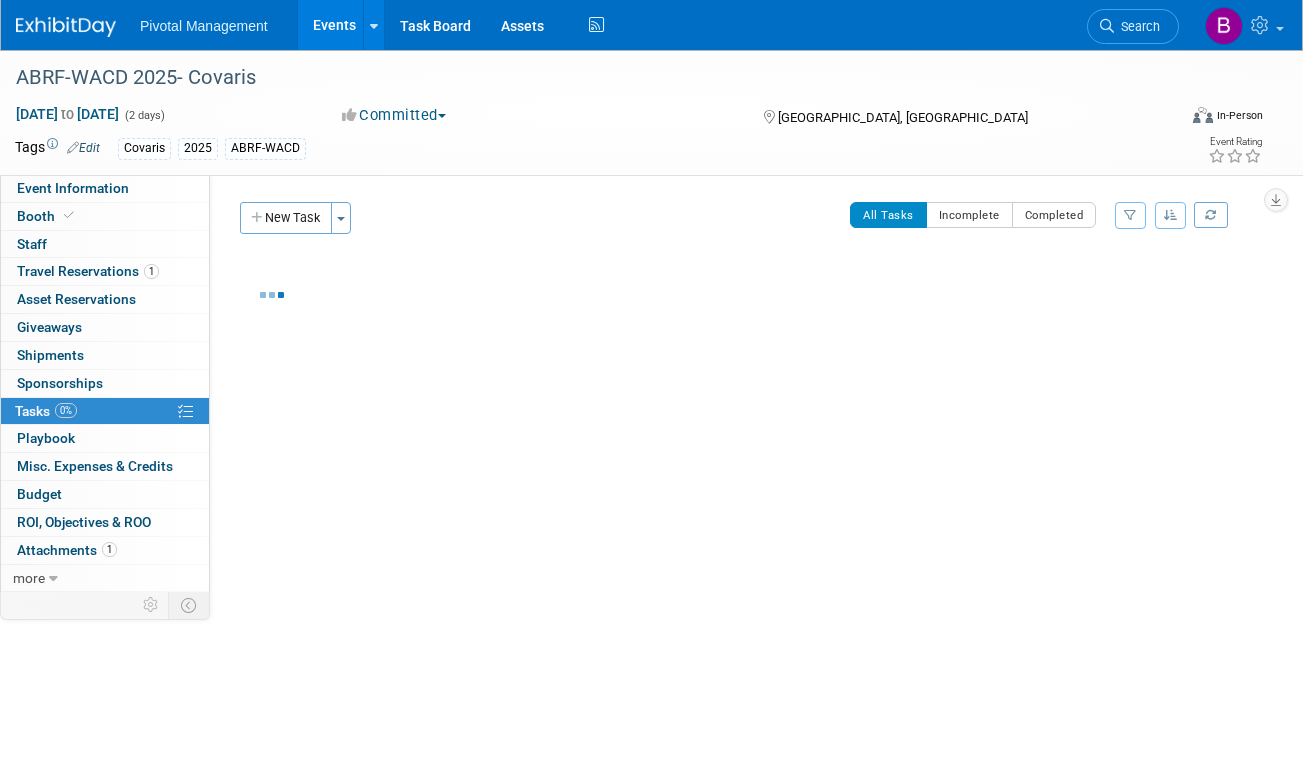 click on "0%
Tasks 0%" at bounding box center [105, 411] 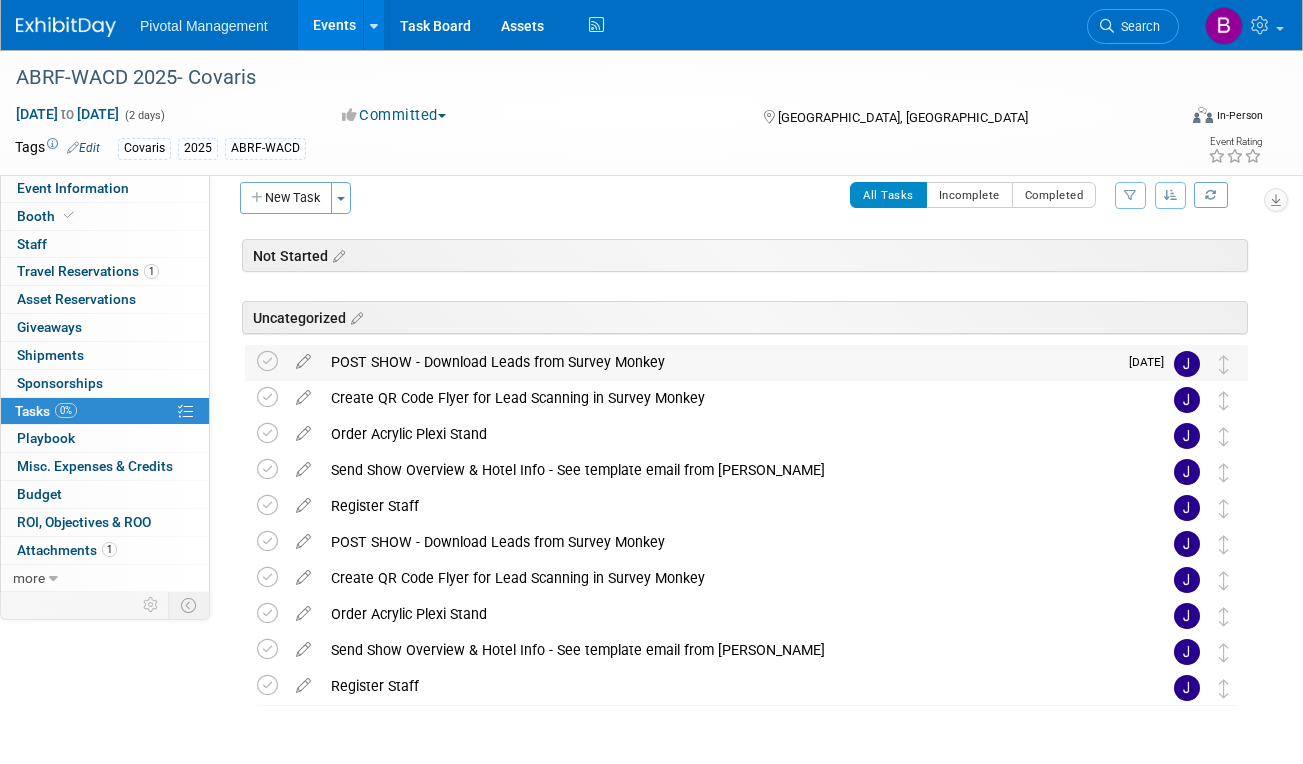 scroll, scrollTop: 0, scrollLeft: 0, axis: both 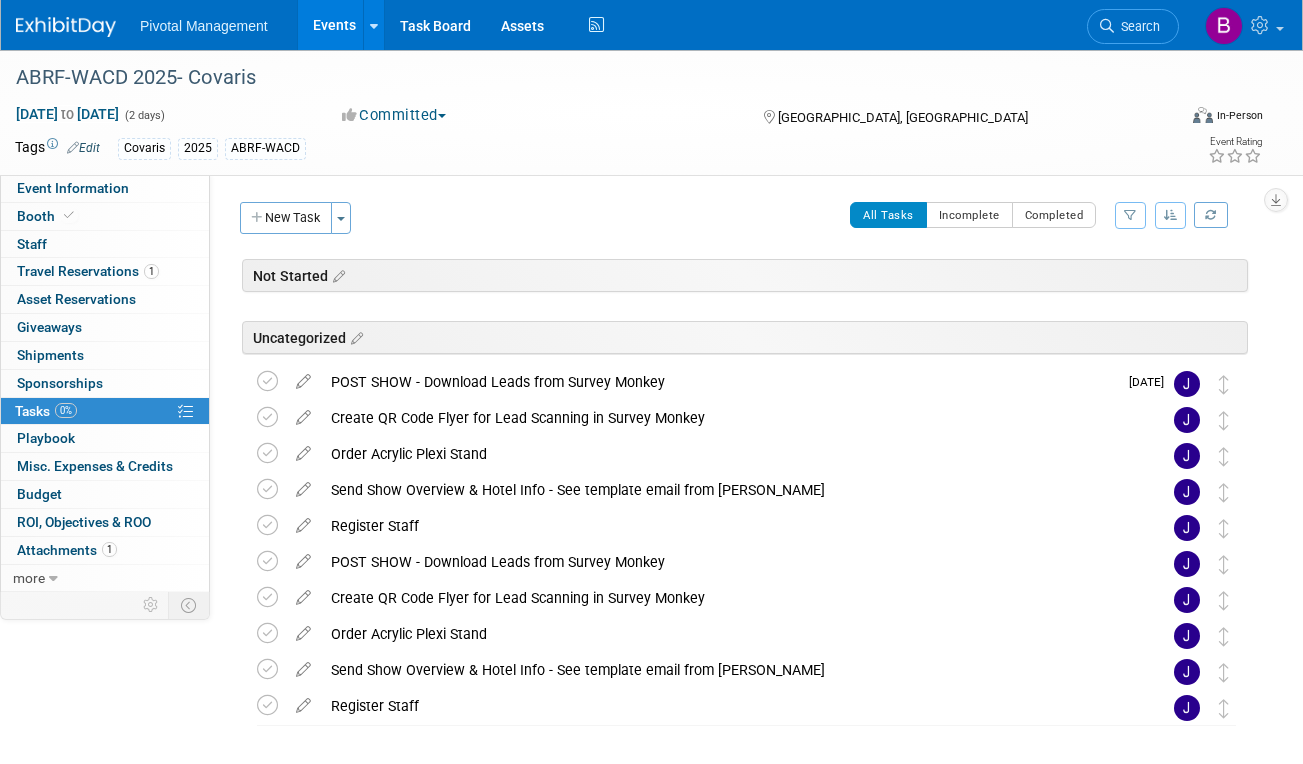 click on "Search" at bounding box center (1133, 24) 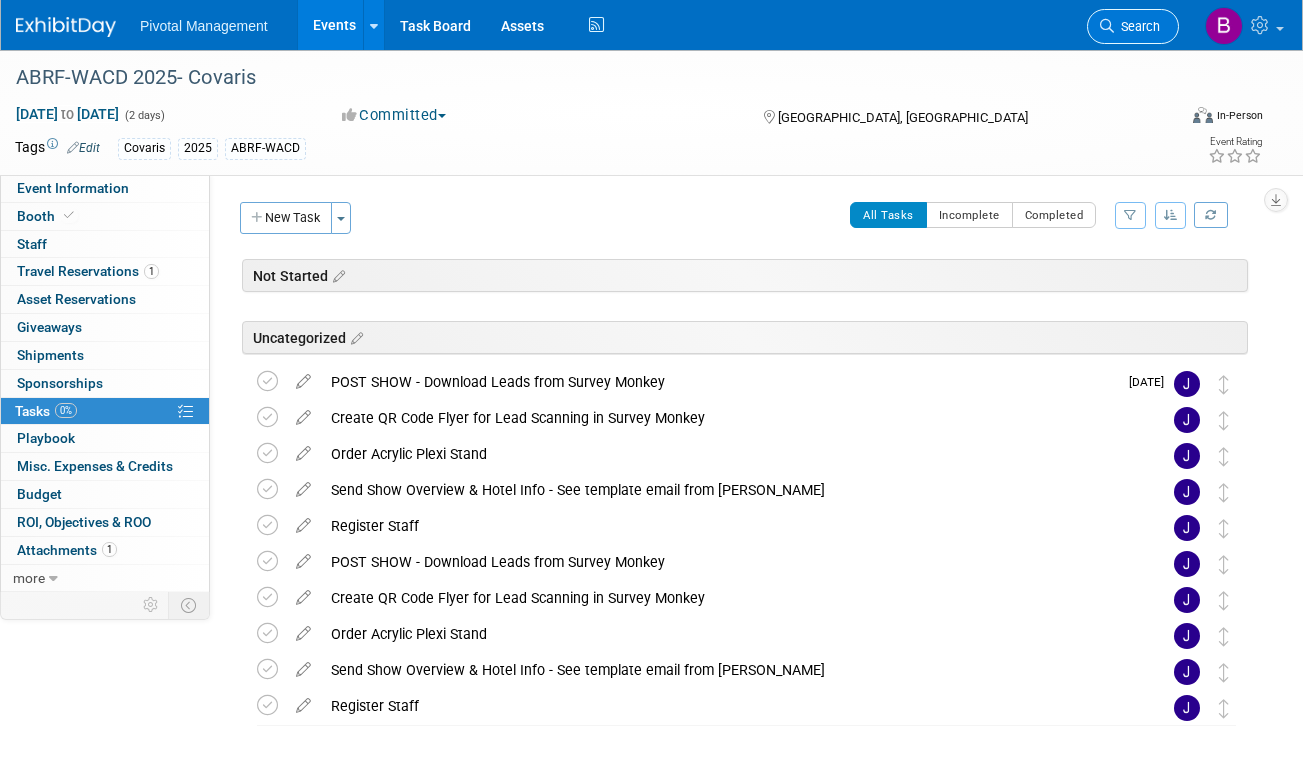 click on "Search" at bounding box center [1137, 26] 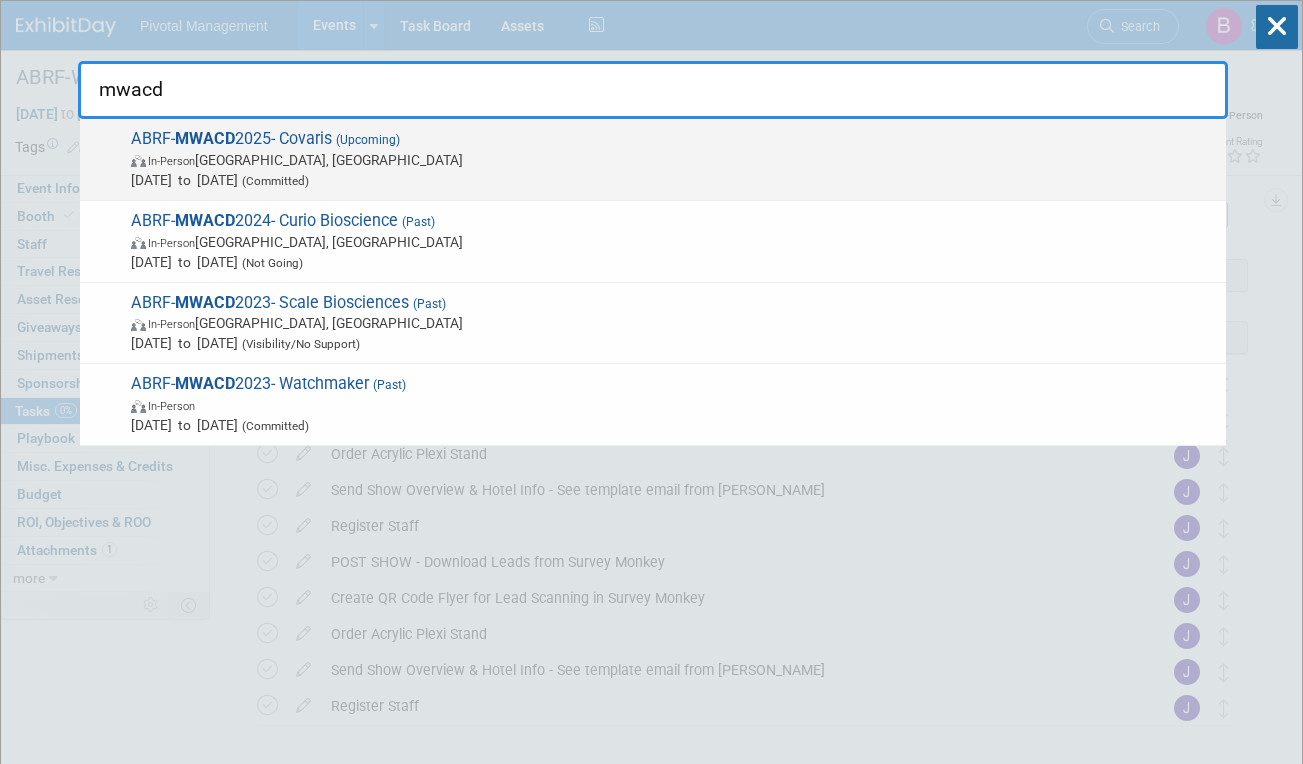 type on "mwacd" 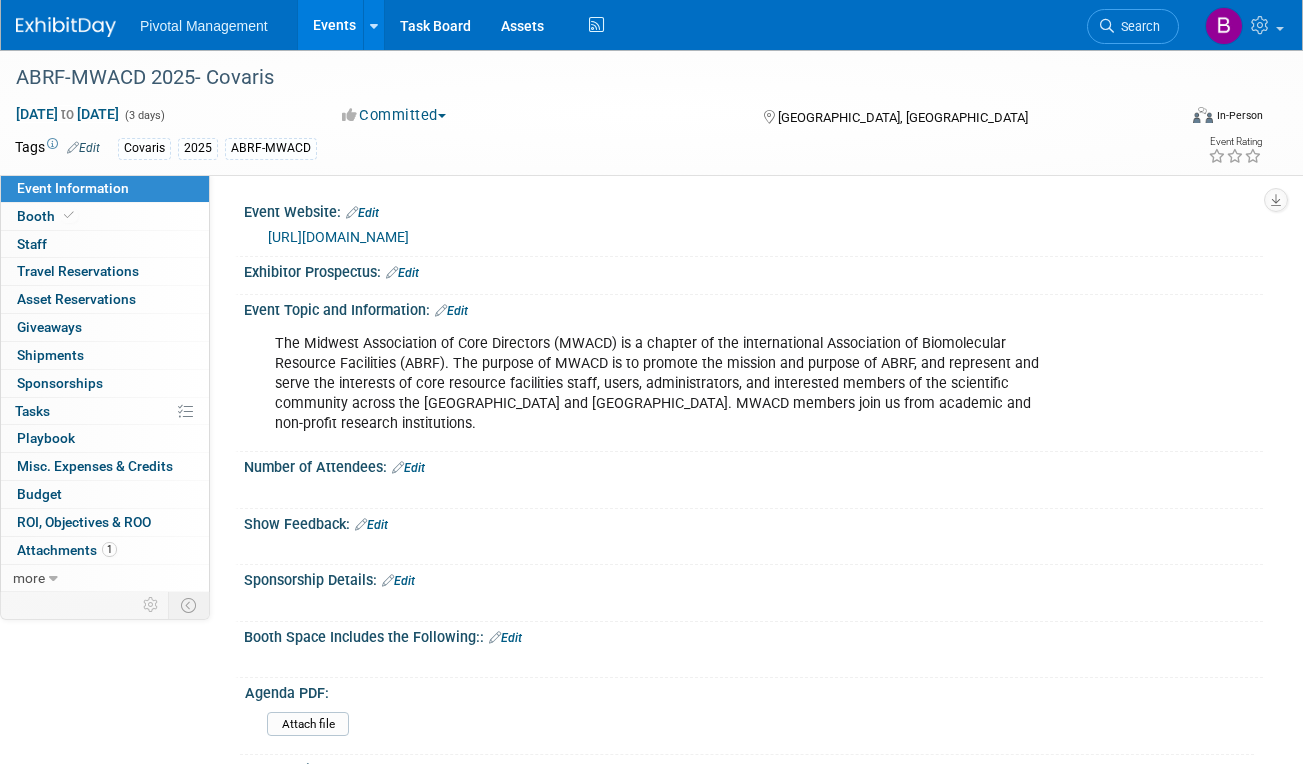 scroll, scrollTop: 0, scrollLeft: 0, axis: both 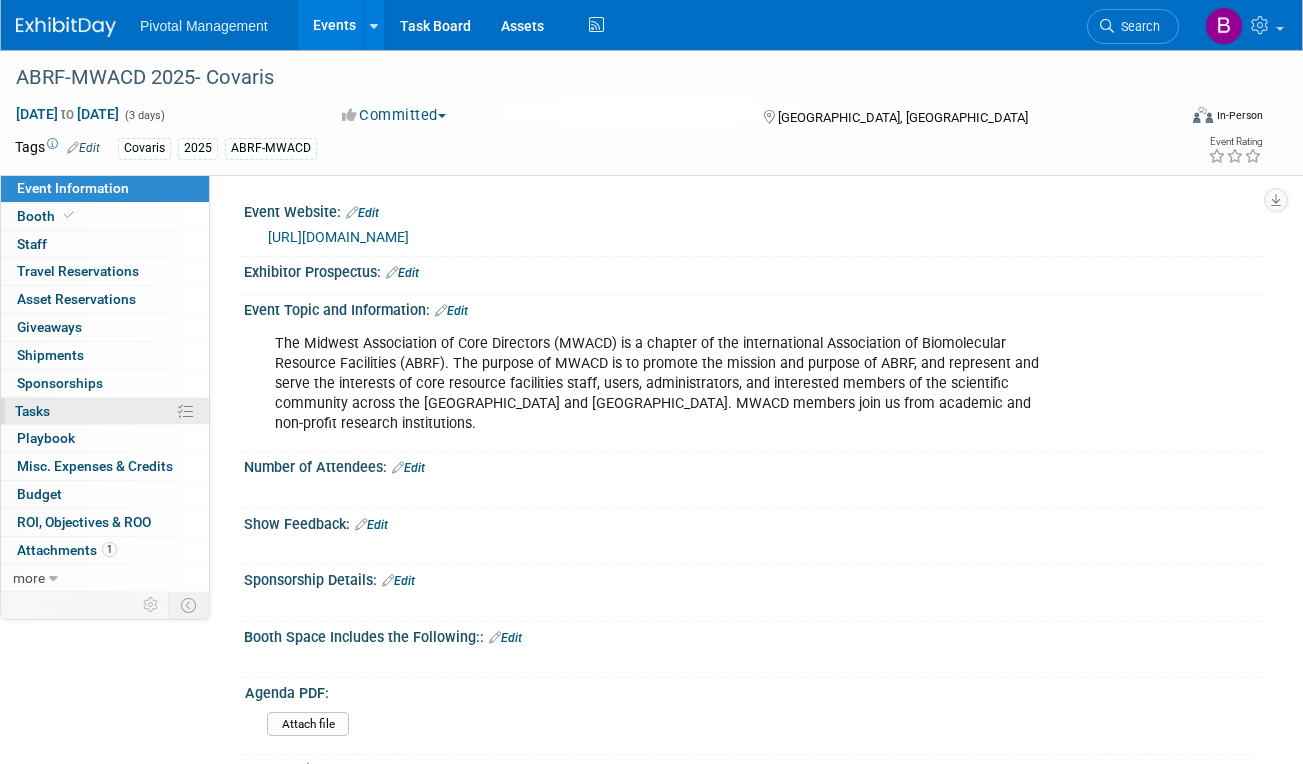 click on "0%
Tasks 0%" at bounding box center [105, 411] 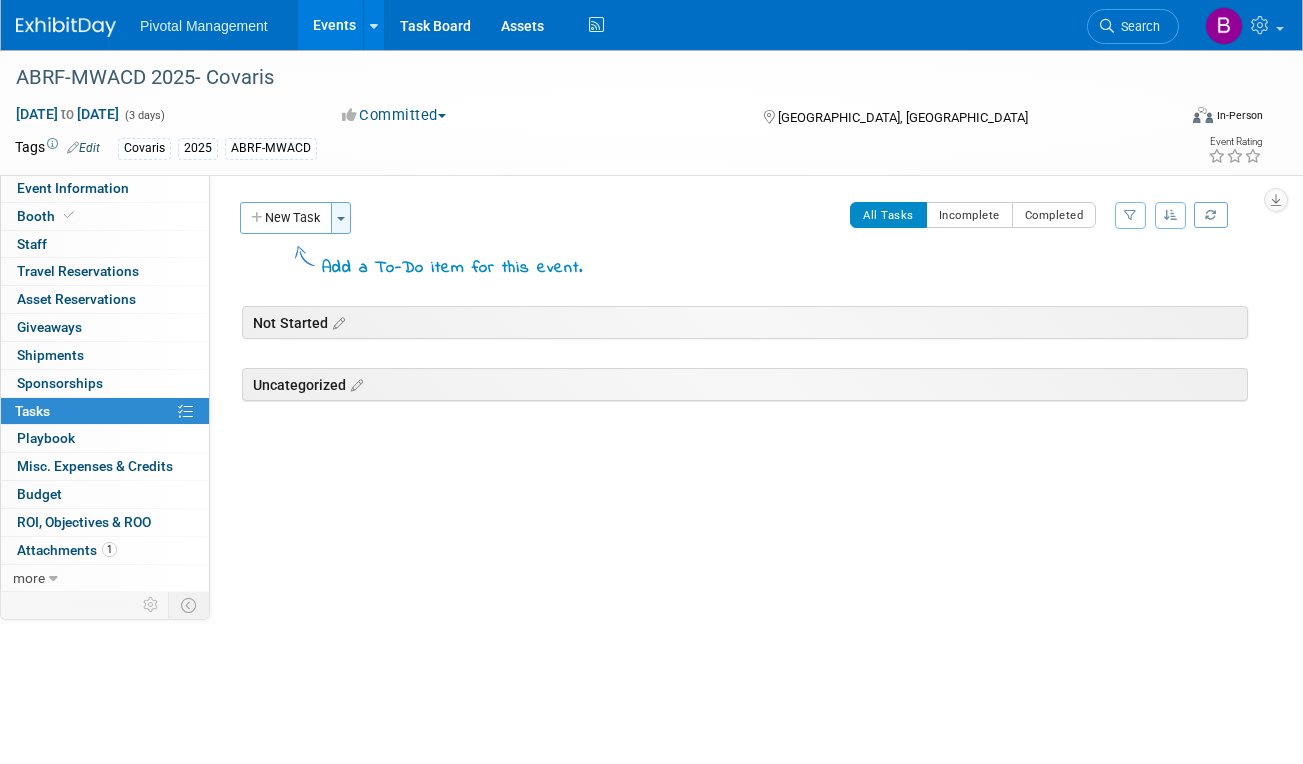 click on "Toggle Dropdown" at bounding box center (341, 218) 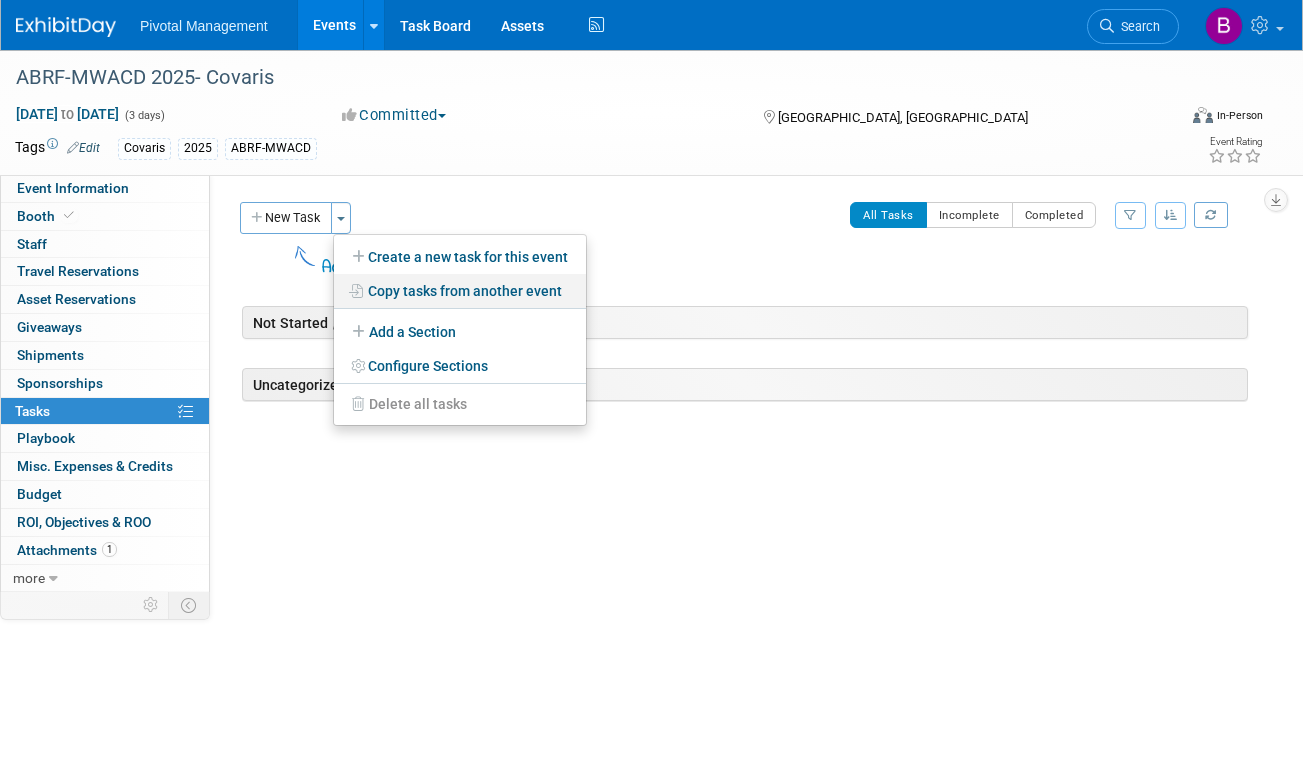 click on "Copy tasks from another event" at bounding box center (460, 291) 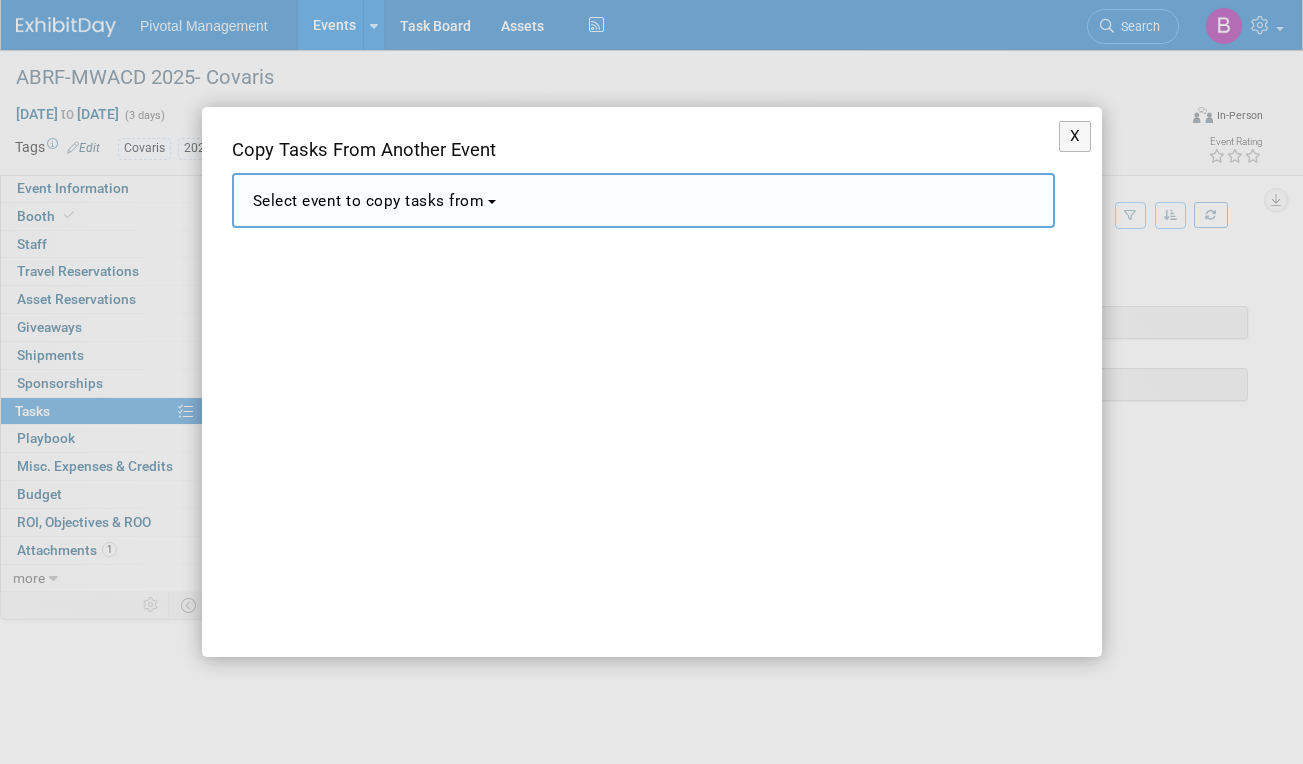 click on "Select event to copy tasks from" at bounding box center (643, 200) 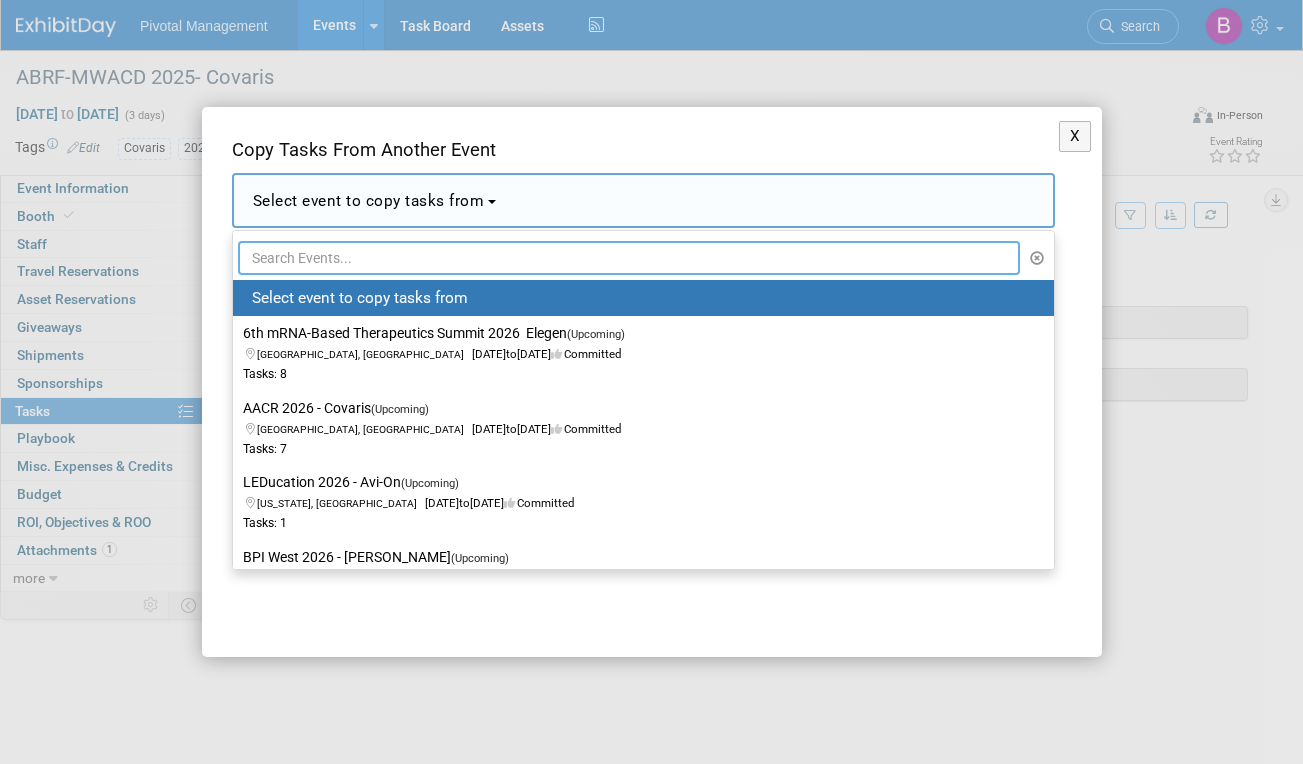 click at bounding box center (629, 258) 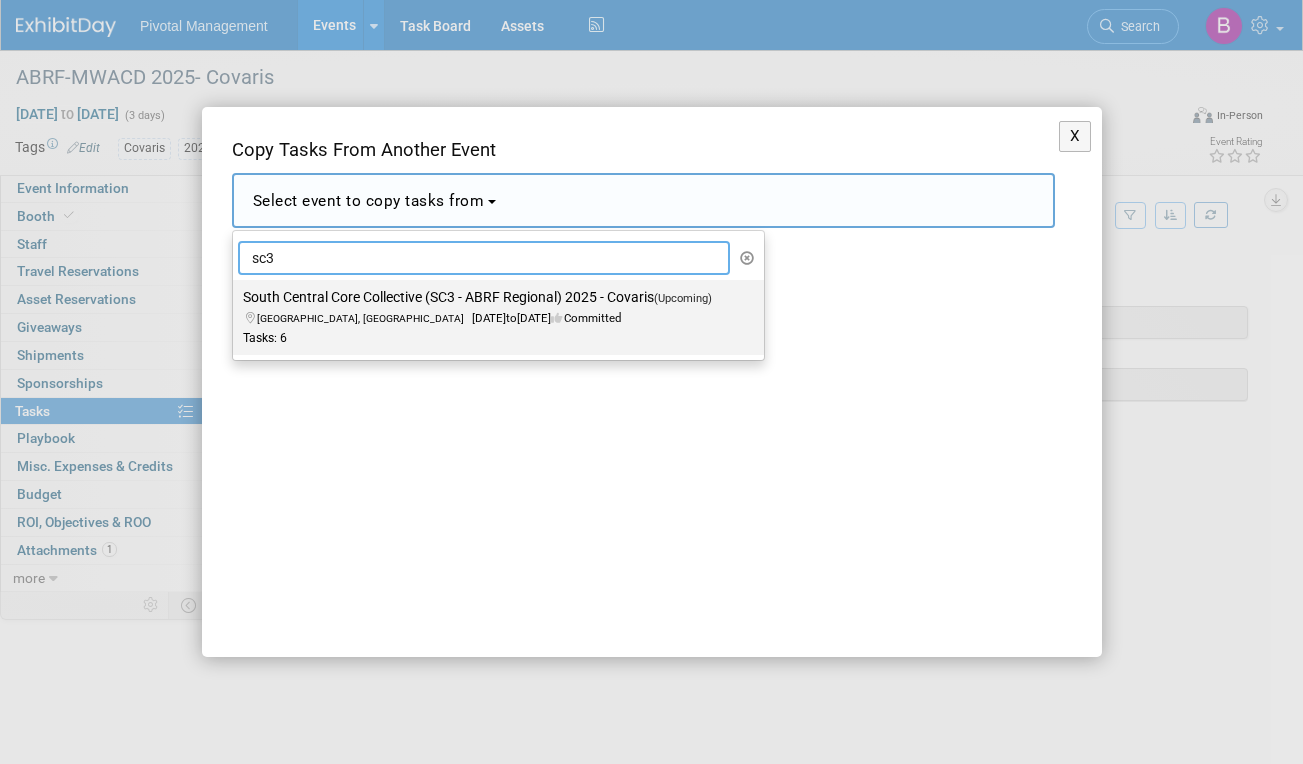 type on "sc3" 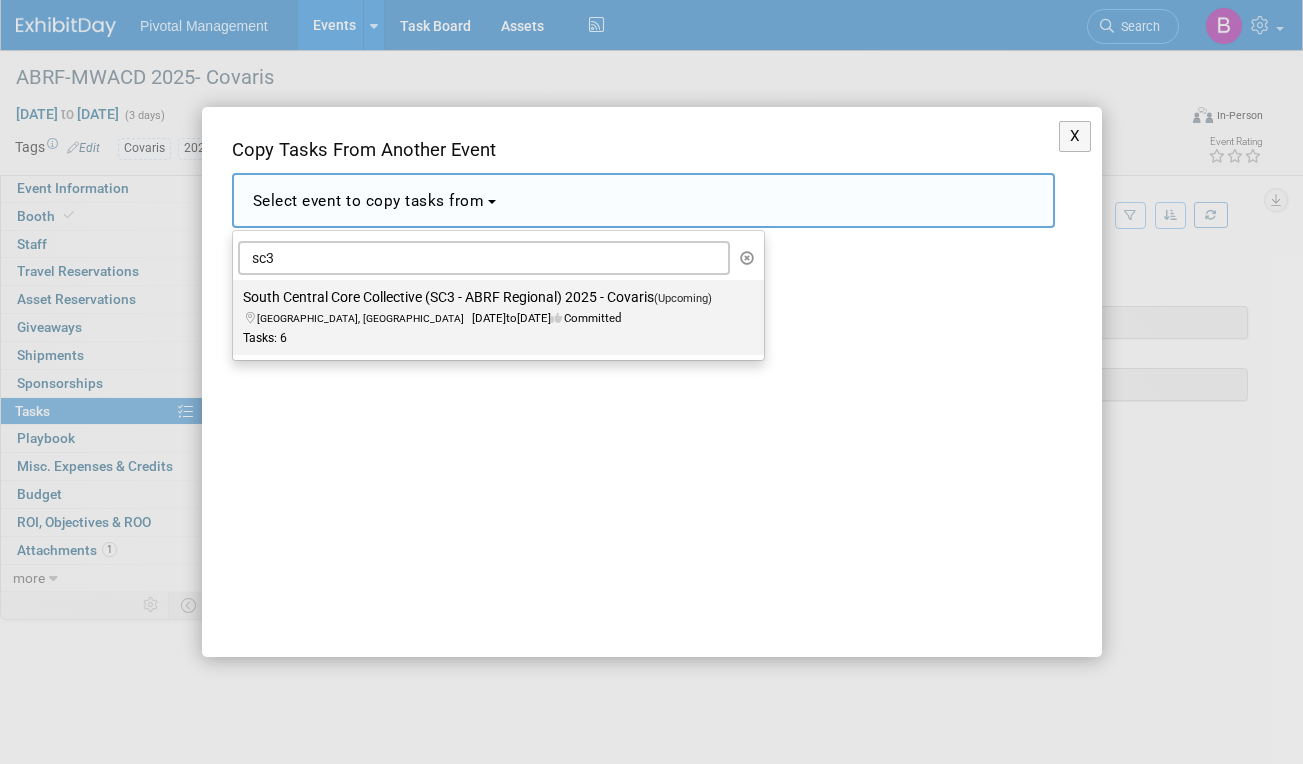 click on "South Central Core Collective (SC3 - ABRF Regional) 2025 - Covaris    (Upcoming)   Dallas, TX  Sep 30, 2025   to   Oct 2, 2025       Committed  Tasks: 6" at bounding box center (493, 317) 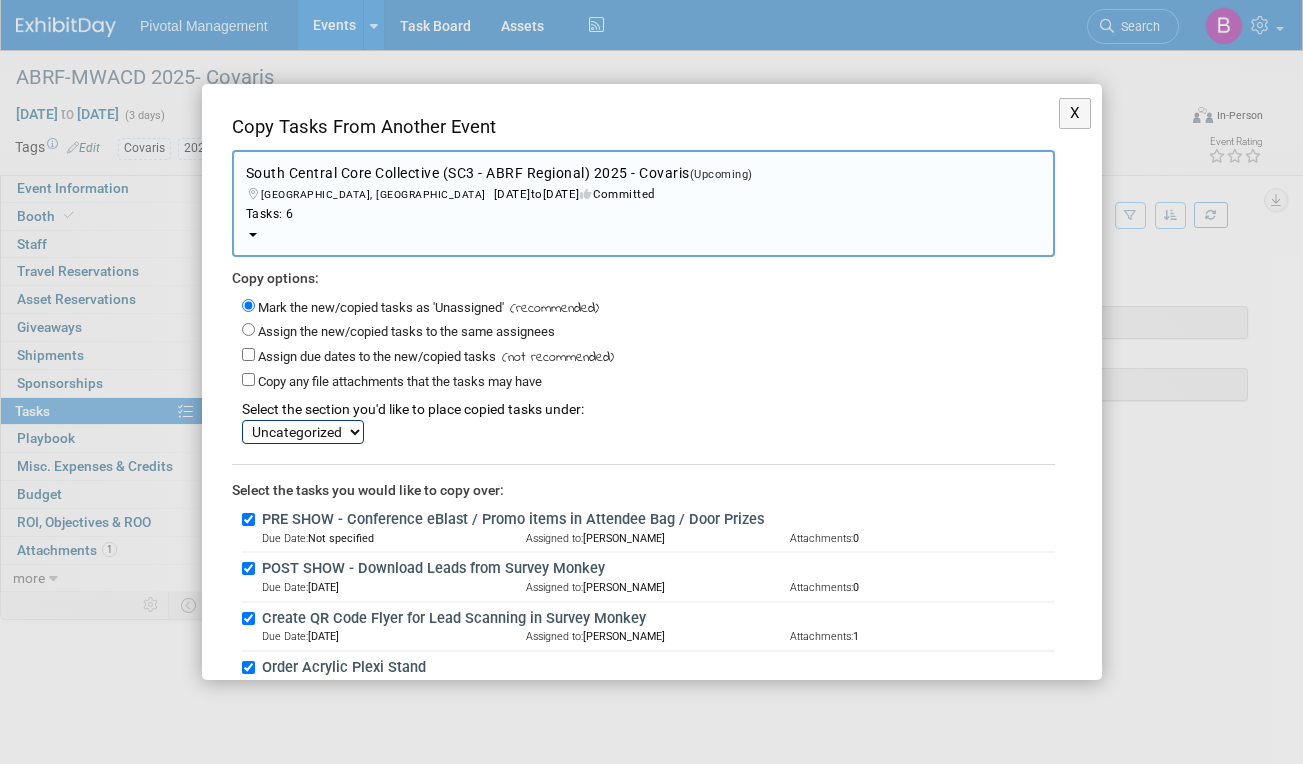 click on "Assign the new/copied tasks to the same assignees" at bounding box center (406, 331) 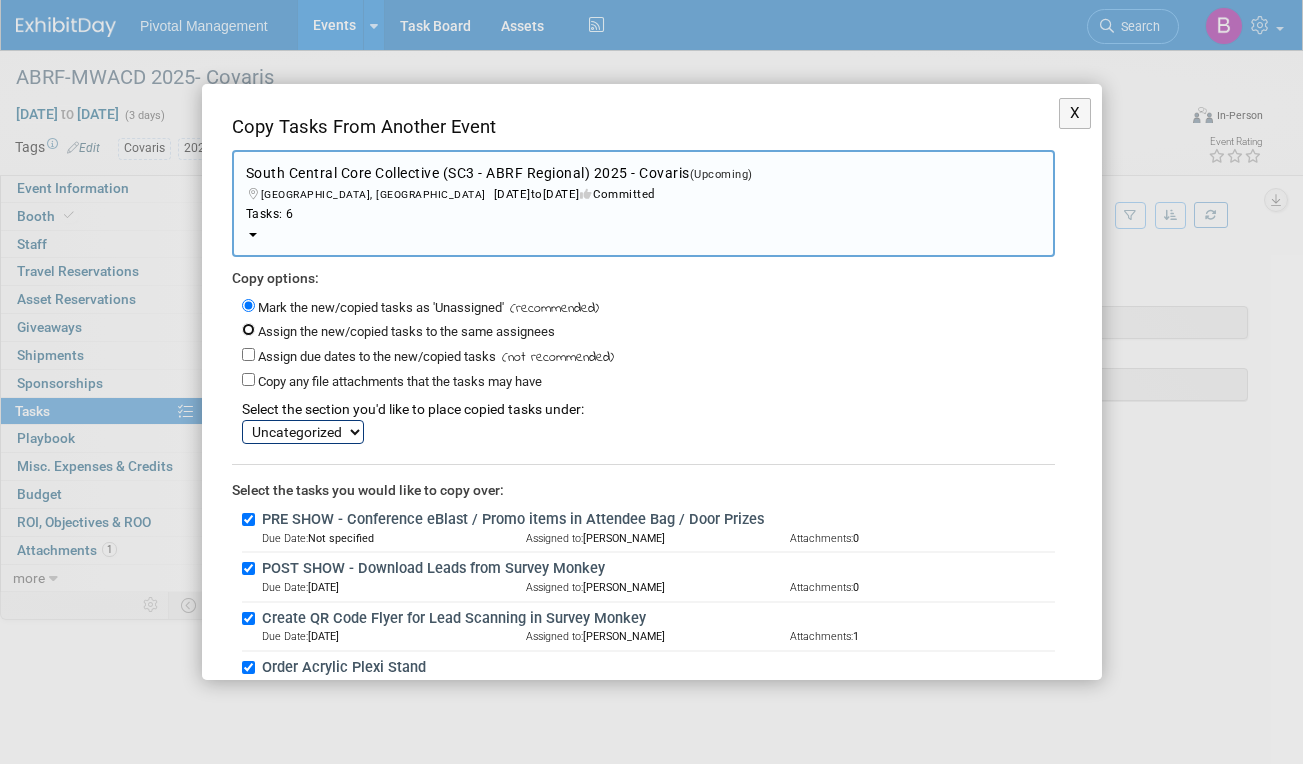 click on "Assign the new/copied tasks to the same assignees" at bounding box center [248, 329] 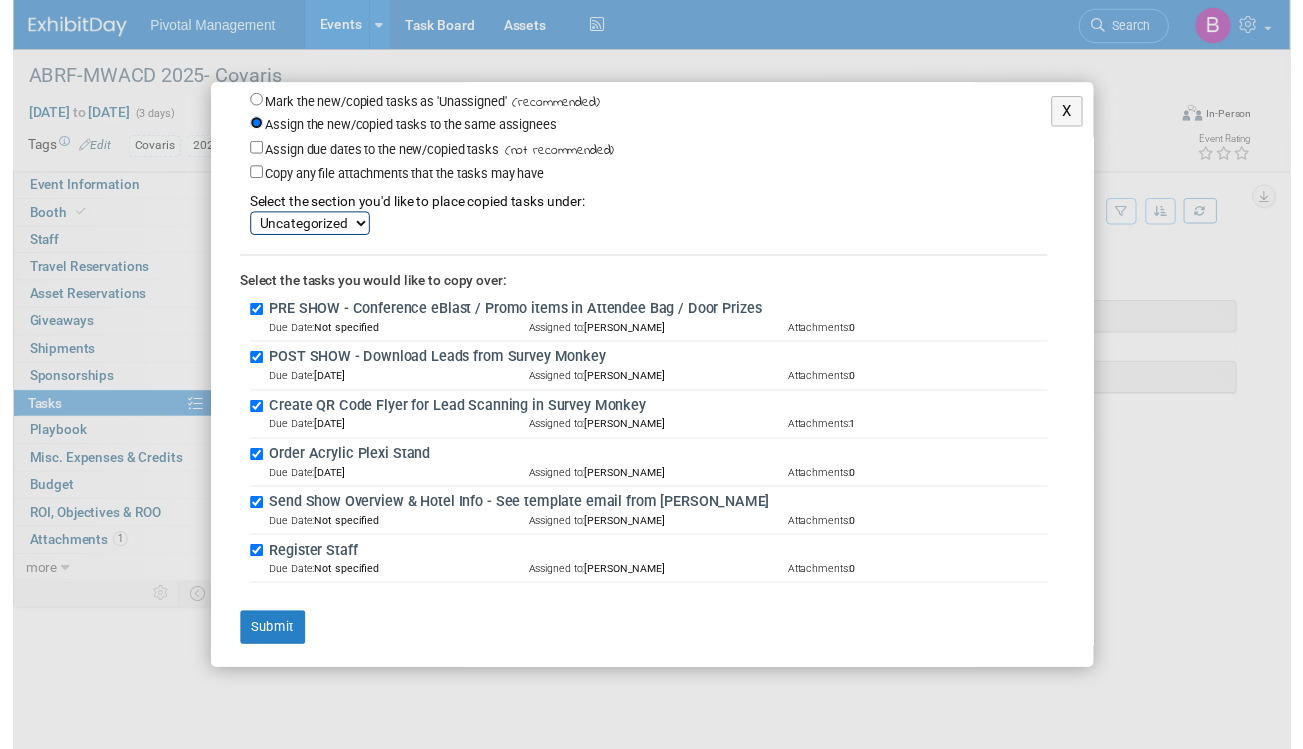 scroll, scrollTop: 208, scrollLeft: 0, axis: vertical 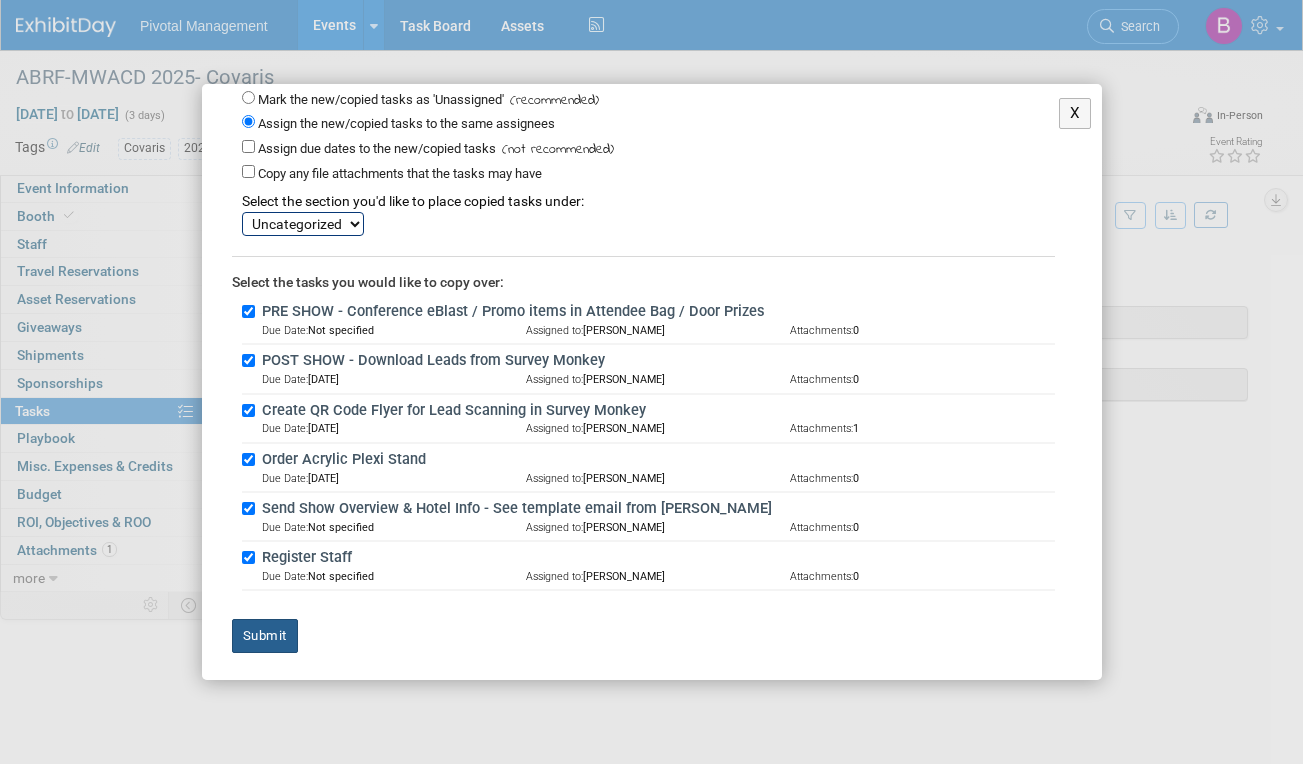 click on "Submit" at bounding box center (265, 636) 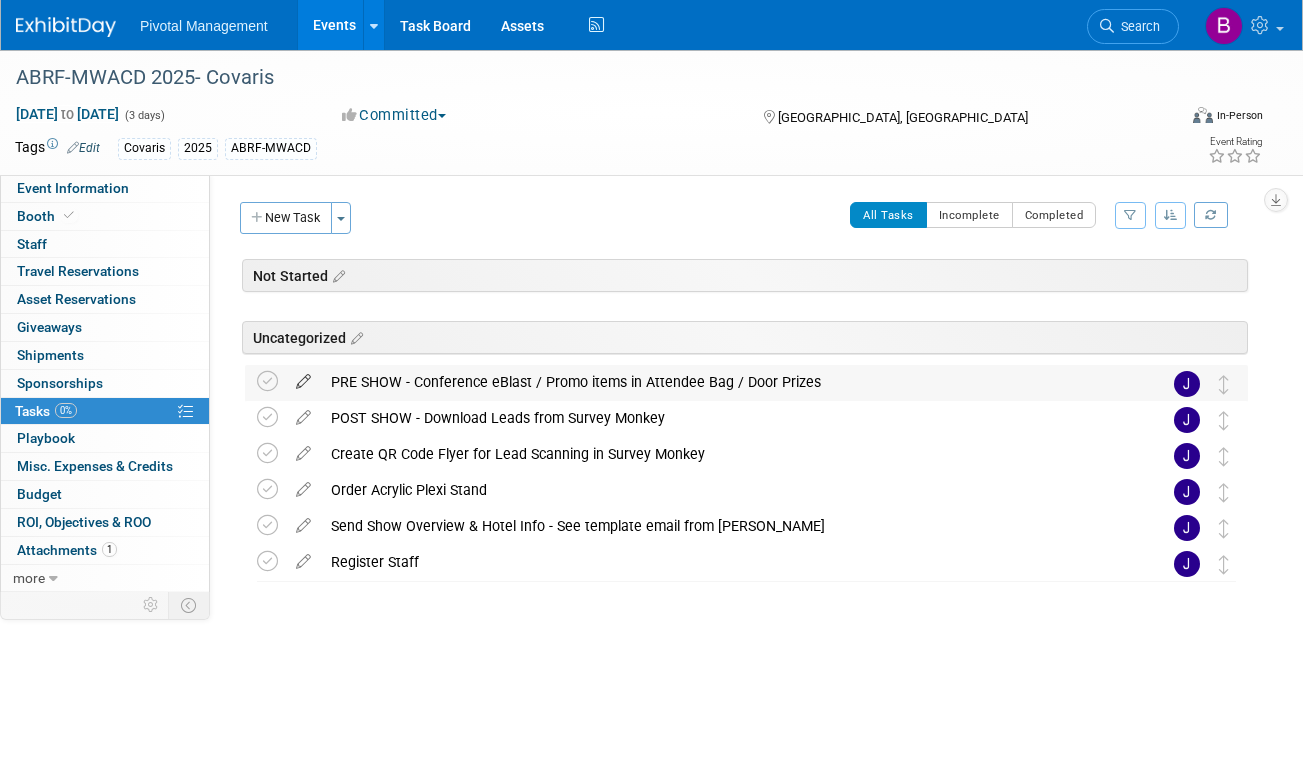 click at bounding box center (303, 377) 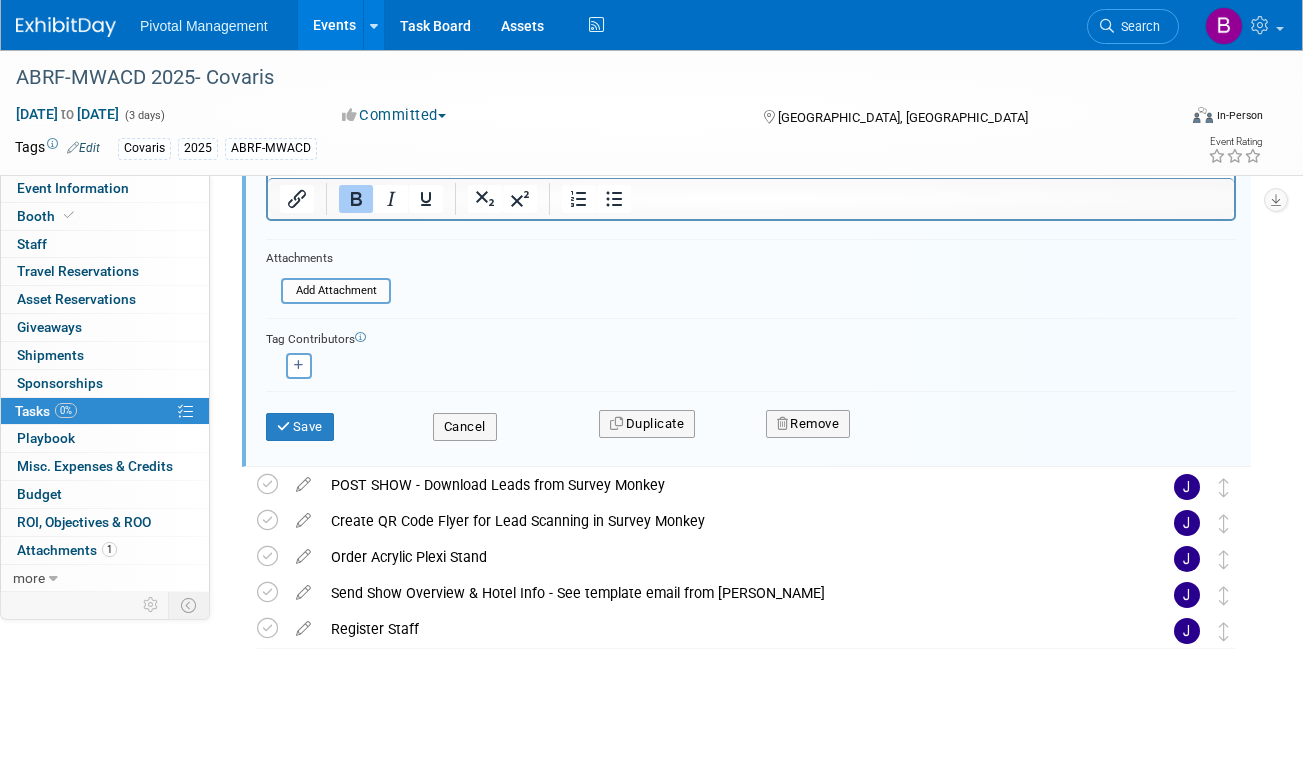 scroll, scrollTop: 707, scrollLeft: 0, axis: vertical 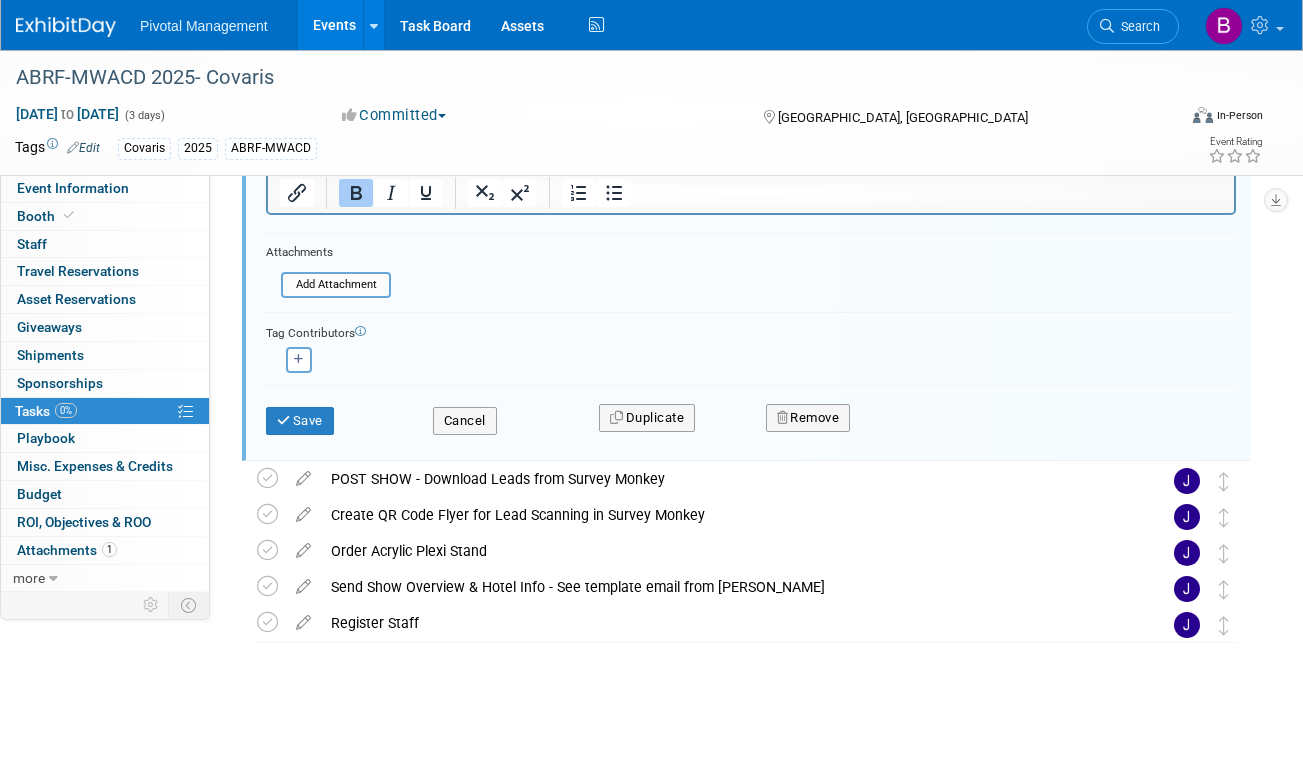 click on "Remove" at bounding box center [959, 417] 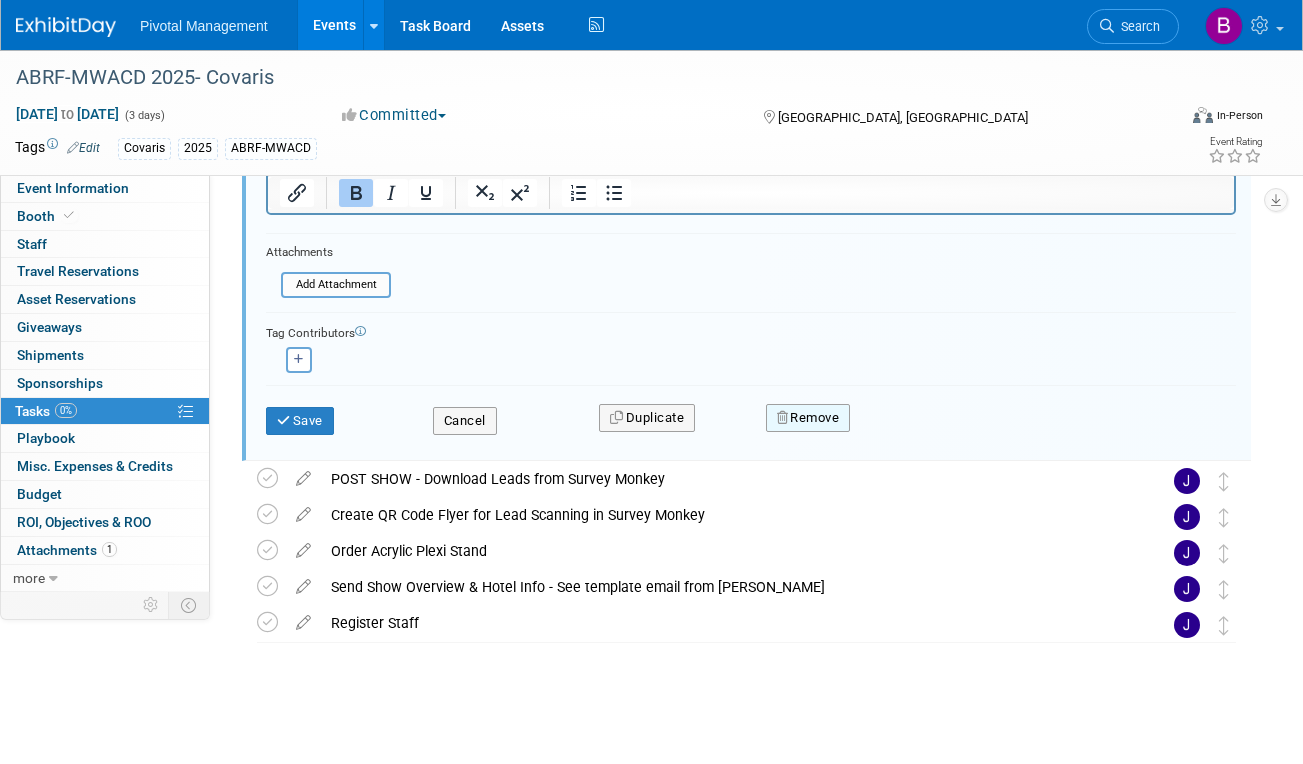 click on "Remove" at bounding box center (808, 418) 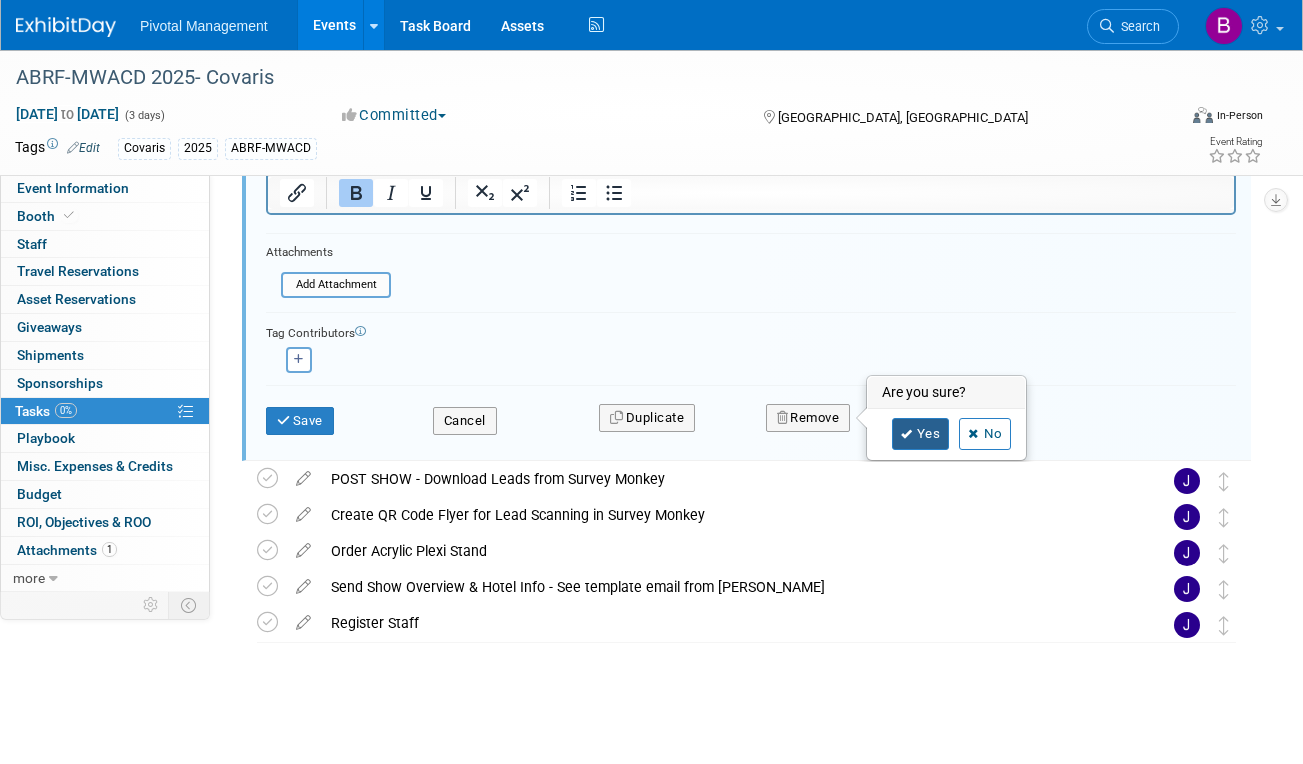 click at bounding box center [907, 434] 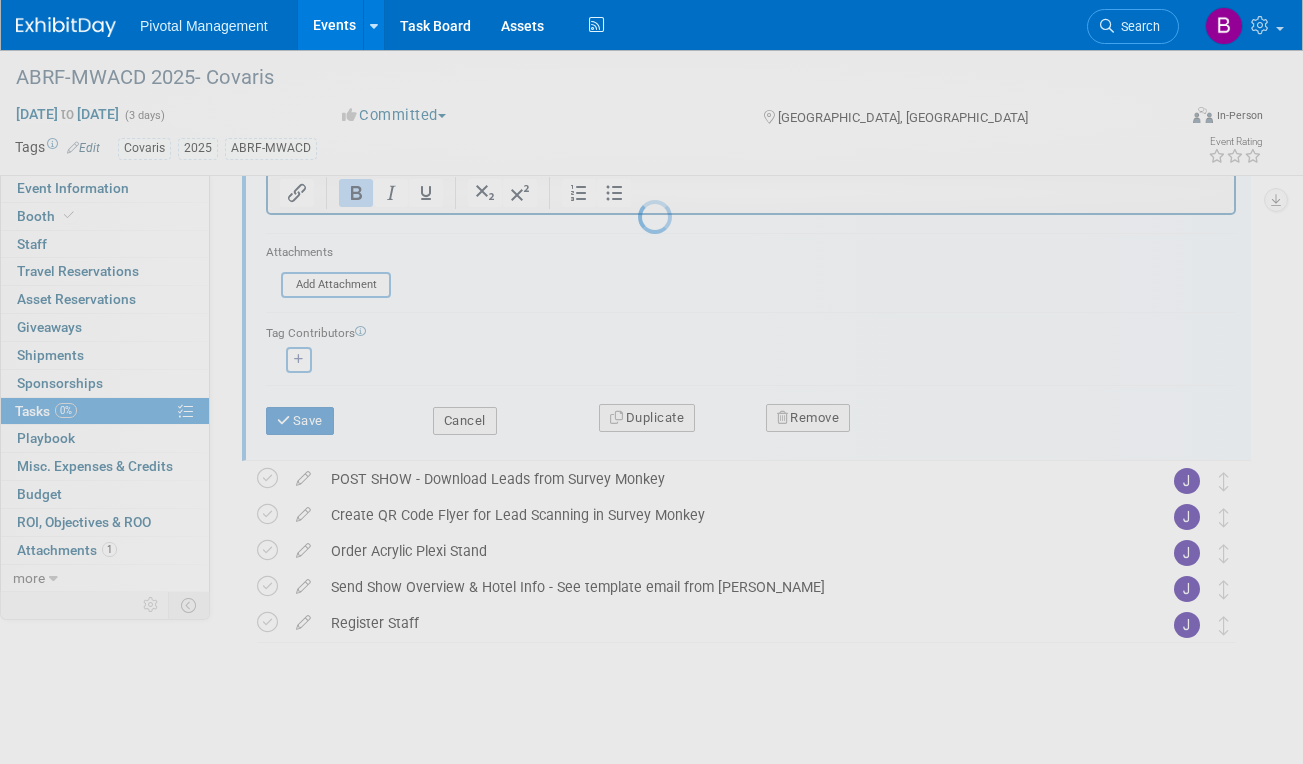 scroll, scrollTop: 0, scrollLeft: 0, axis: both 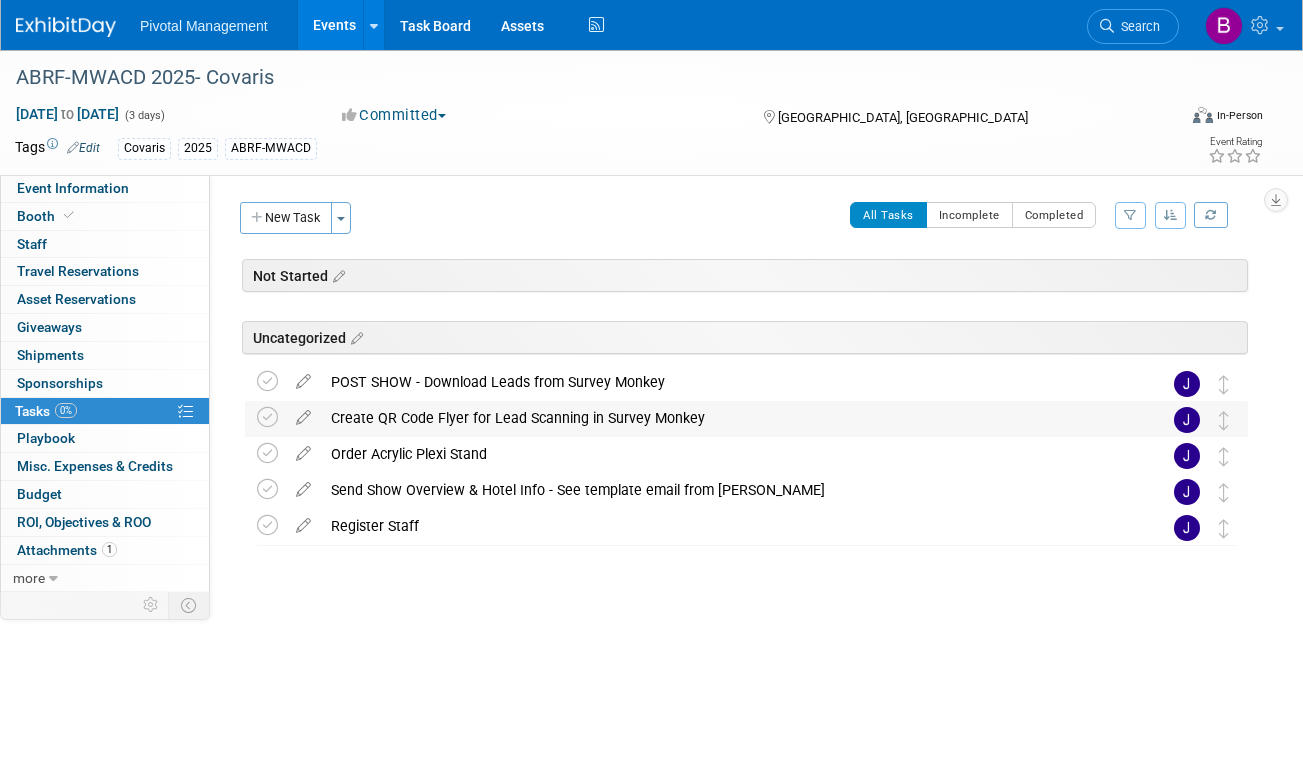 click on "Create QR Code Flyer for Lead Scanning in Survey Monkey" at bounding box center [727, 418] 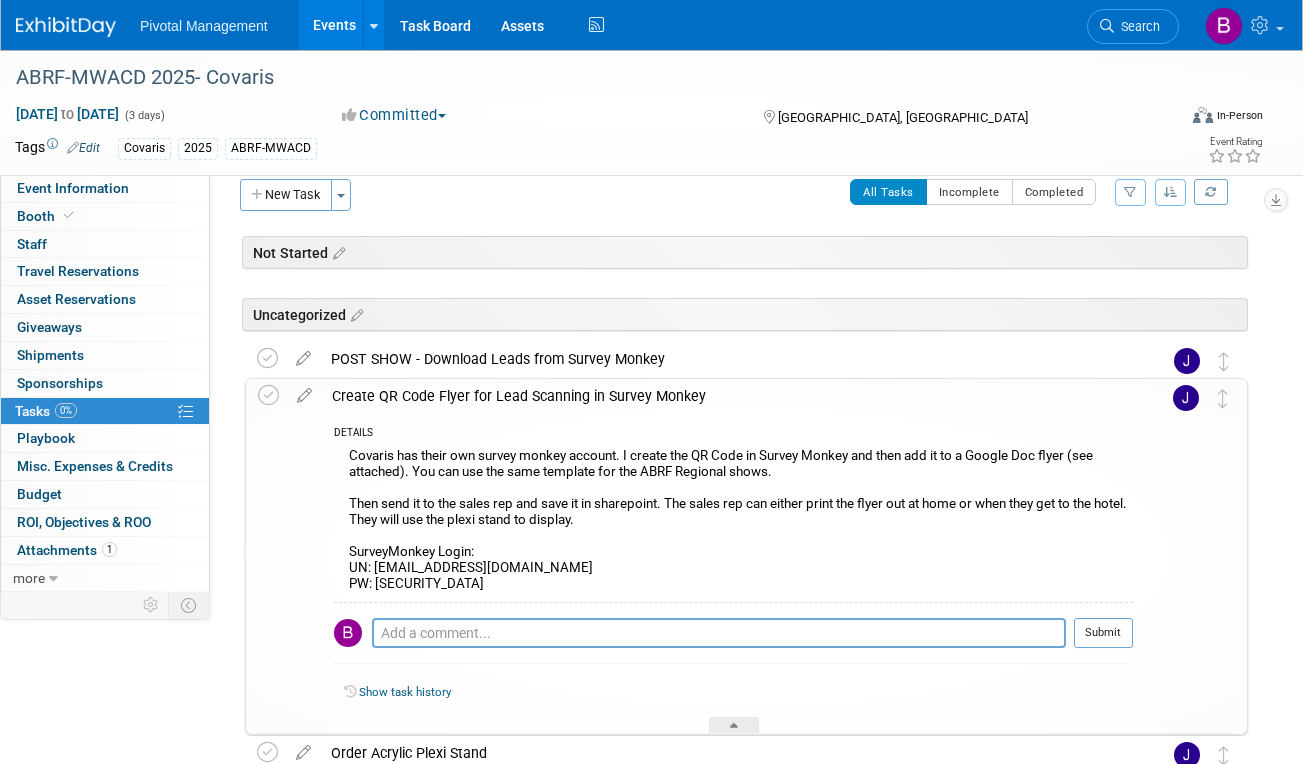 scroll, scrollTop: 0, scrollLeft: 0, axis: both 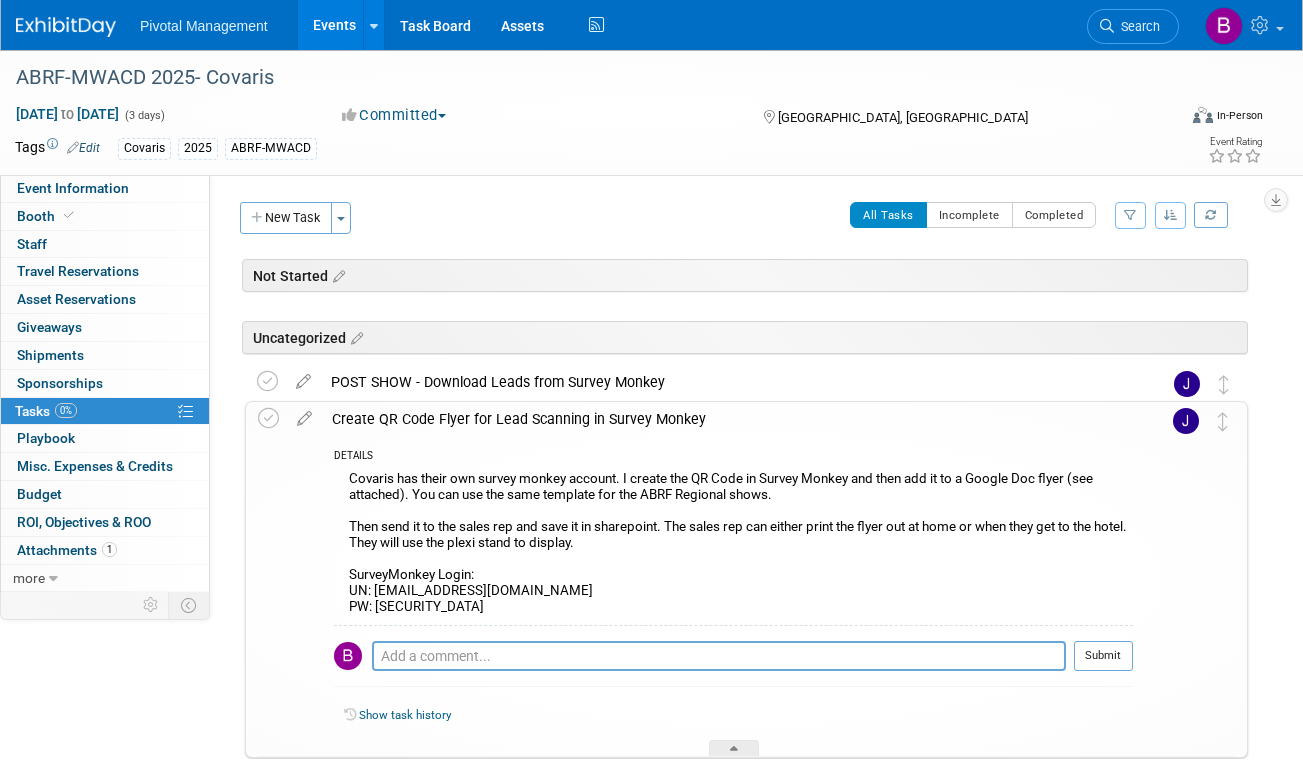 click on "0%" at bounding box center (66, 410) 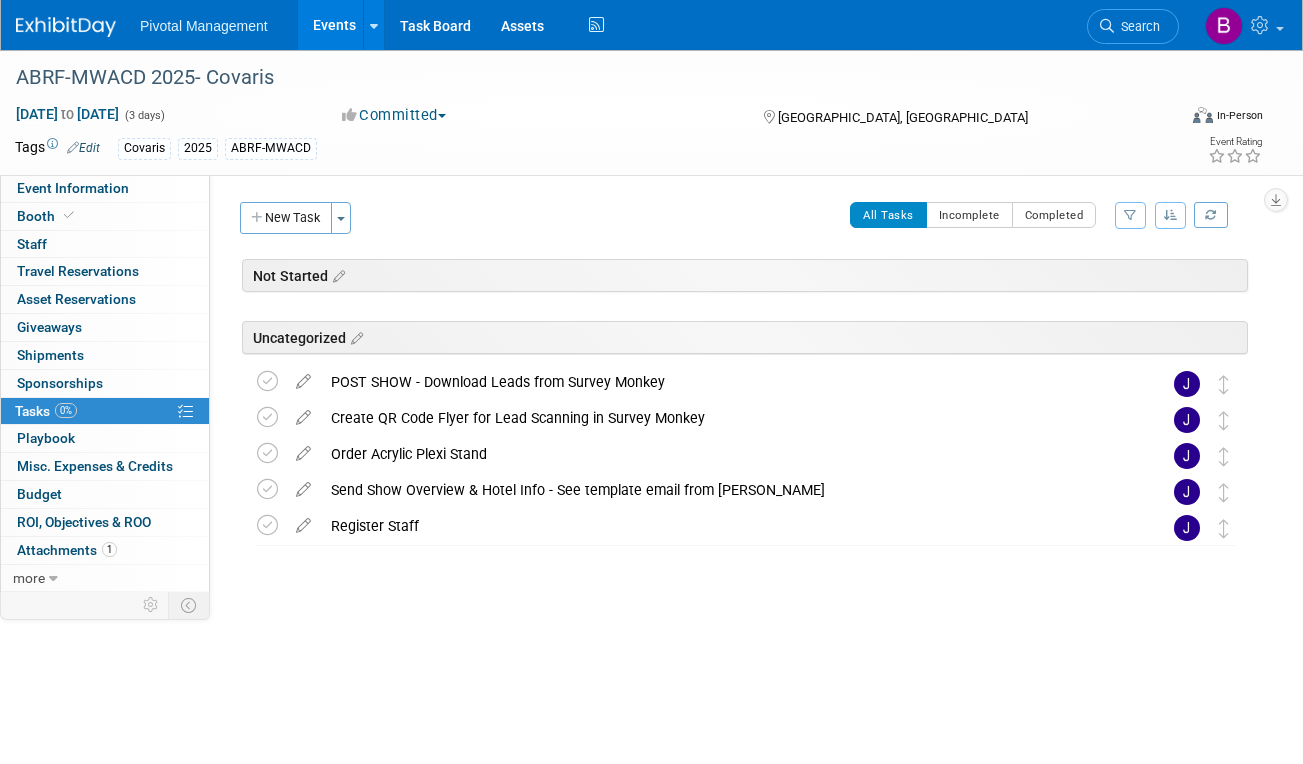 click on "Search" at bounding box center (1133, 24) 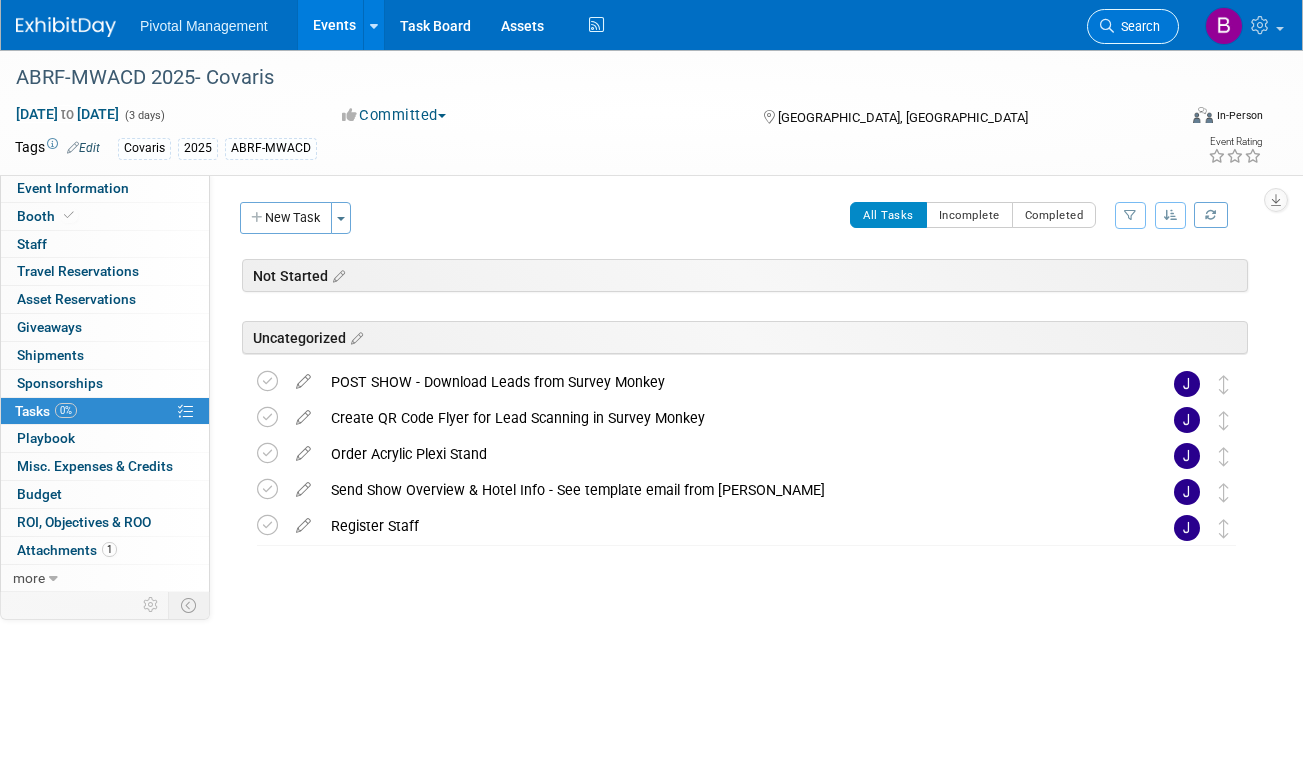 click on "Search" at bounding box center [1133, 26] 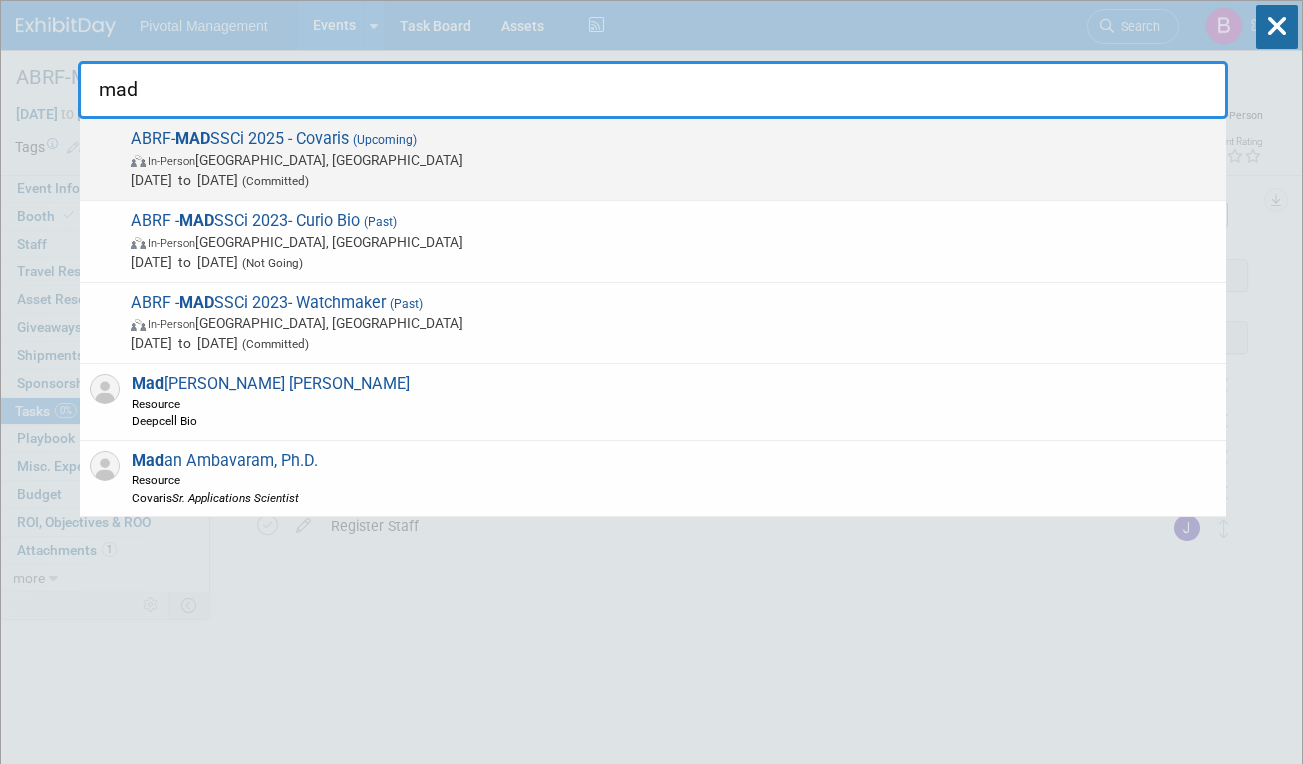 type on "mad" 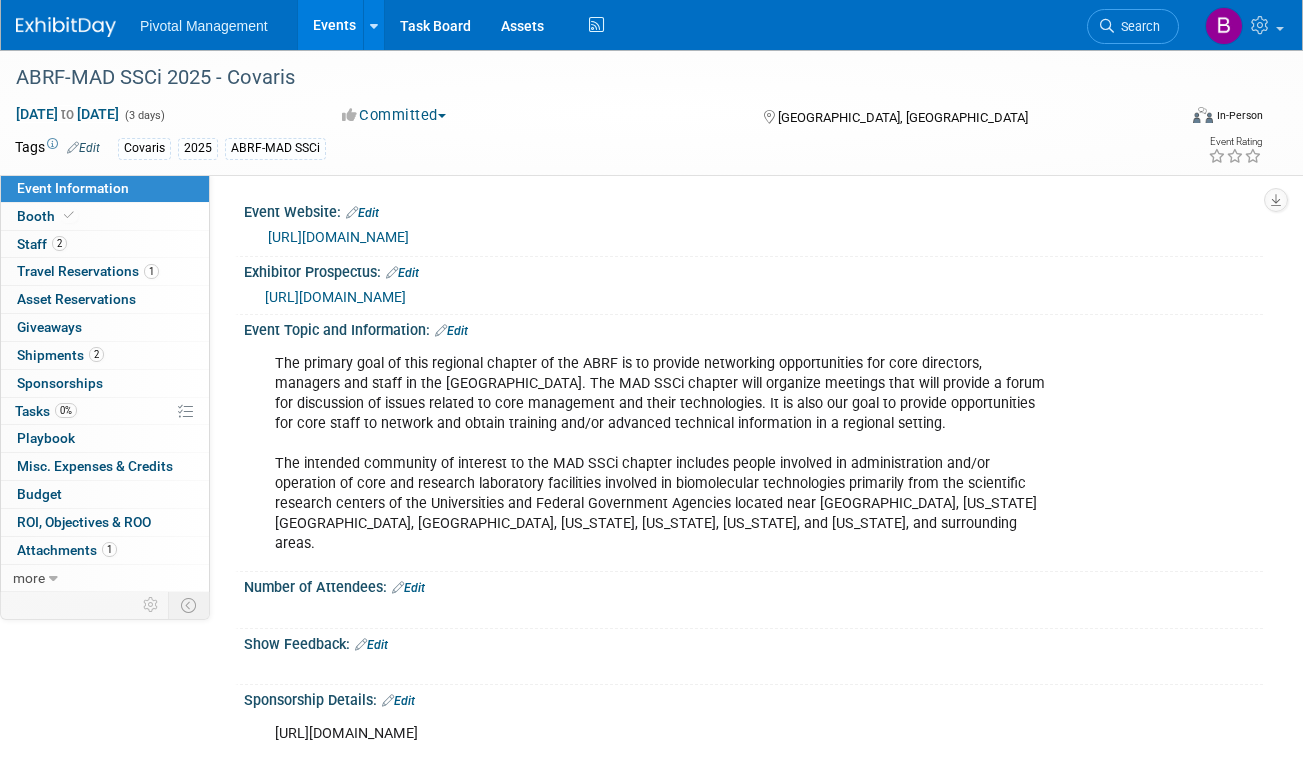 scroll, scrollTop: 0, scrollLeft: 0, axis: both 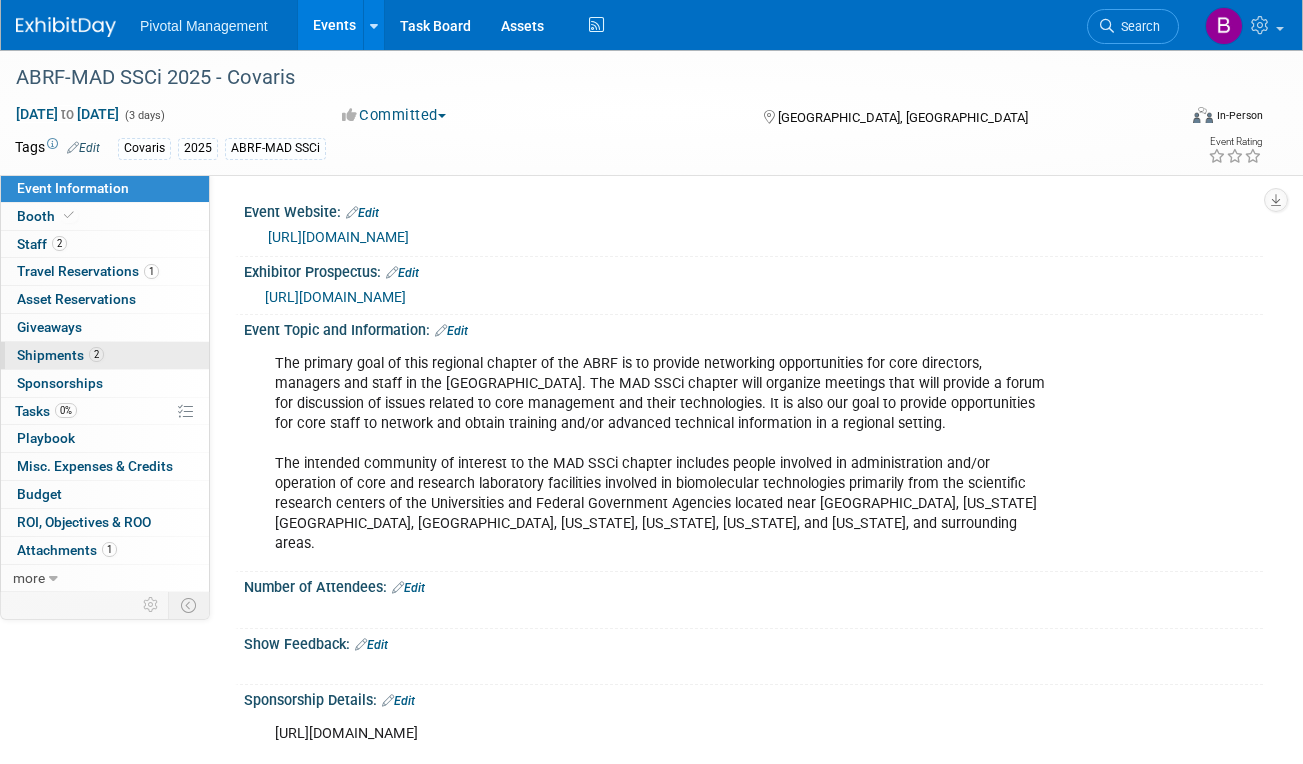click on "2
Shipments 2" at bounding box center (105, 355) 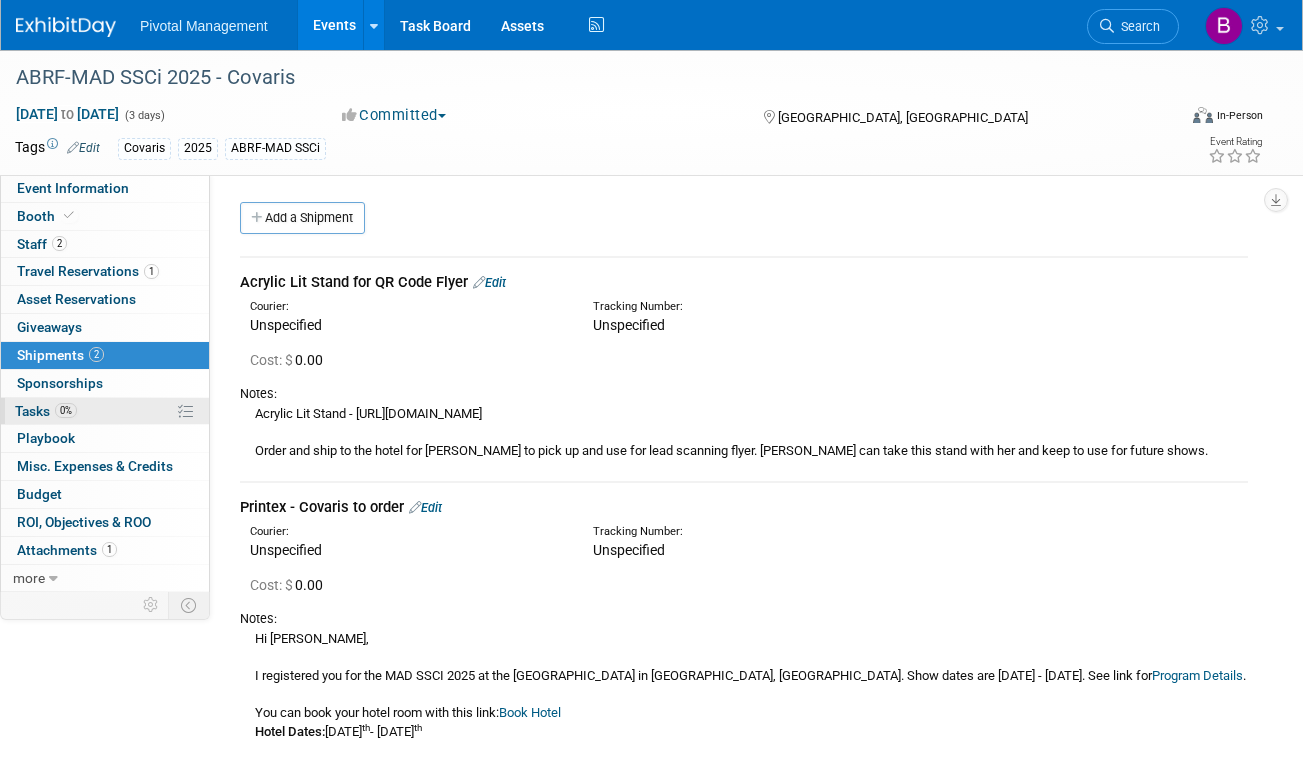 click on "0%
Tasks 0%" at bounding box center (105, 411) 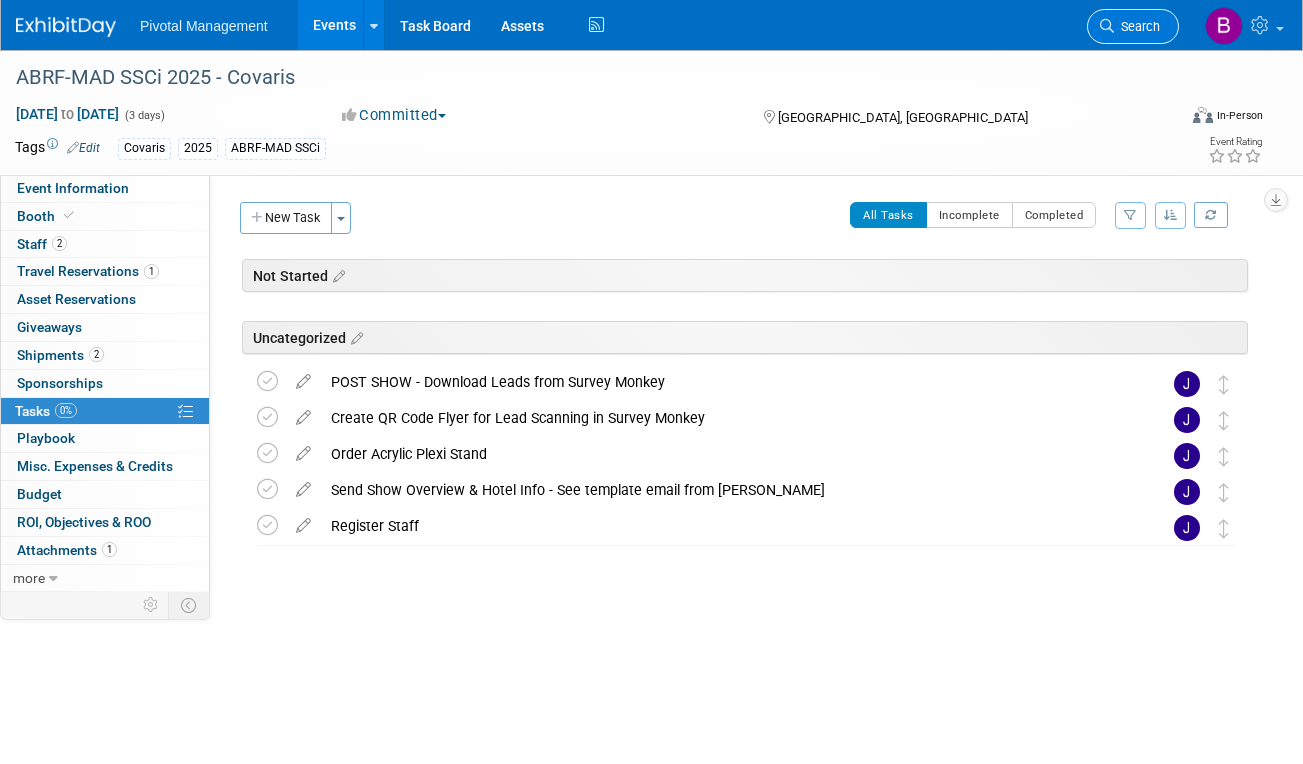 click on "Search" at bounding box center (1137, 26) 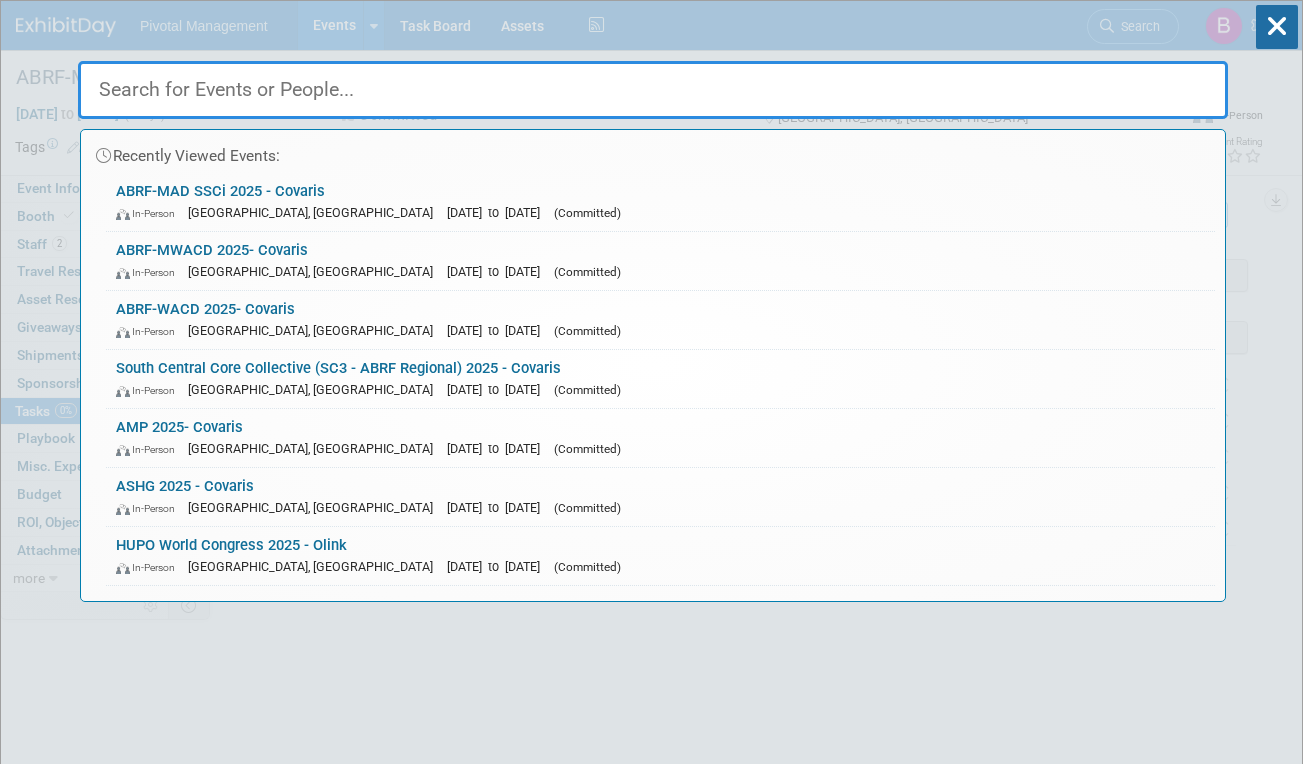 click on "Recently Viewed Events:
ABRF-MAD SSCi 2025 - Covaris
In-Person
[GEOGRAPHIC_DATA], [GEOGRAPHIC_DATA]
[DATE]  to  [DATE]
(Committed)
ABRF-MWACD 2025- Covaris
In-Person
[GEOGRAPHIC_DATA], [GEOGRAPHIC_DATA]
[DATE]  to  [DATE]
(Committed)
ABRF-WACD 2025- Covaris
In-Person
[GEOGRAPHIC_DATA], [GEOGRAPHIC_DATA]
[DATE]  to  [DATE]
(Committed)
South Central Core Collective (SC3 - ABRF Regional) 2025 - Covaris
In-Person
[GEOGRAPHIC_DATA], [GEOGRAPHIC_DATA]
[DATE]  to  [DATE]
(Committed)
AMP 2025- Covaris
In-Person
[GEOGRAPHIC_DATA], [GEOGRAPHIC_DATA]
[DATE]  to  [DATE]
(Committed)
ASHG 2025 - Covaris
In-Person
[GEOGRAPHIC_DATA], [GEOGRAPHIC_DATA]
[DATE]  to  [DATE]
(Committed)
HUPO World Congress 2025 - Olink
In-Person
[GEOGRAPHIC_DATA], [GEOGRAPHIC_DATA]
[DATE]  to  [DATE]
(Committed)
No match found..." at bounding box center (653, 301) 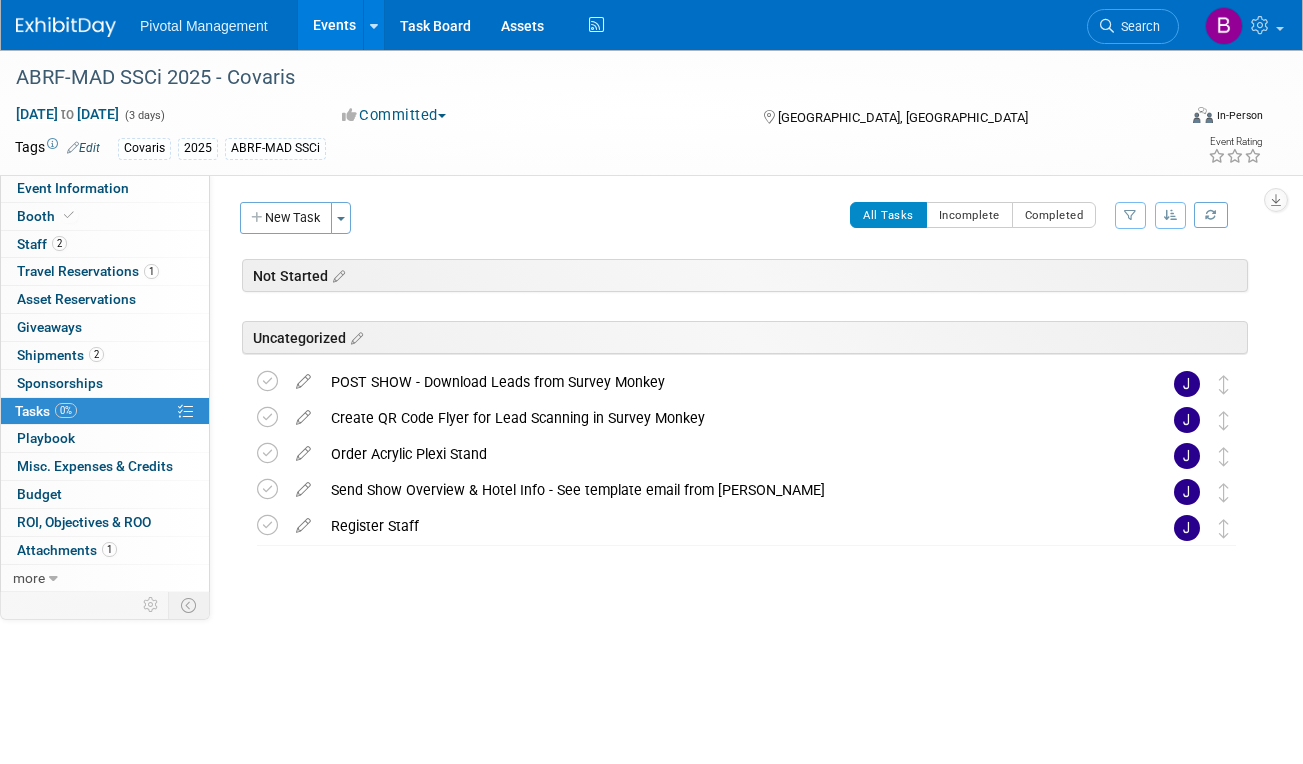 click on "Pivotal Management" at bounding box center (218, 18) 